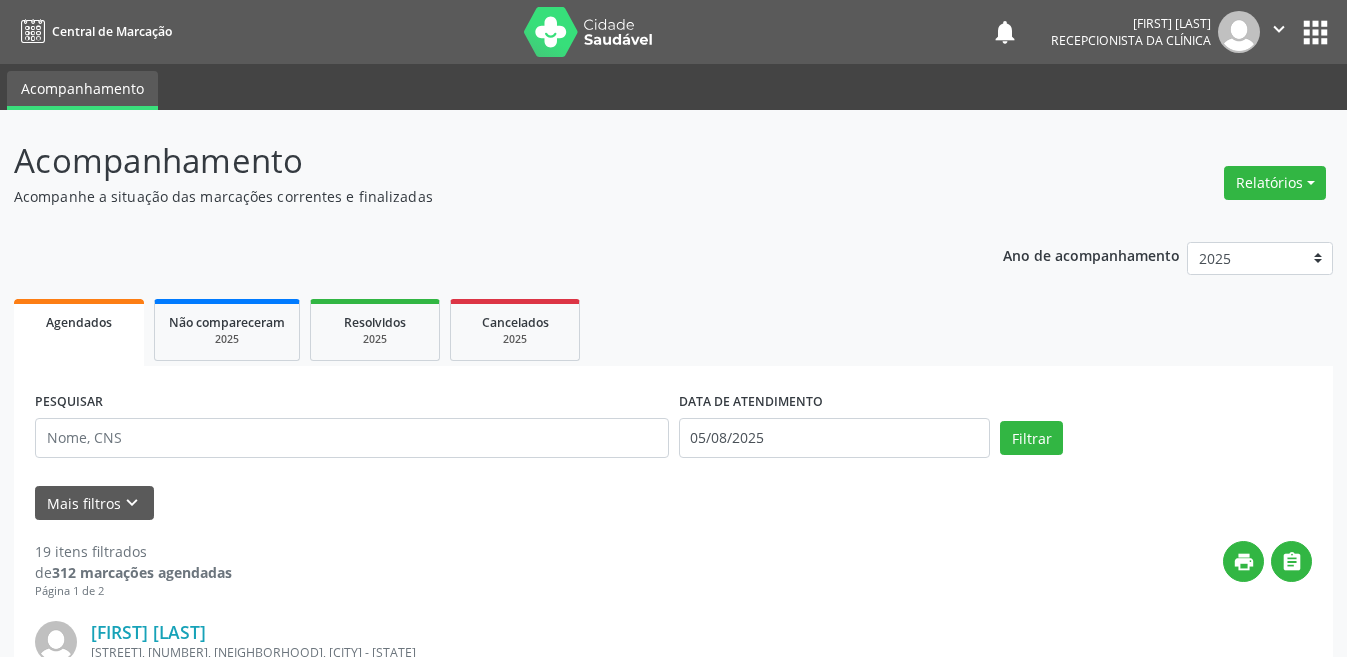 scroll, scrollTop: 300, scrollLeft: 0, axis: vertical 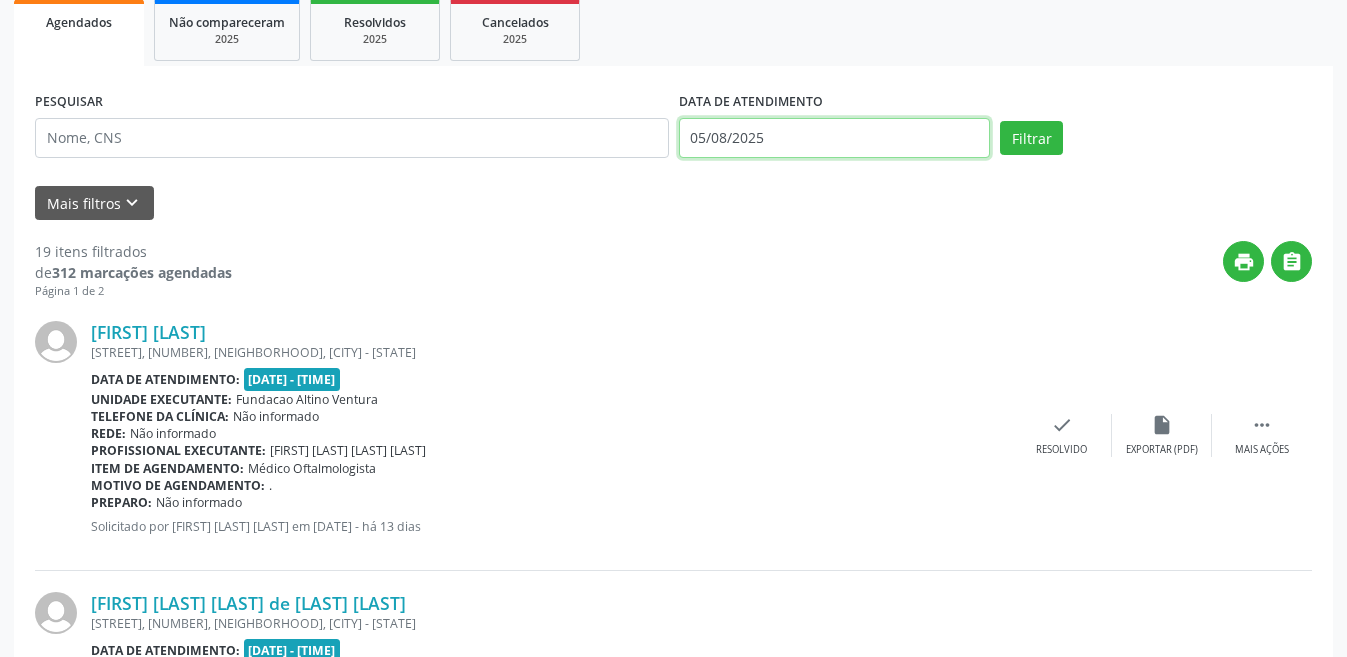 click on "Central de Marcação
notifications
[FIRST] [LAST]
Recepcionista da clínica

Configurações
Sair
apps
Acompanhamento
Acompanhamento
Acompanhe a situação das marcações correntes e finalizadas
Relatórios
Agendamentos
Procedimentos realizados
Ano de acompanhamento
2025 2024   Agendados   Não compareceram
2025
Resolvidos
2025
Cancelados
2025
PESQUISAR
DATA DE ATENDIMENTO
[DATE]
Filtrar
UNIDADE DE REFERÊNCIA
Todas as UBS         Todas as UBS   Usf do Mutirao   Usf Cohab   Usf Caicarinha da Penha Tauapiranga   Posto de Saude Bernardo Vieira   Usf Borborema   Usf Bom Jesus I   Usf Ipsep   Usf Sao Cristovao   Usf Santa Rita Bernardo Vieira   Usf Cagep   Usf Caxixola   Usf Bom Jesus II" at bounding box center (673, 28) 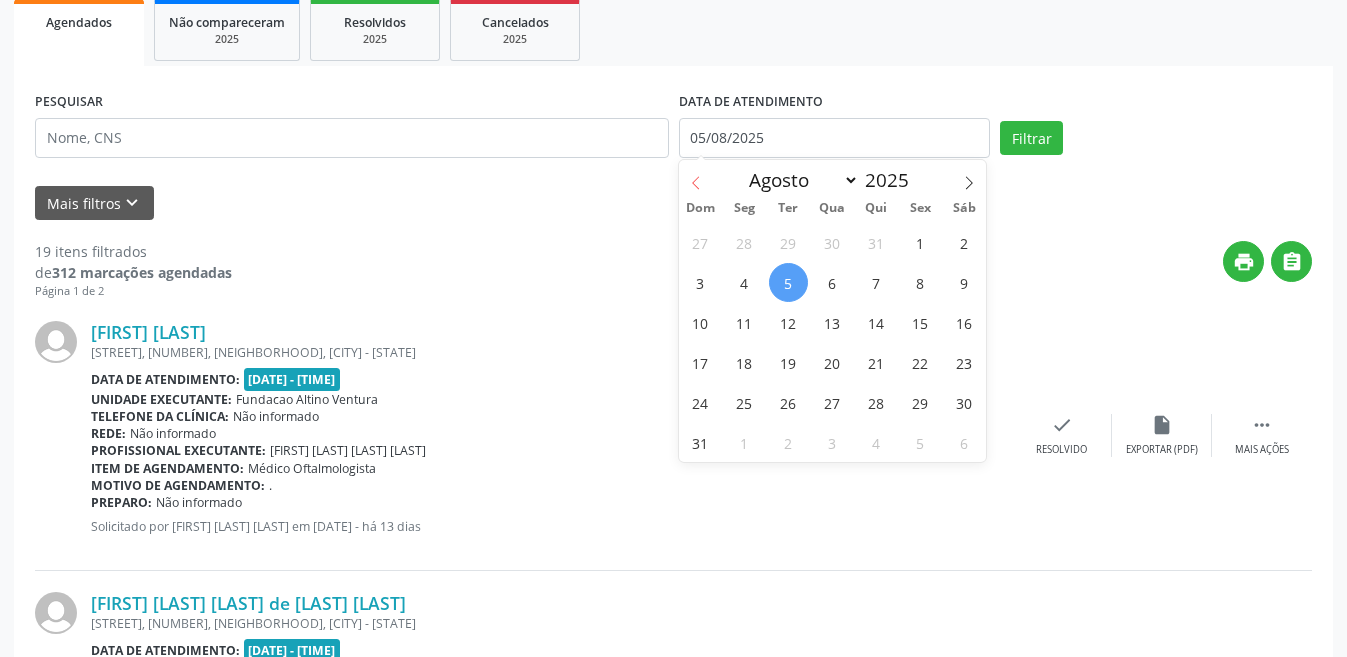 click 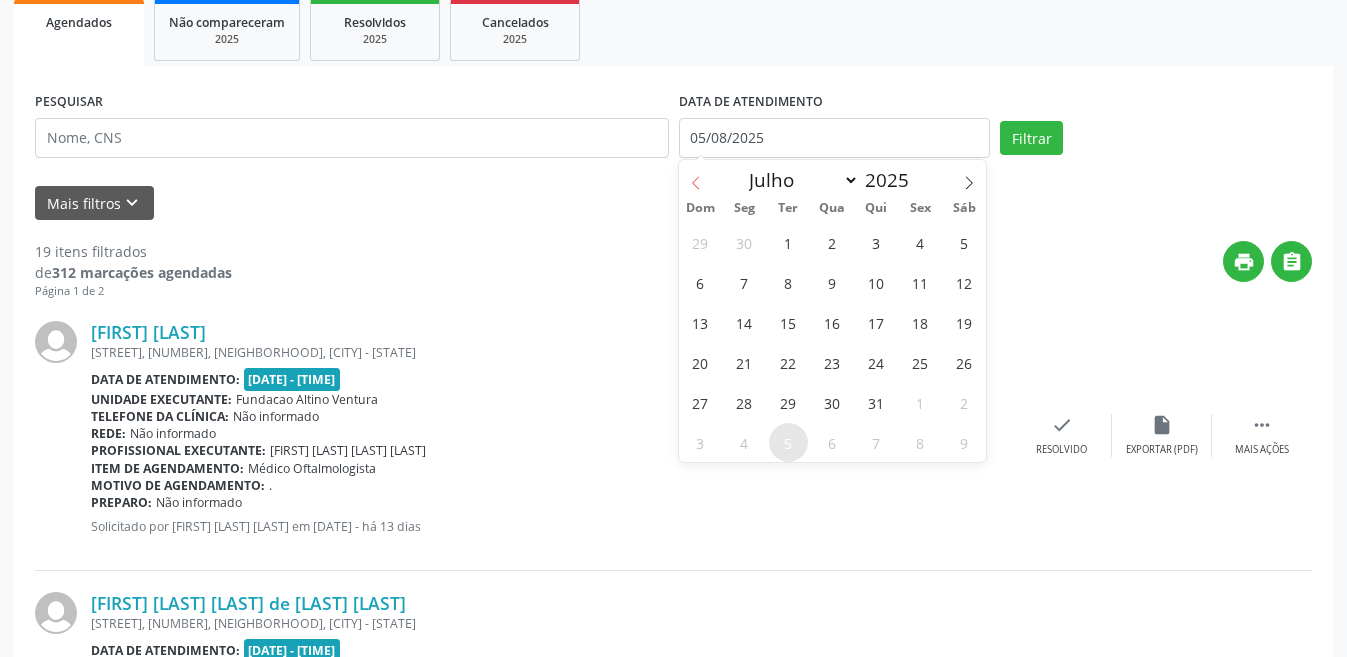 click at bounding box center [696, 177] 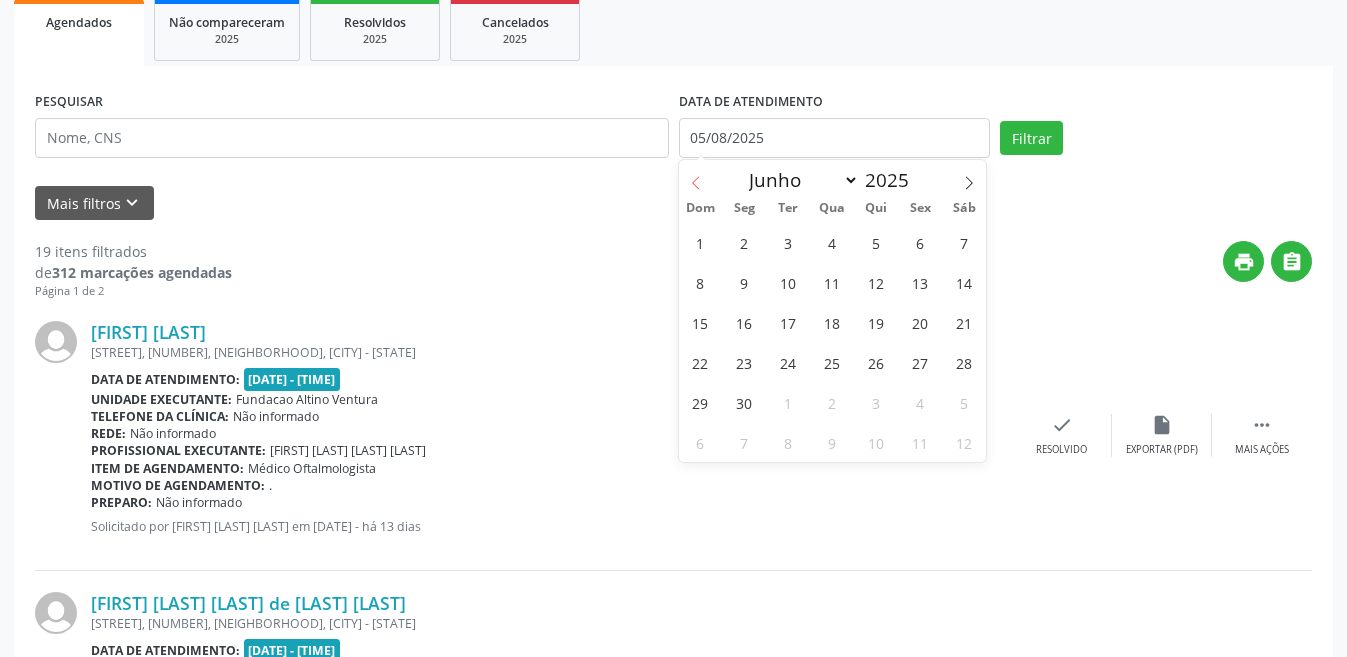 click 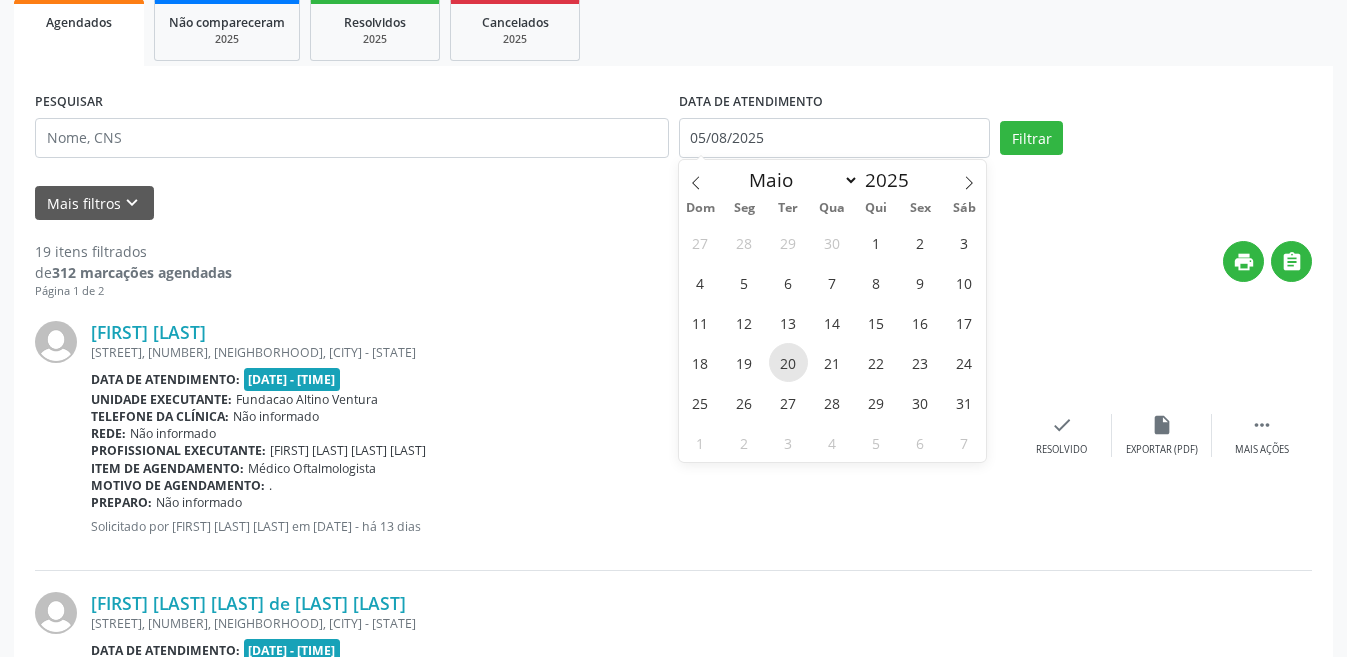 click on "20" at bounding box center (788, 362) 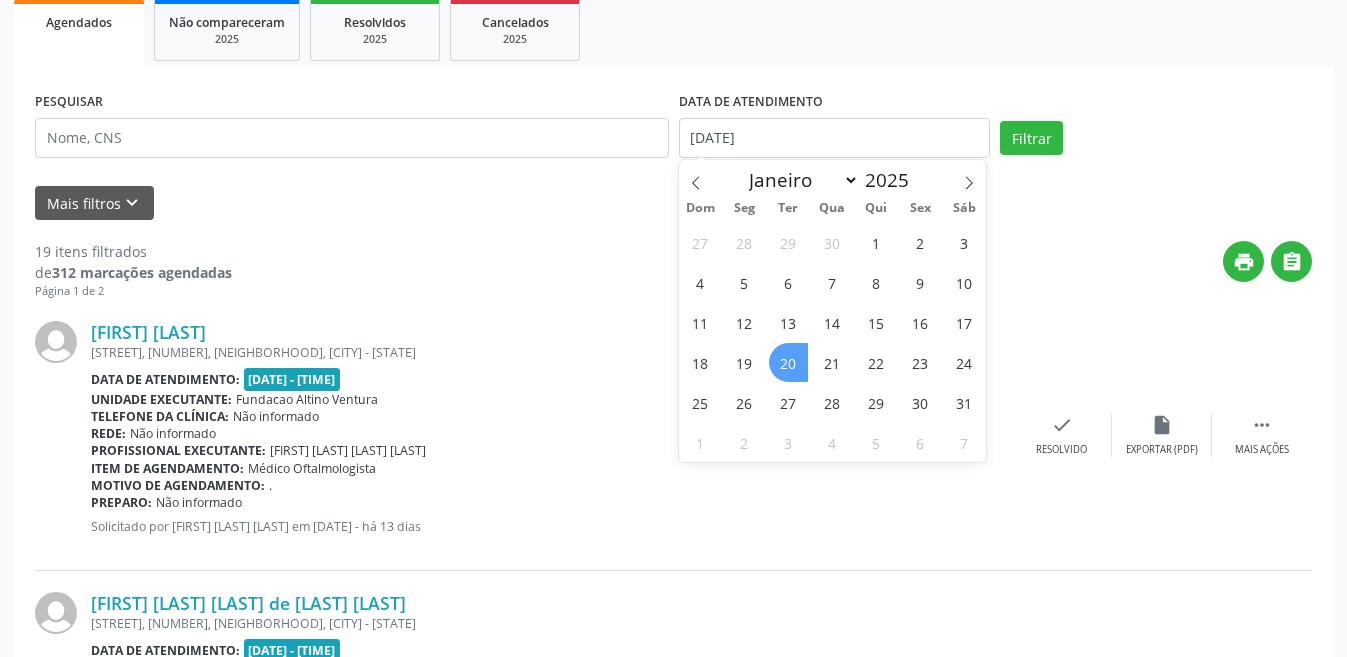 click on "20" at bounding box center (788, 362) 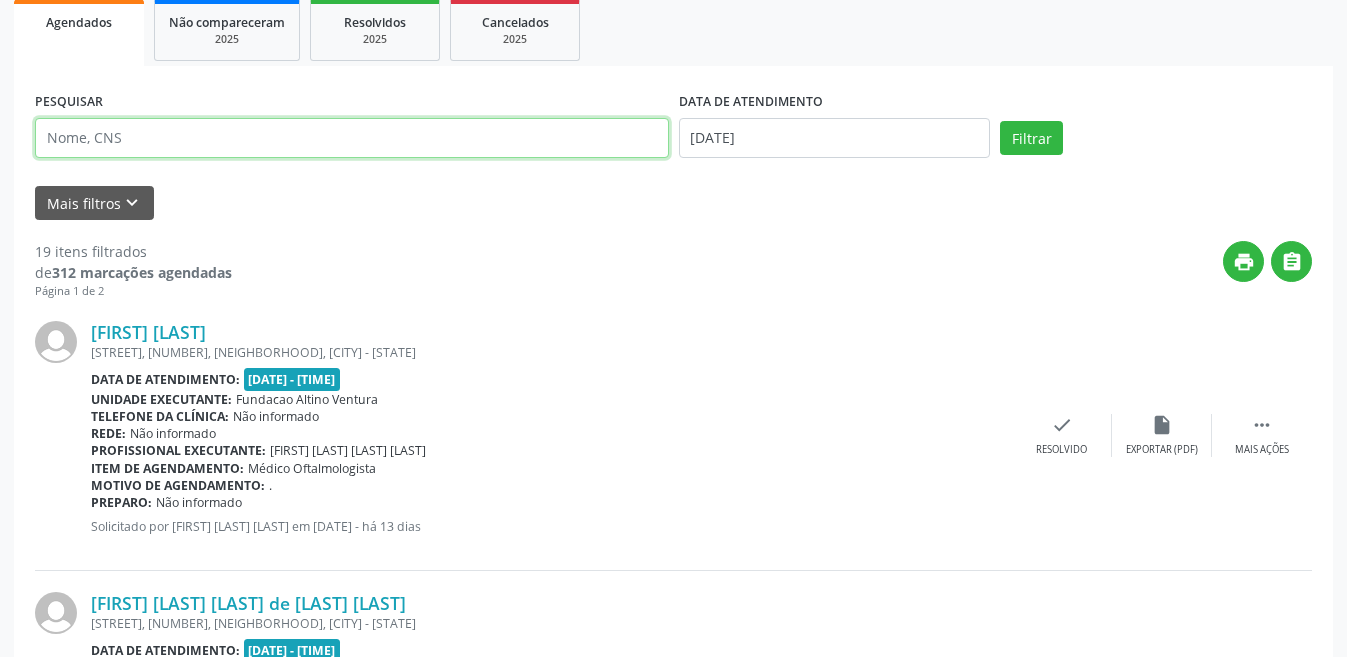 click at bounding box center (352, 138) 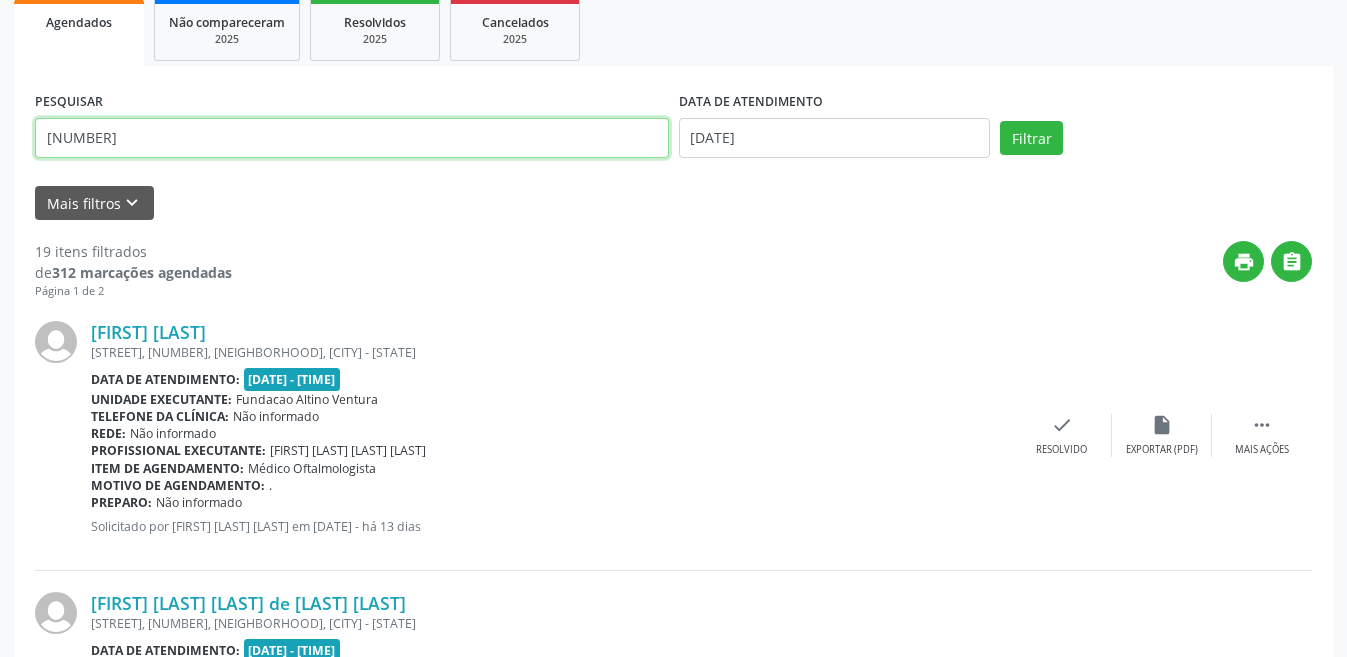 type on "[NUMBER]" 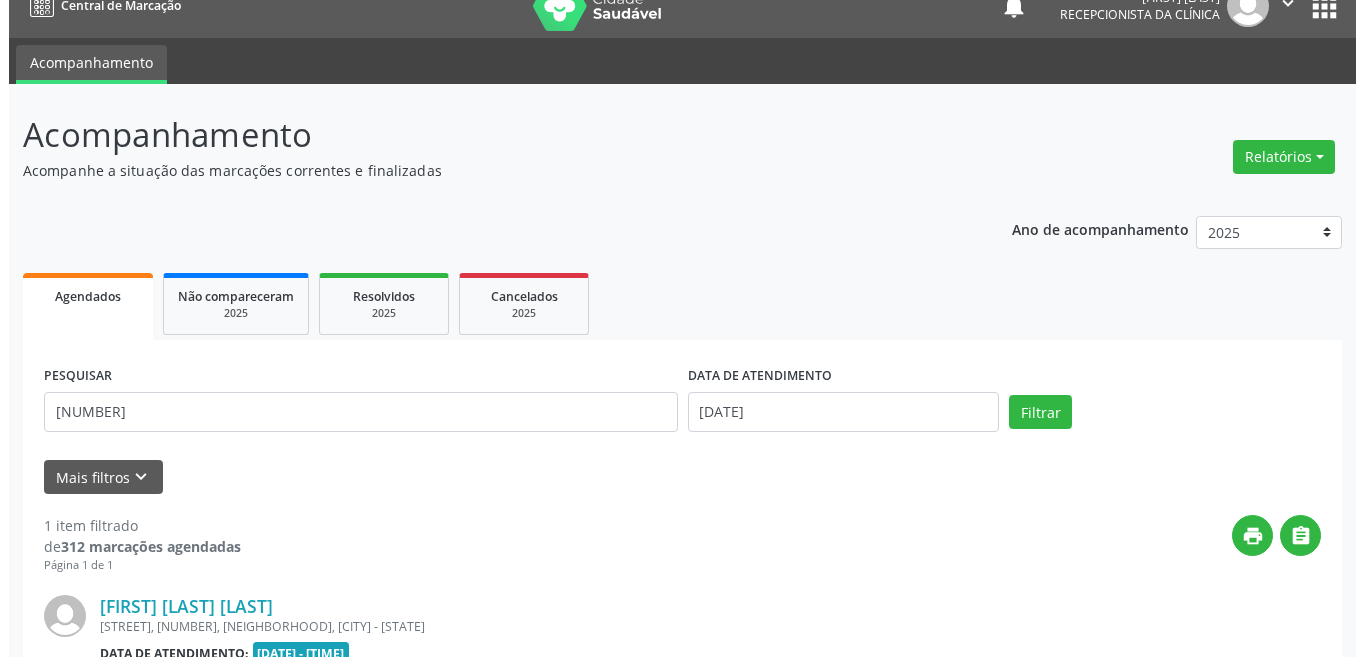 scroll, scrollTop: 248, scrollLeft: 0, axis: vertical 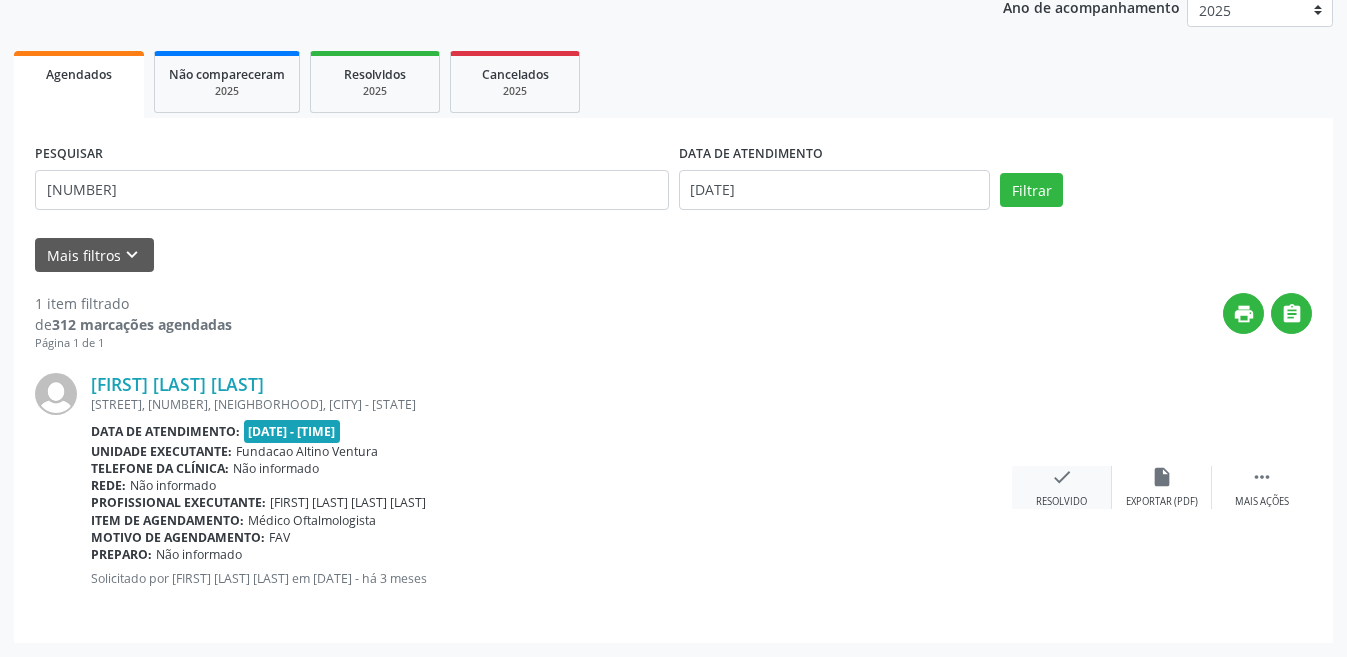 click on "check
Resolvido" at bounding box center (1062, 487) 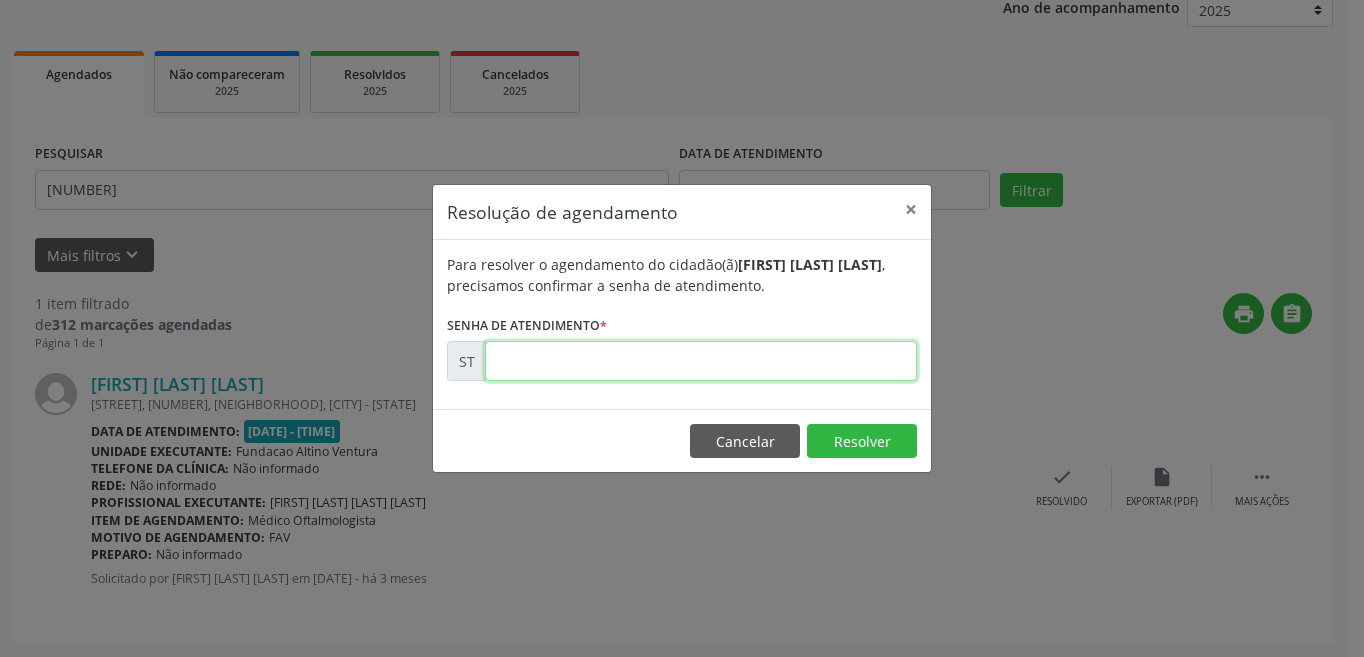 click at bounding box center [701, 361] 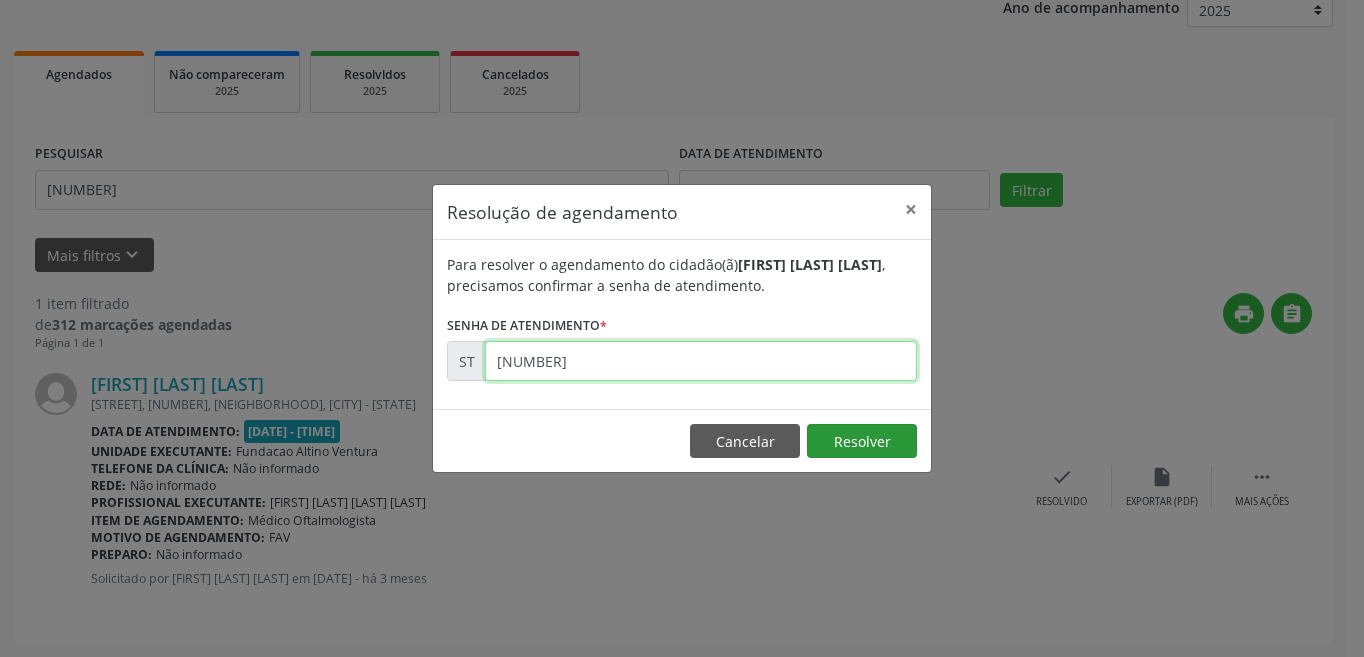 type on "[NUMBER]" 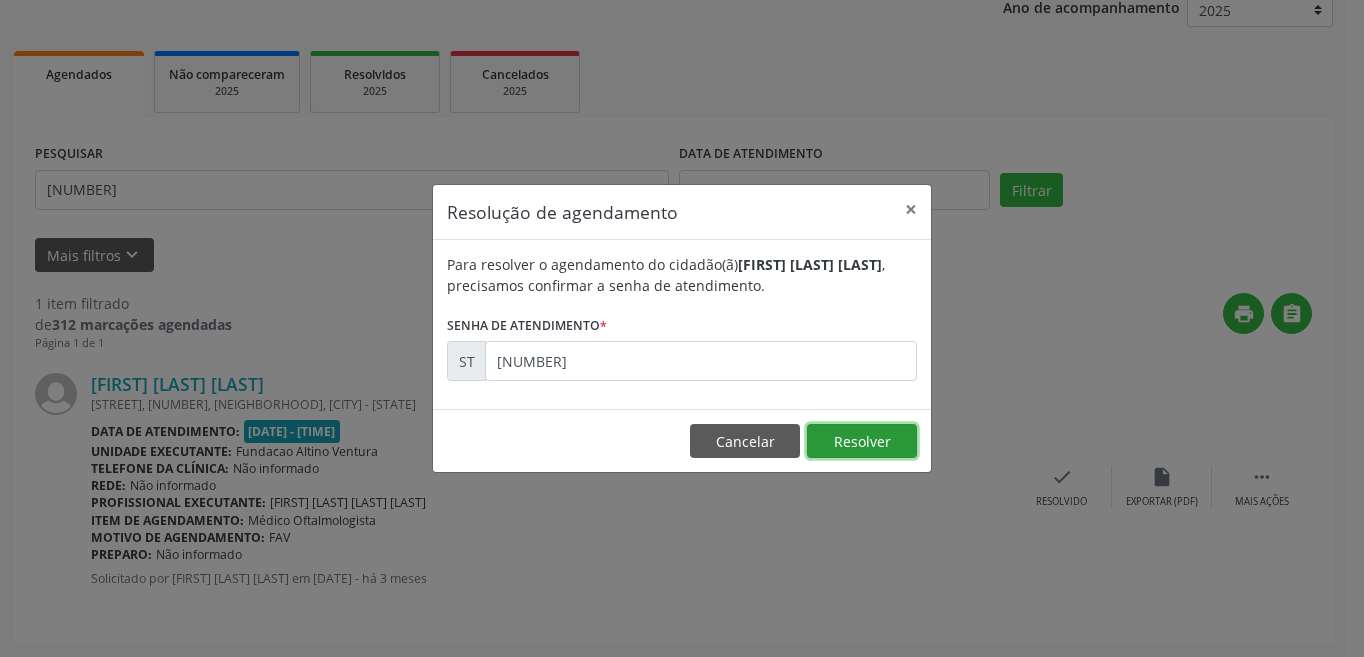 click on "Resolver" at bounding box center (862, 441) 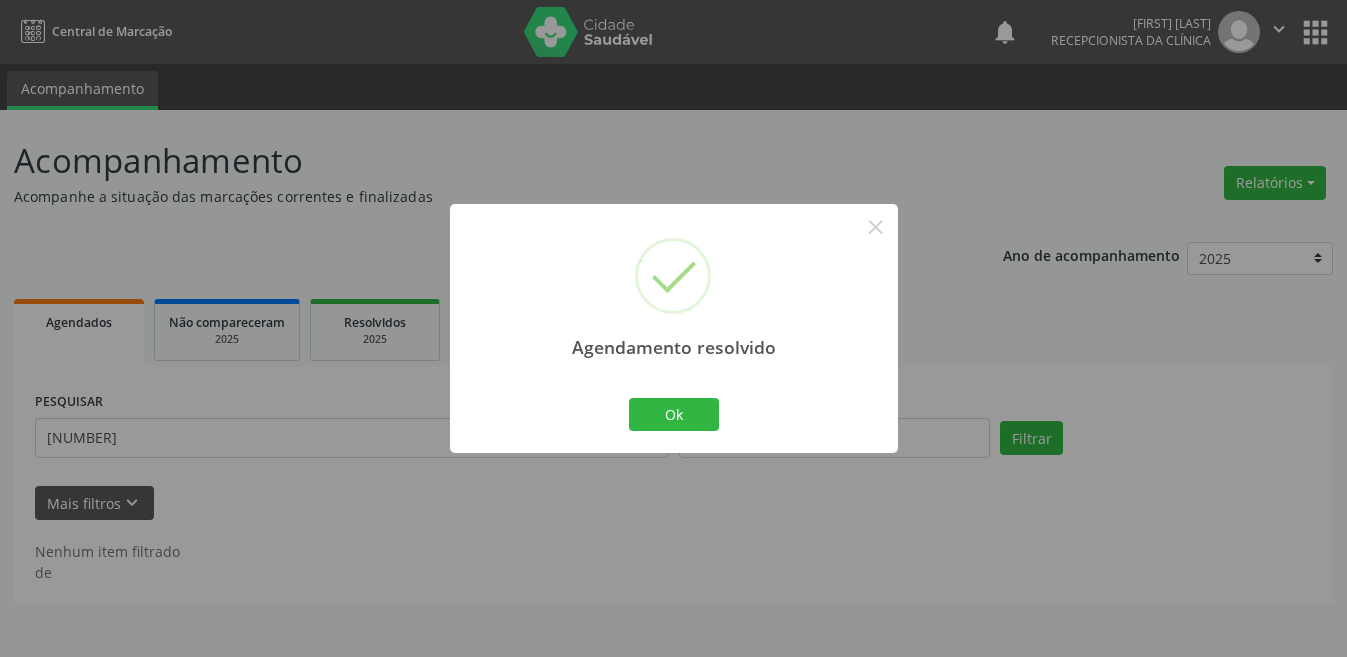 scroll, scrollTop: 0, scrollLeft: 0, axis: both 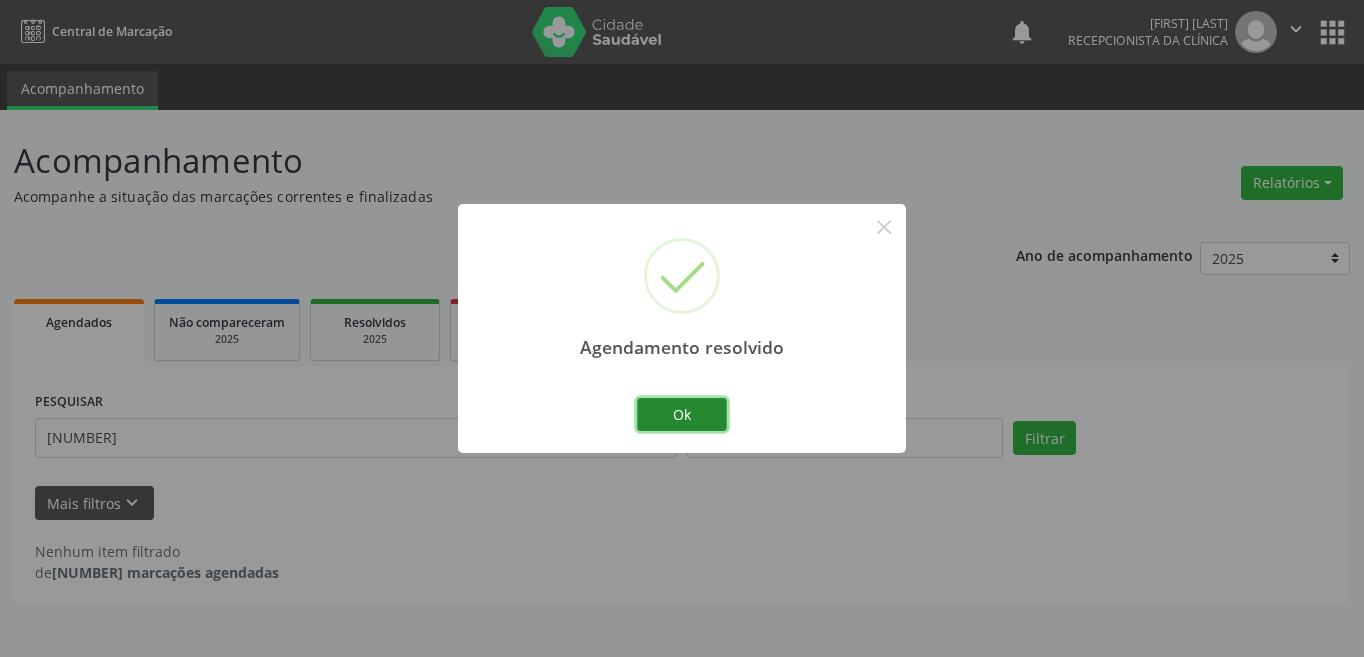 click on "Ok" at bounding box center (682, 415) 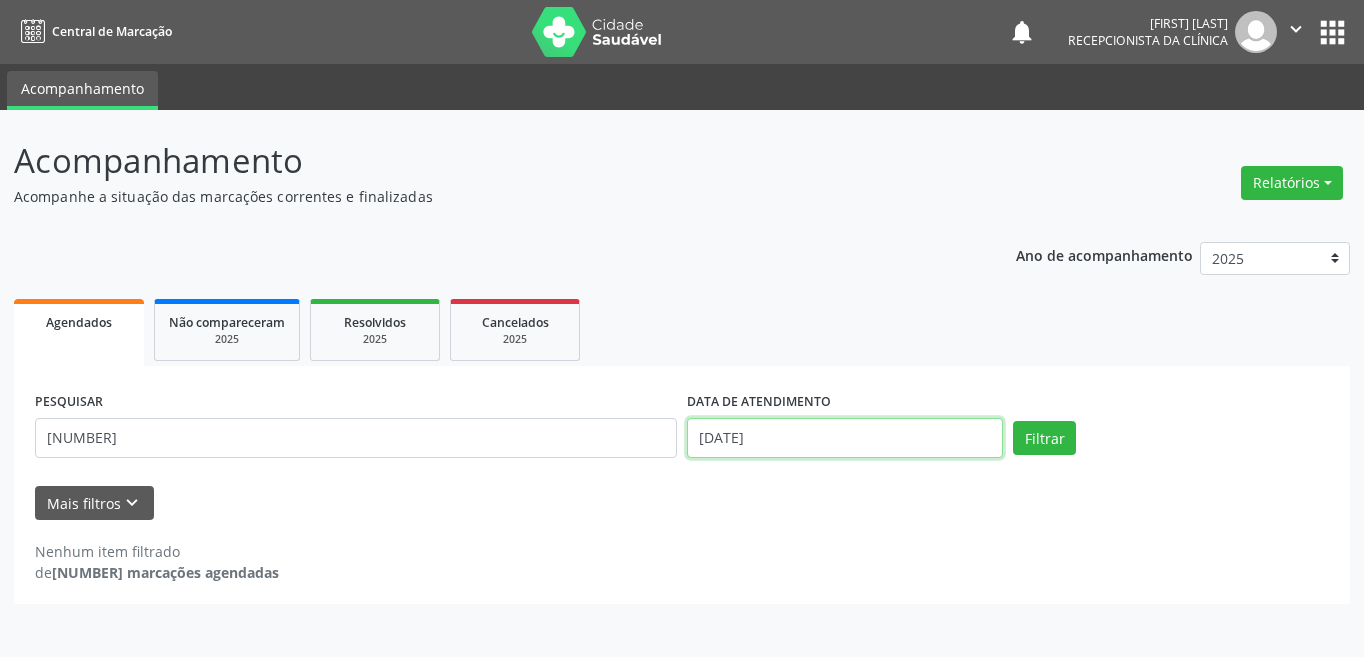 click on "[DATE]" at bounding box center [845, 438] 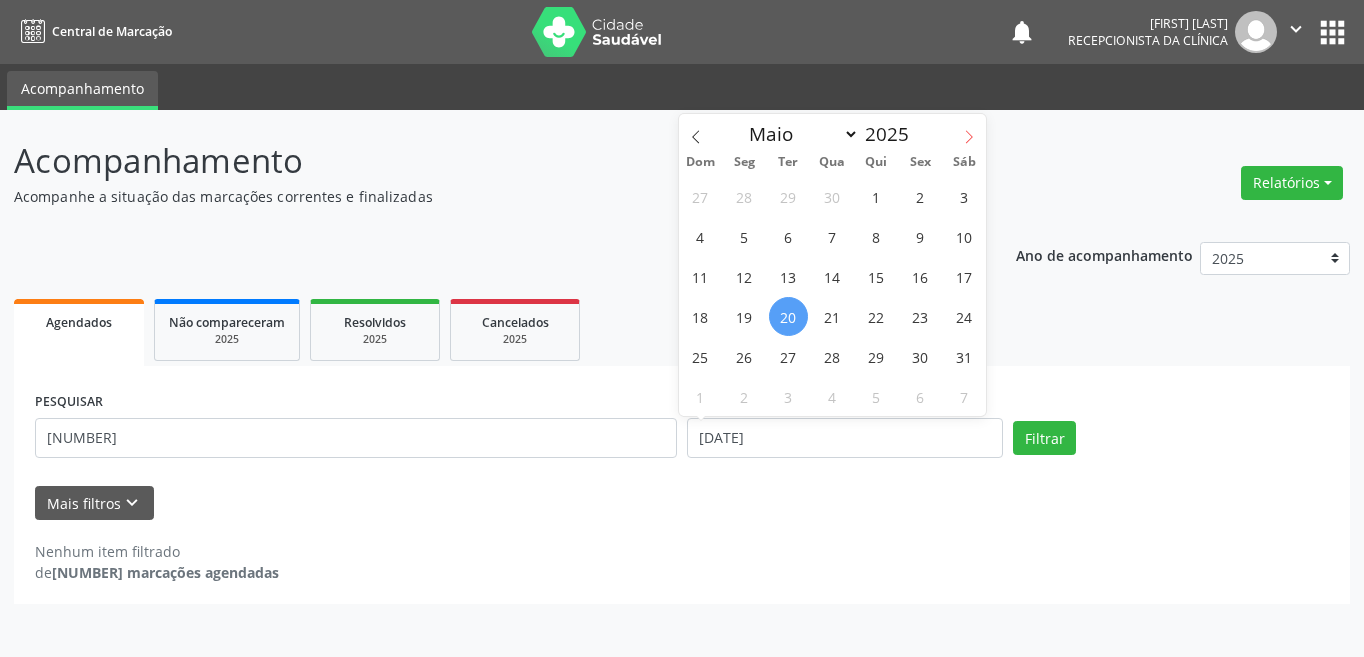 click 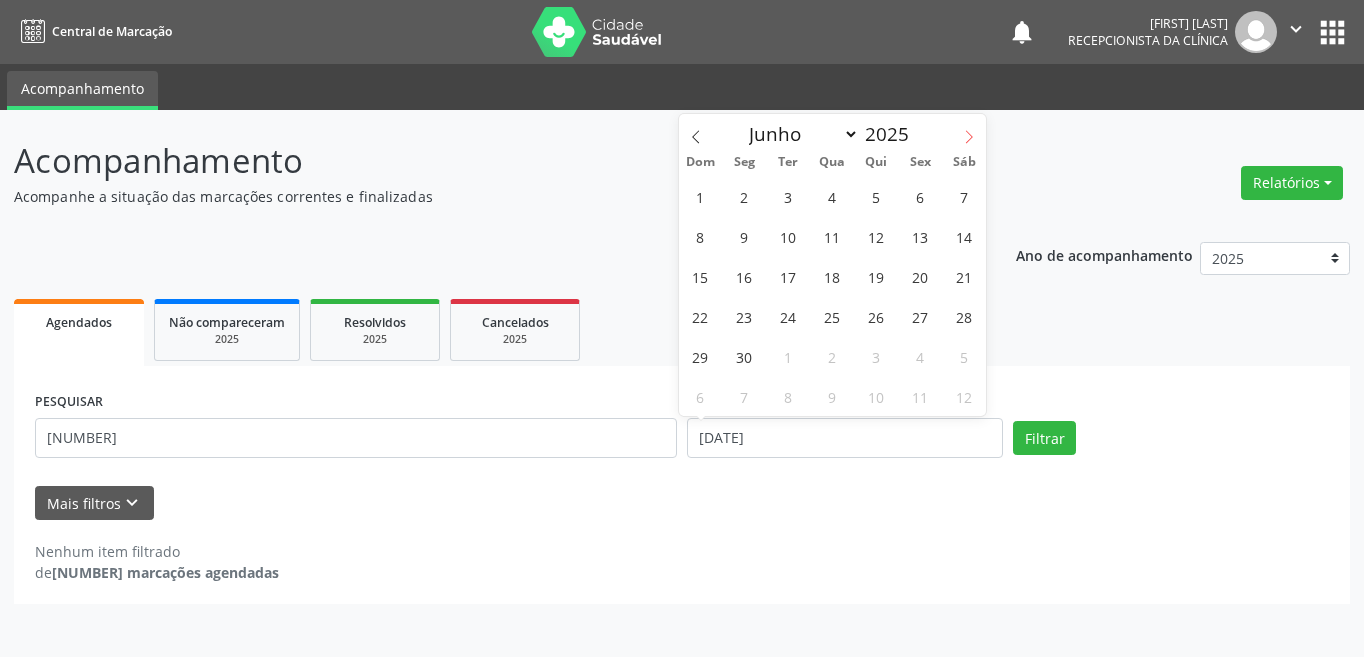 click 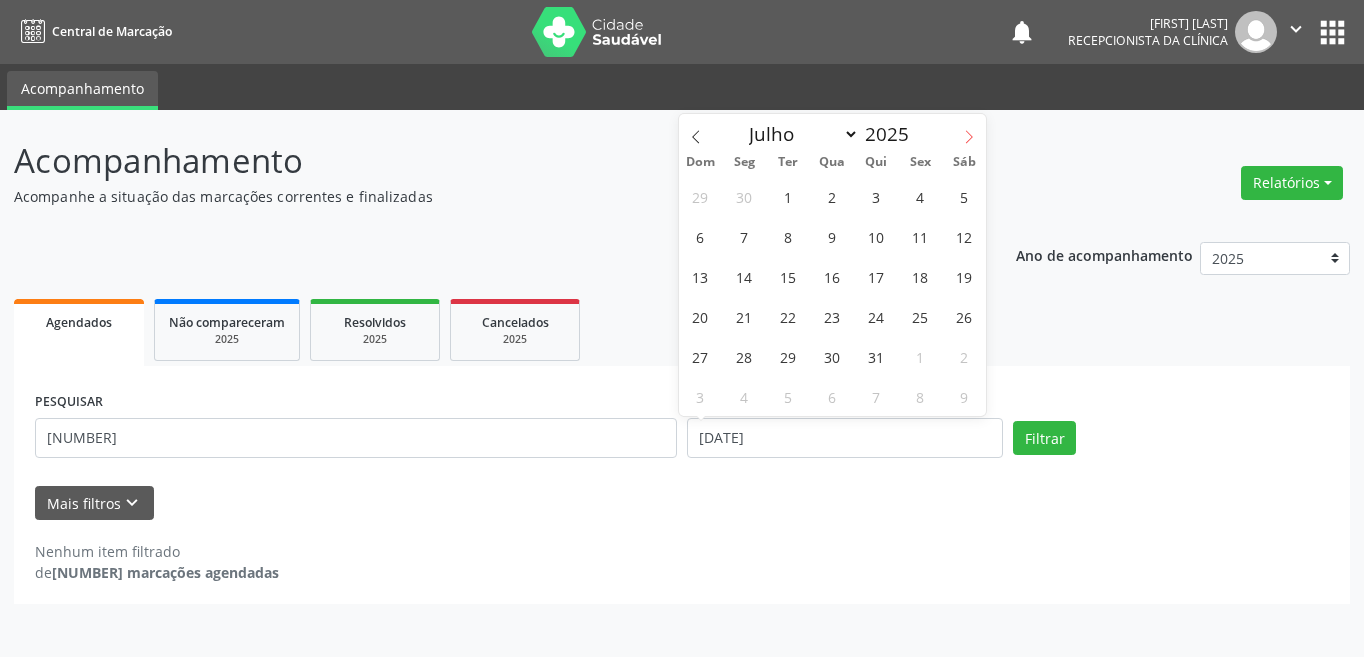 click 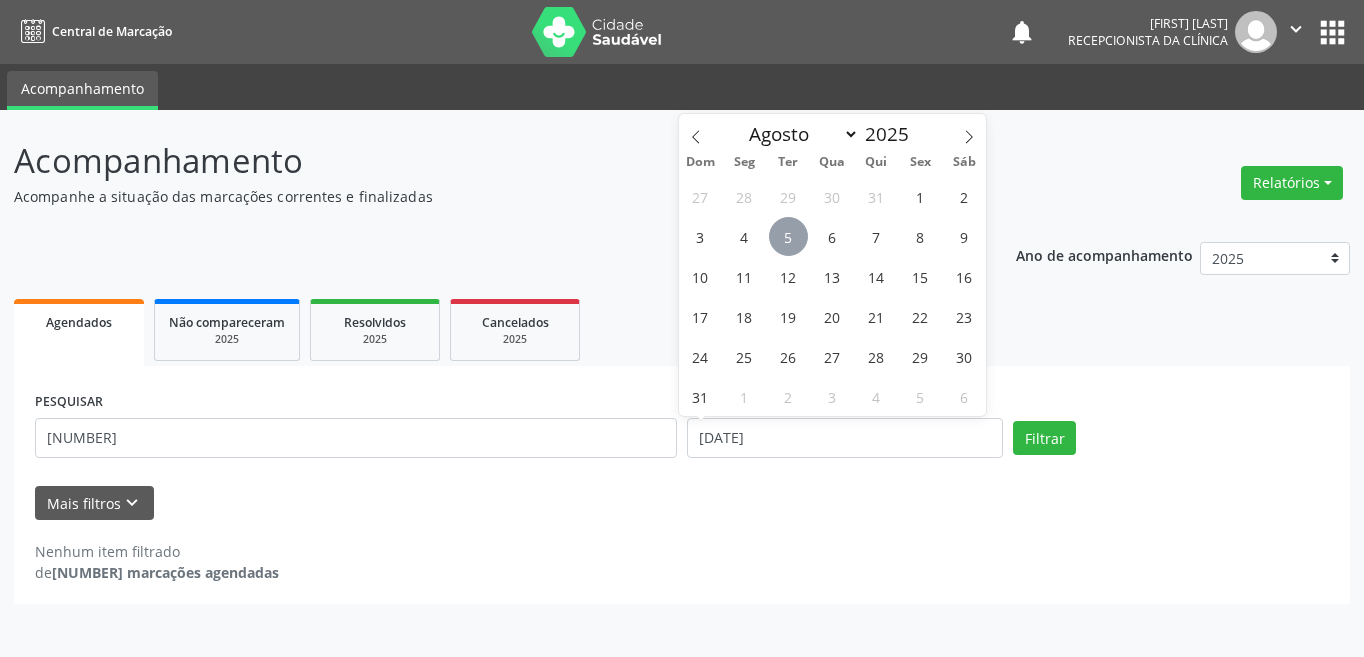 click on "5" at bounding box center [788, 236] 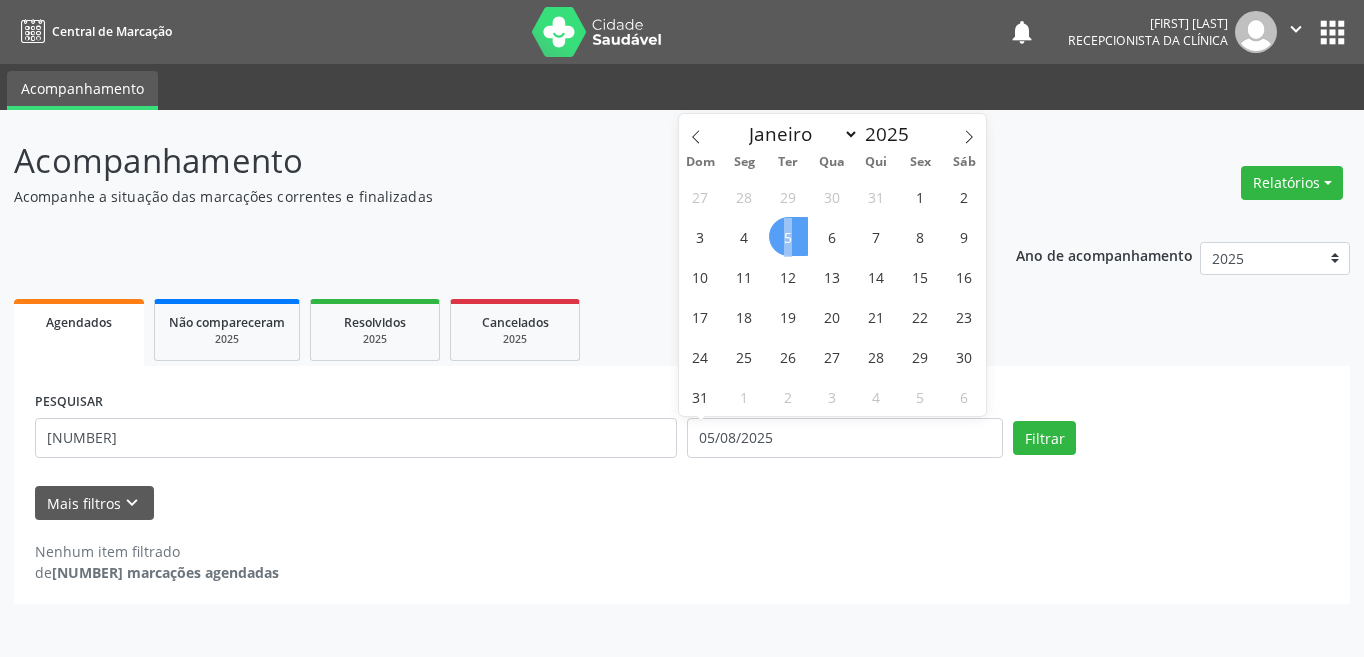 click on "5" at bounding box center [788, 236] 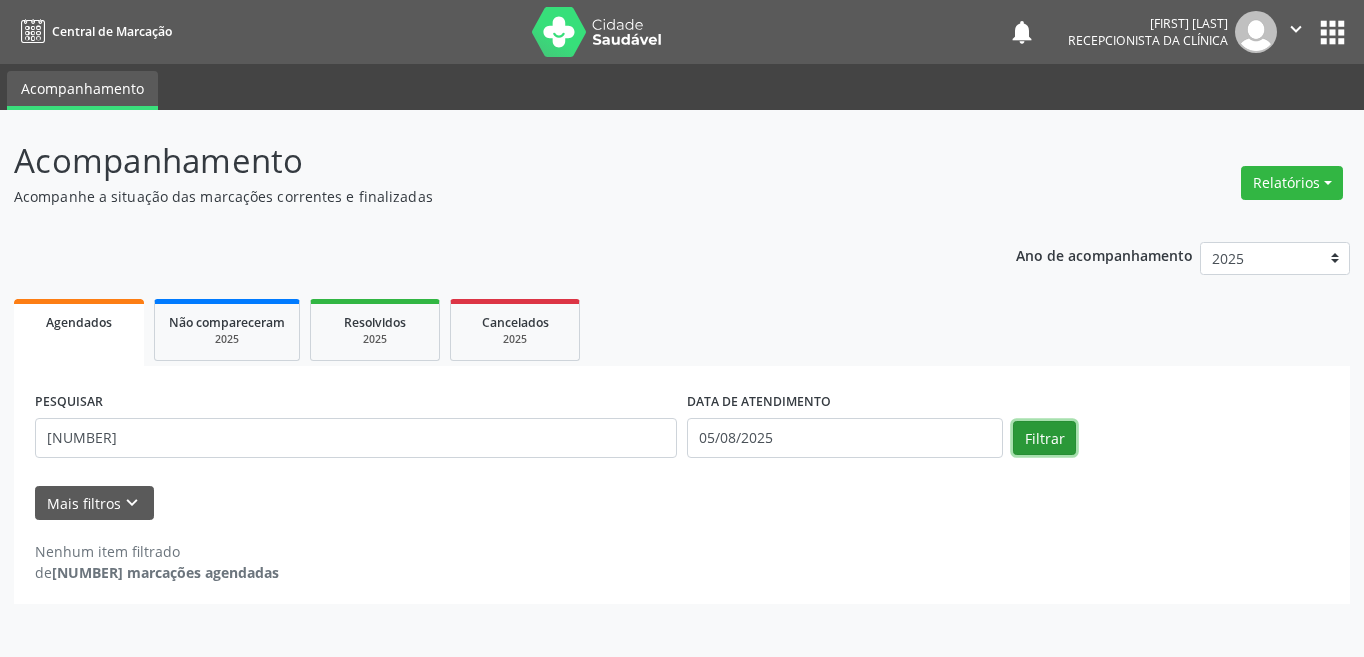 click on "Filtrar" at bounding box center (1044, 438) 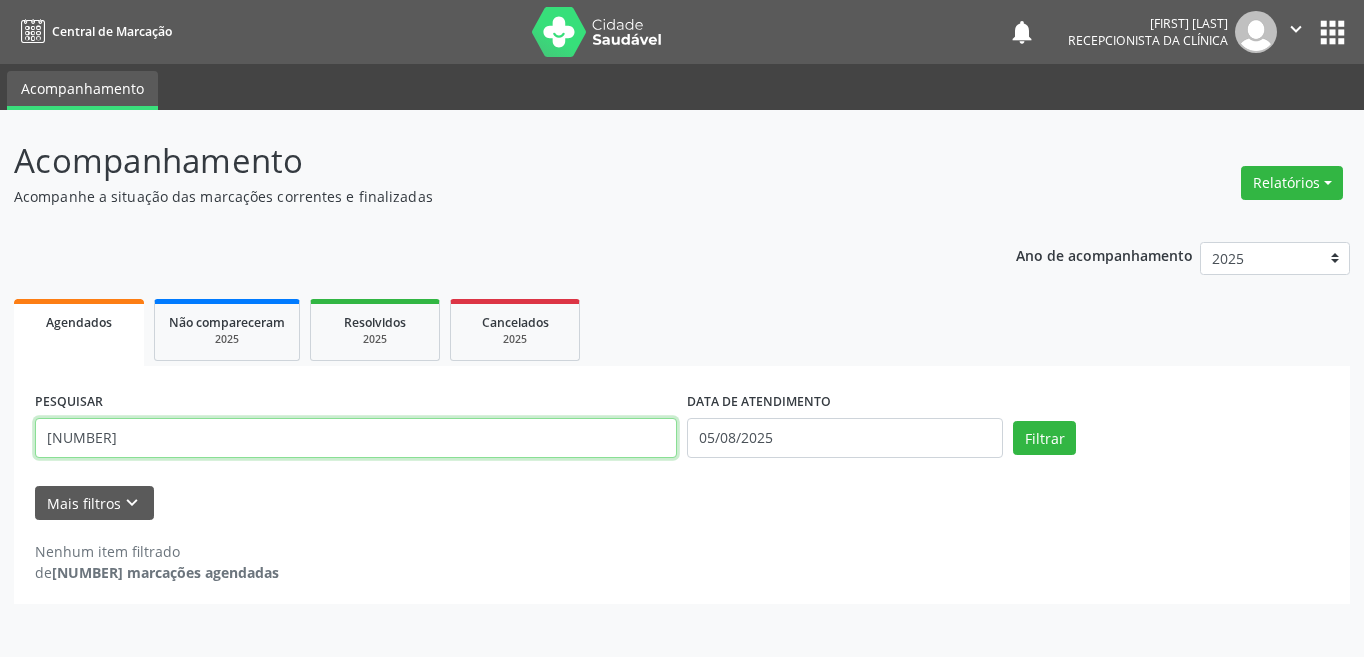 click on "[NUMBER]" at bounding box center (356, 438) 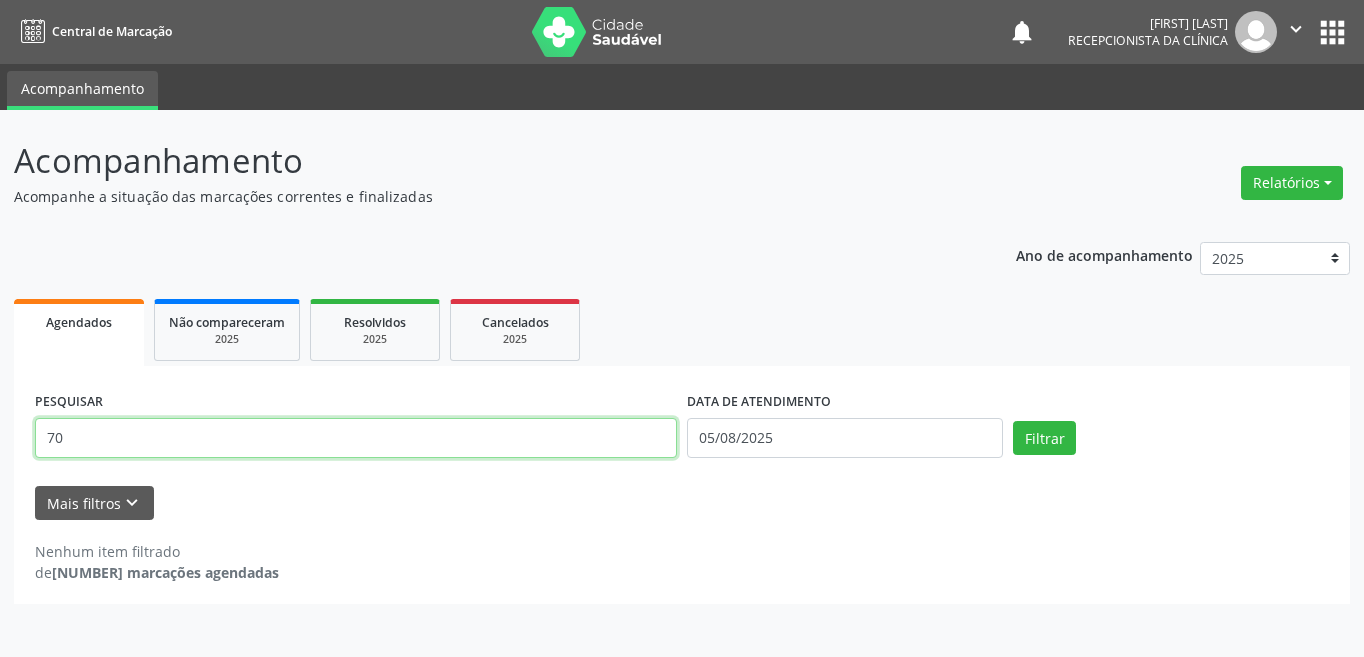 type on "7" 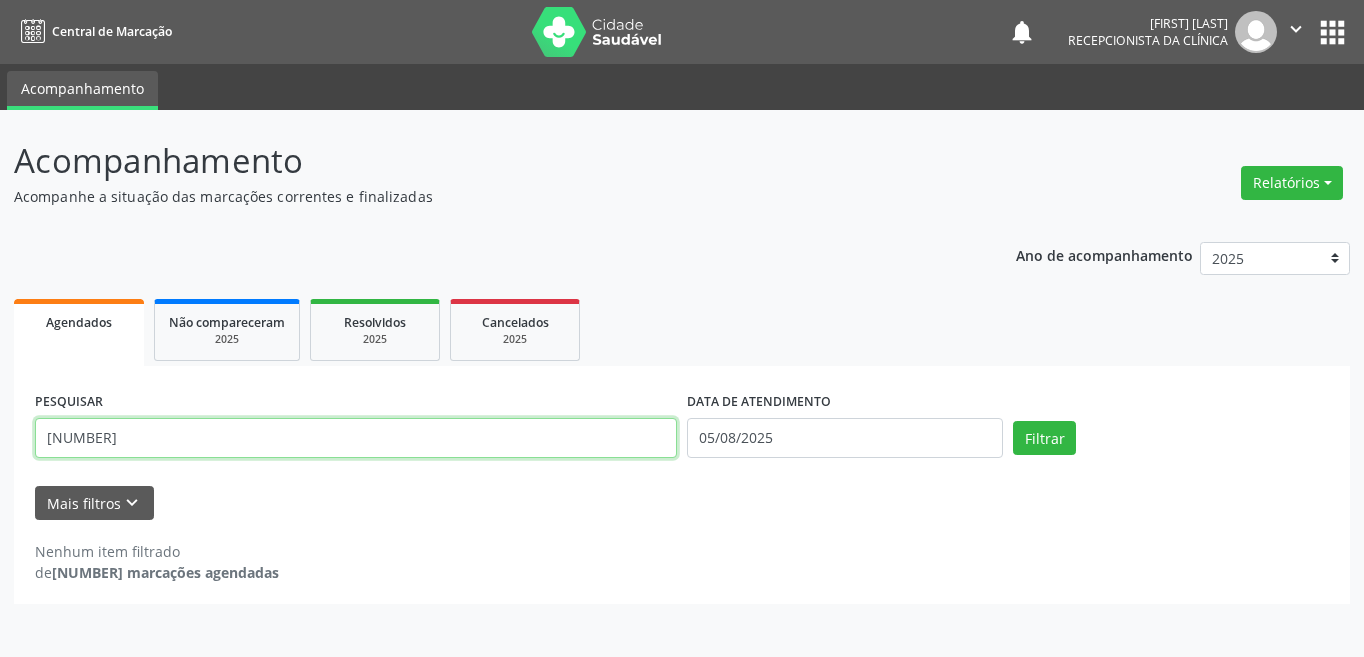 type on "[NUMBER]" 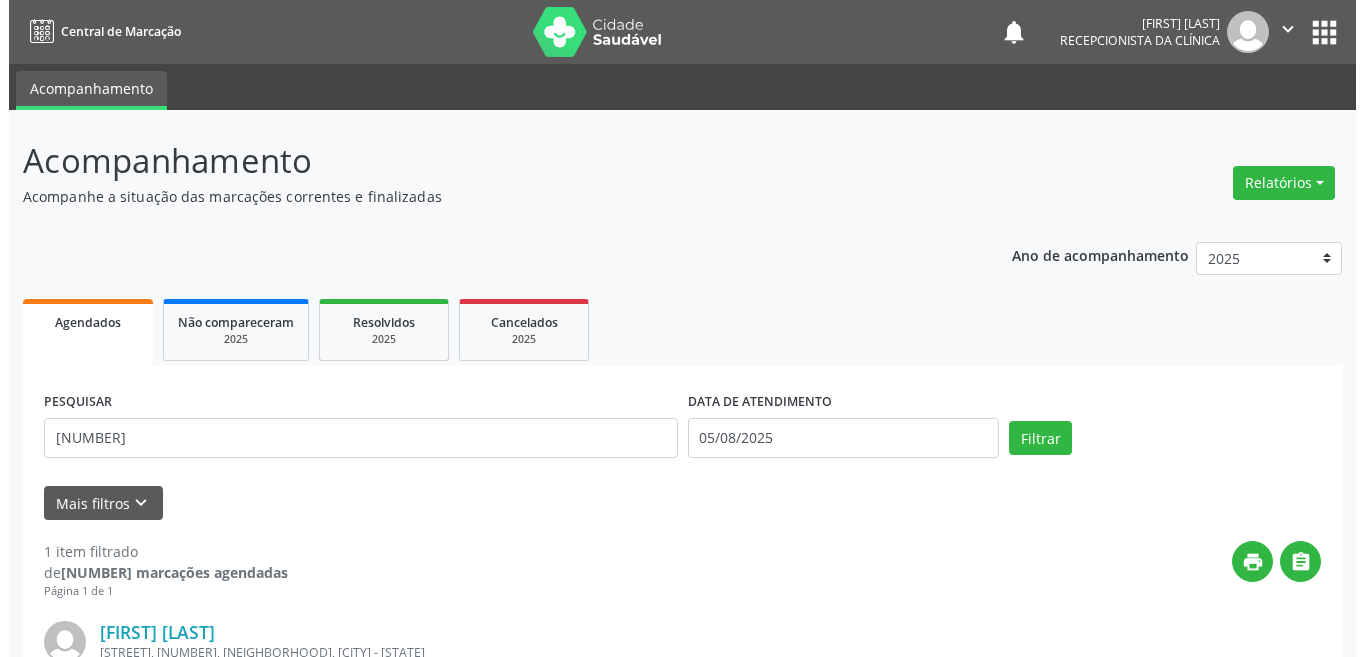 scroll, scrollTop: 248, scrollLeft: 0, axis: vertical 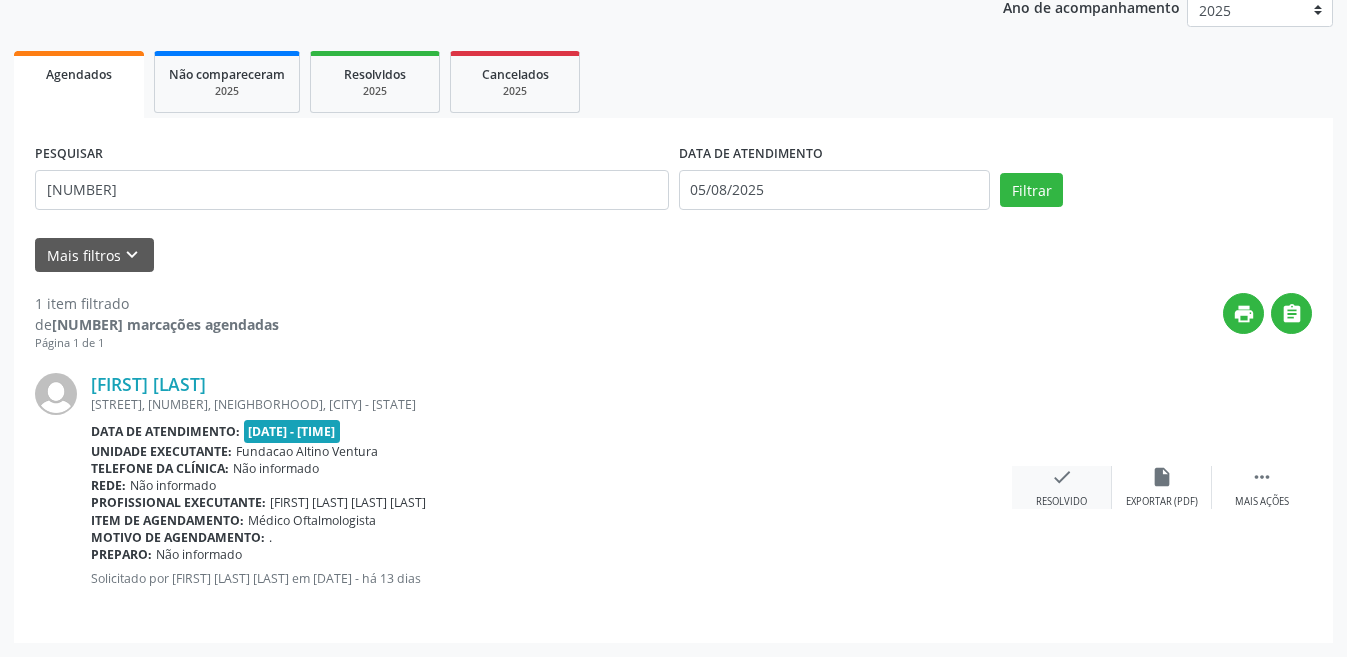 click on "check" at bounding box center (1062, 477) 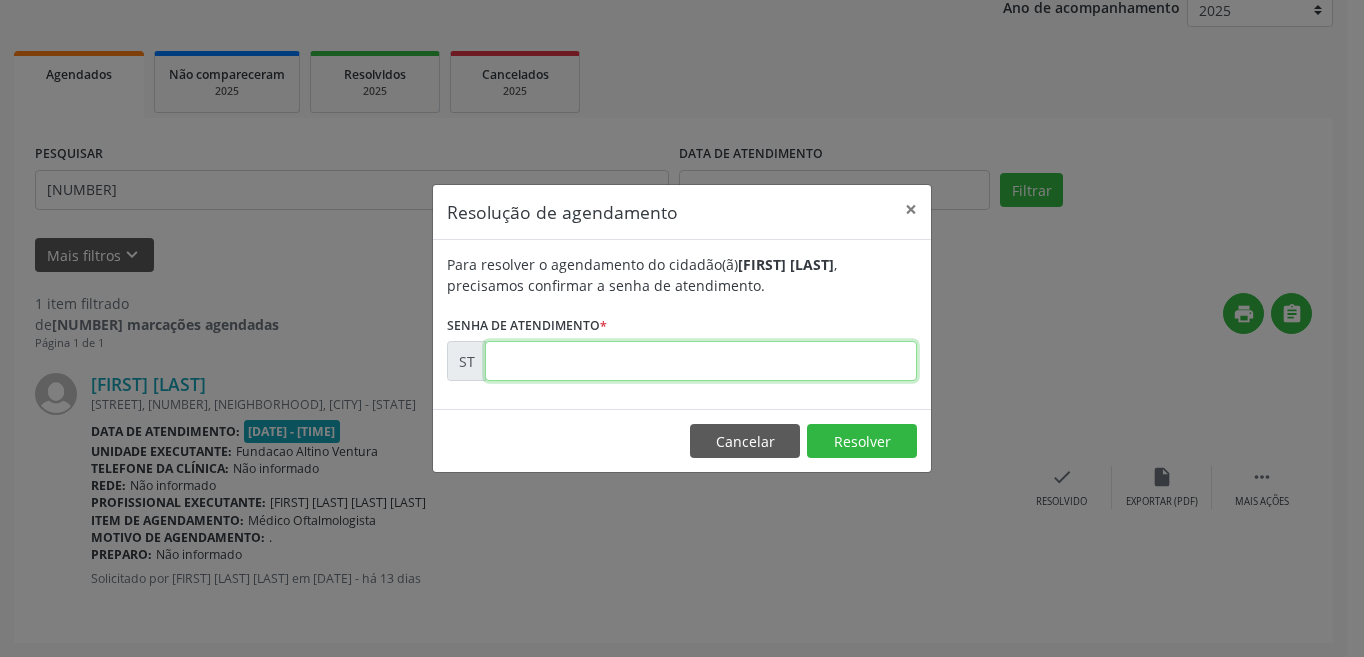 click at bounding box center (701, 361) 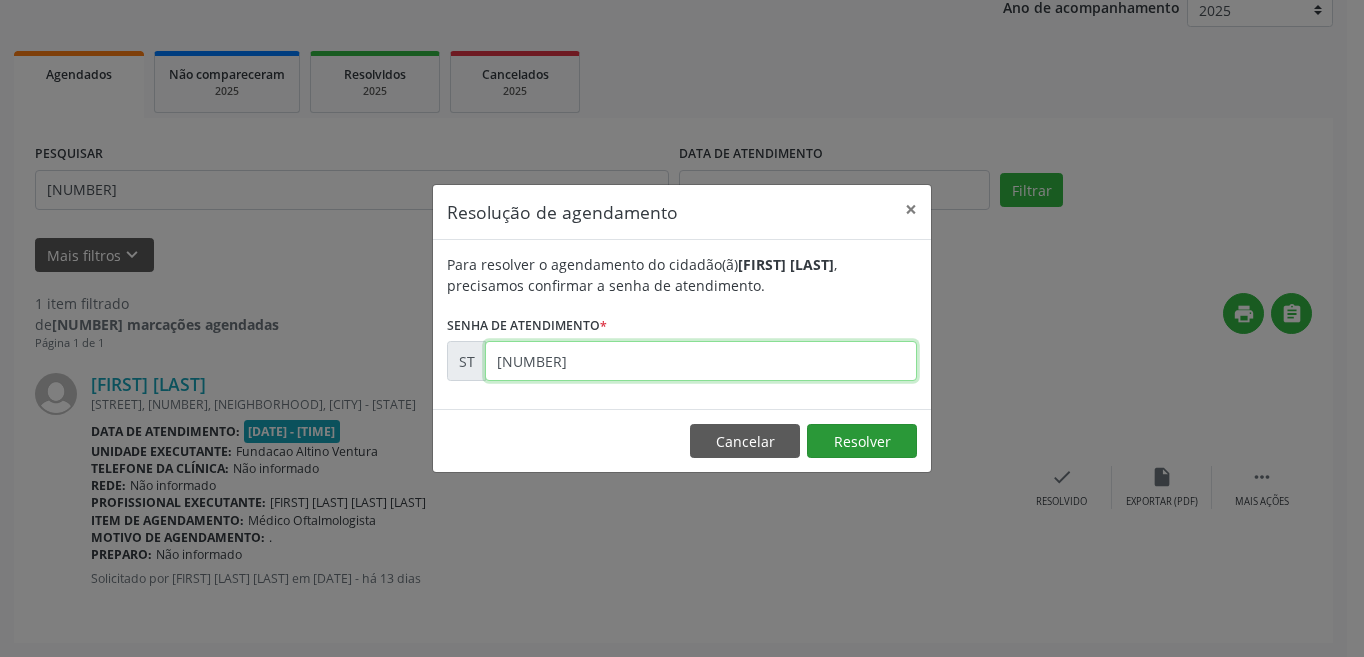 type on "[NUMBER]" 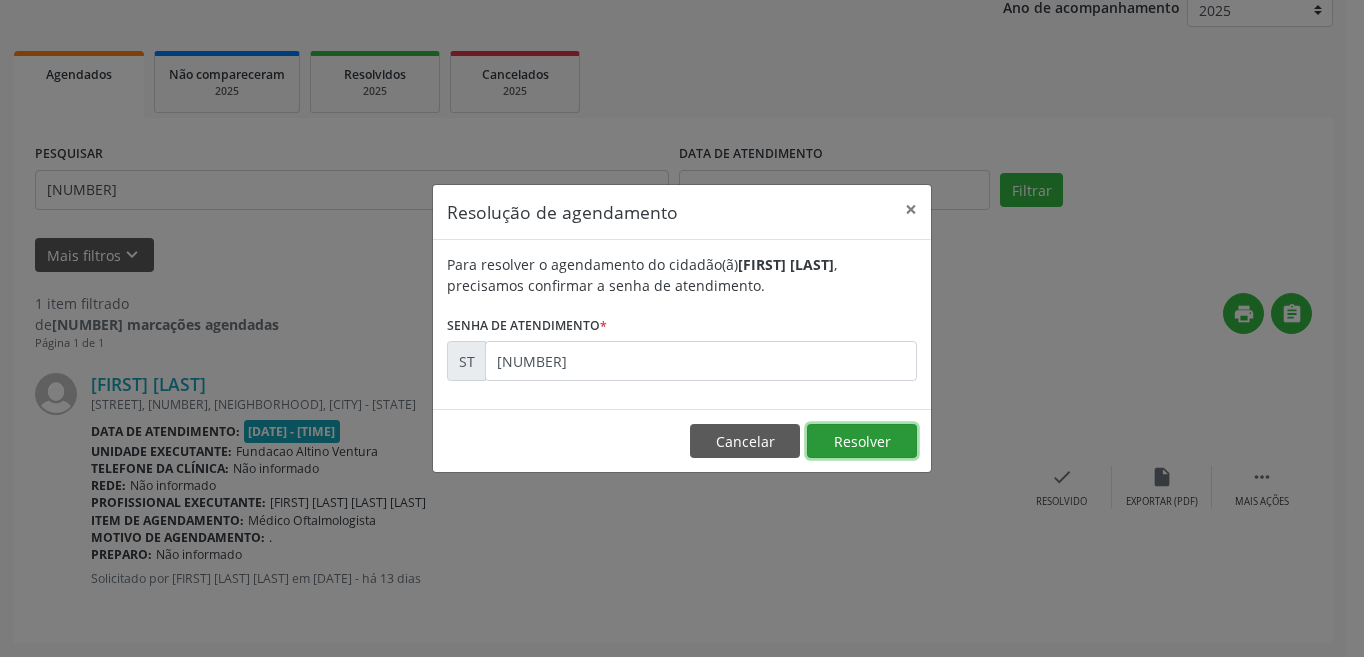 click on "Resolver" at bounding box center [862, 441] 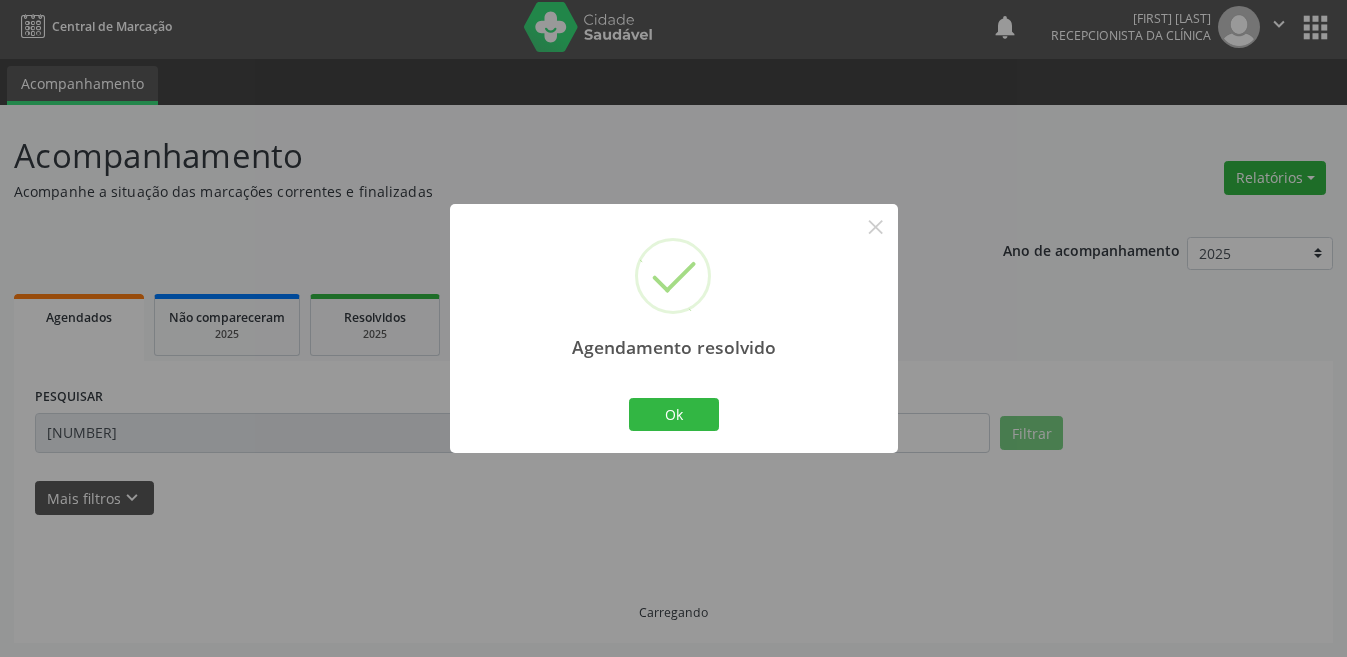 scroll, scrollTop: 0, scrollLeft: 0, axis: both 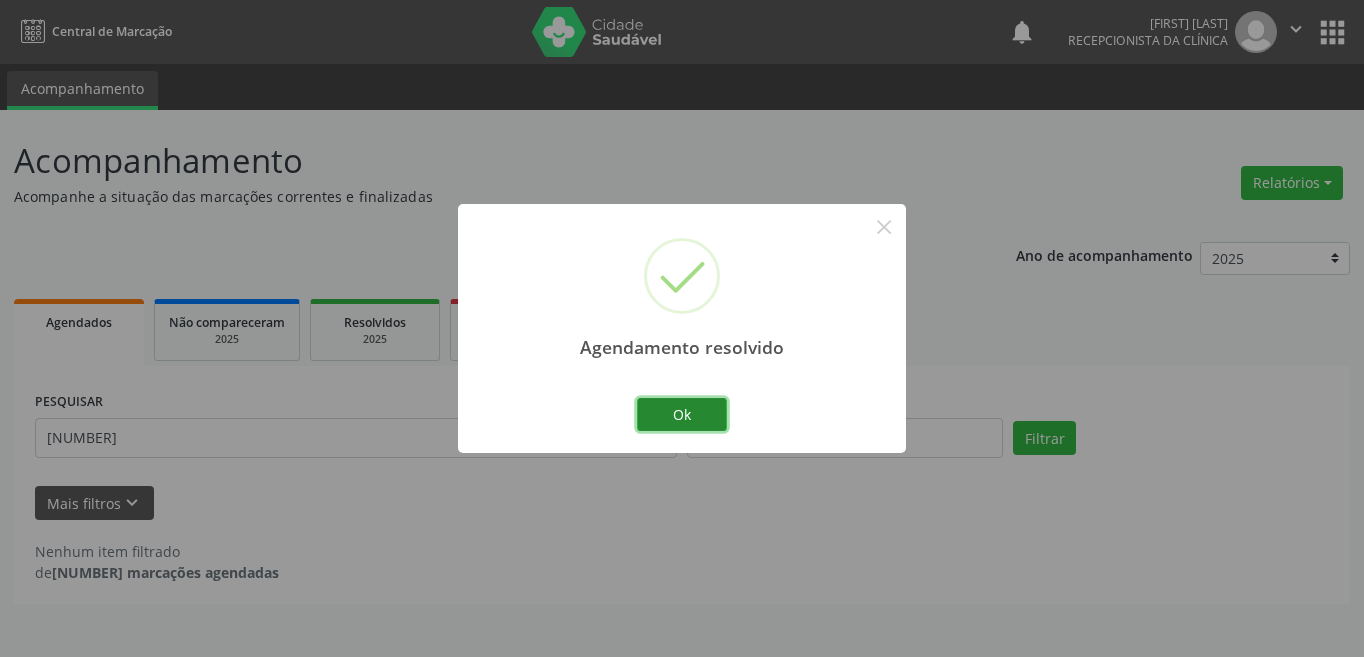 click on "Ok" at bounding box center [682, 415] 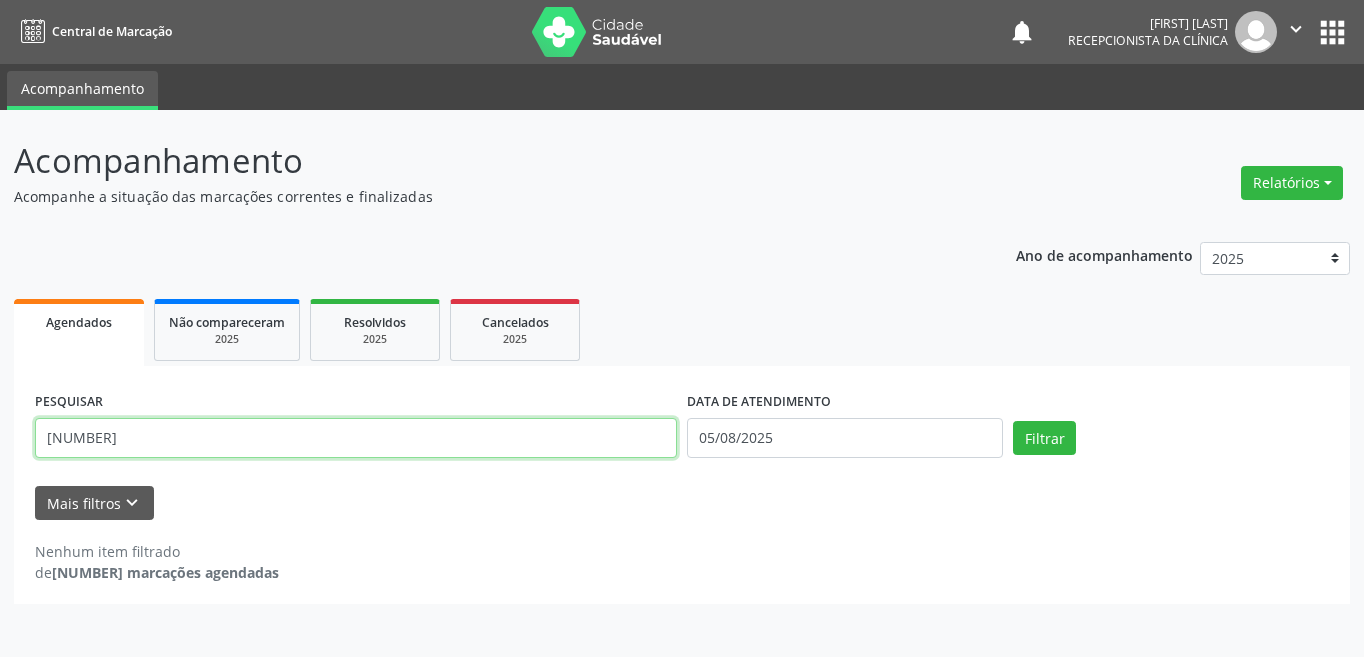 click on "[NUMBER]" at bounding box center (356, 438) 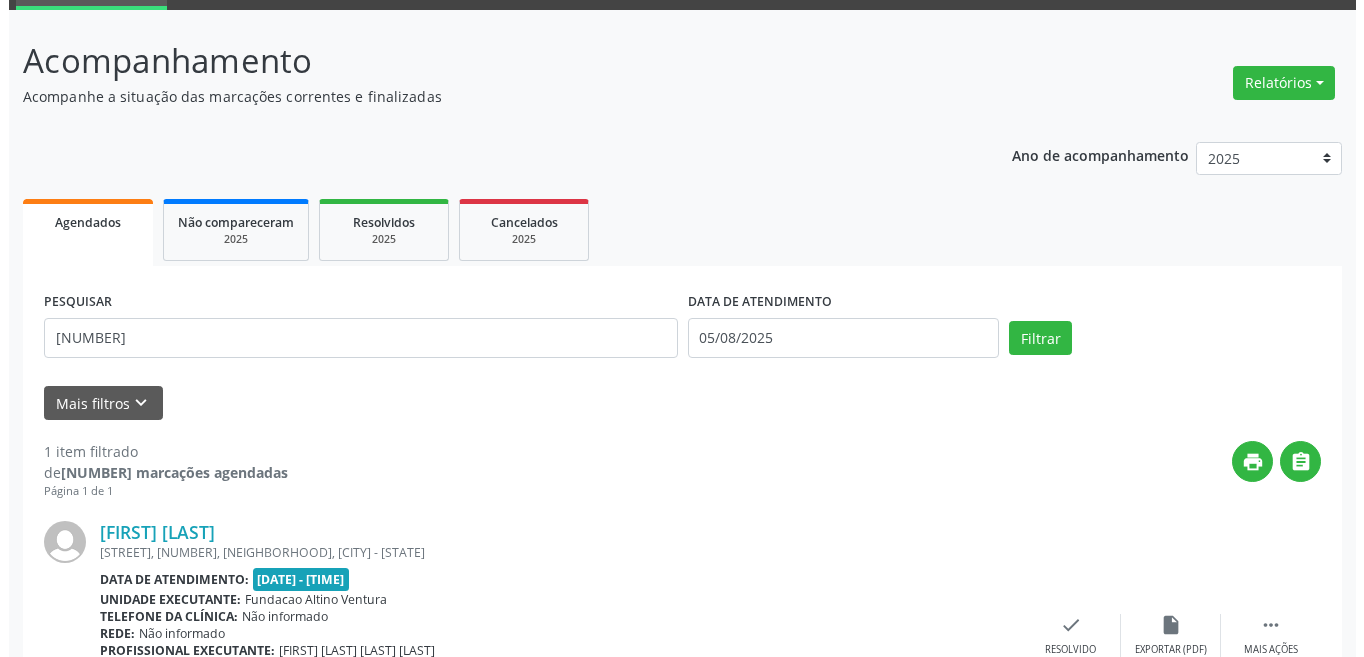 scroll, scrollTop: 248, scrollLeft: 0, axis: vertical 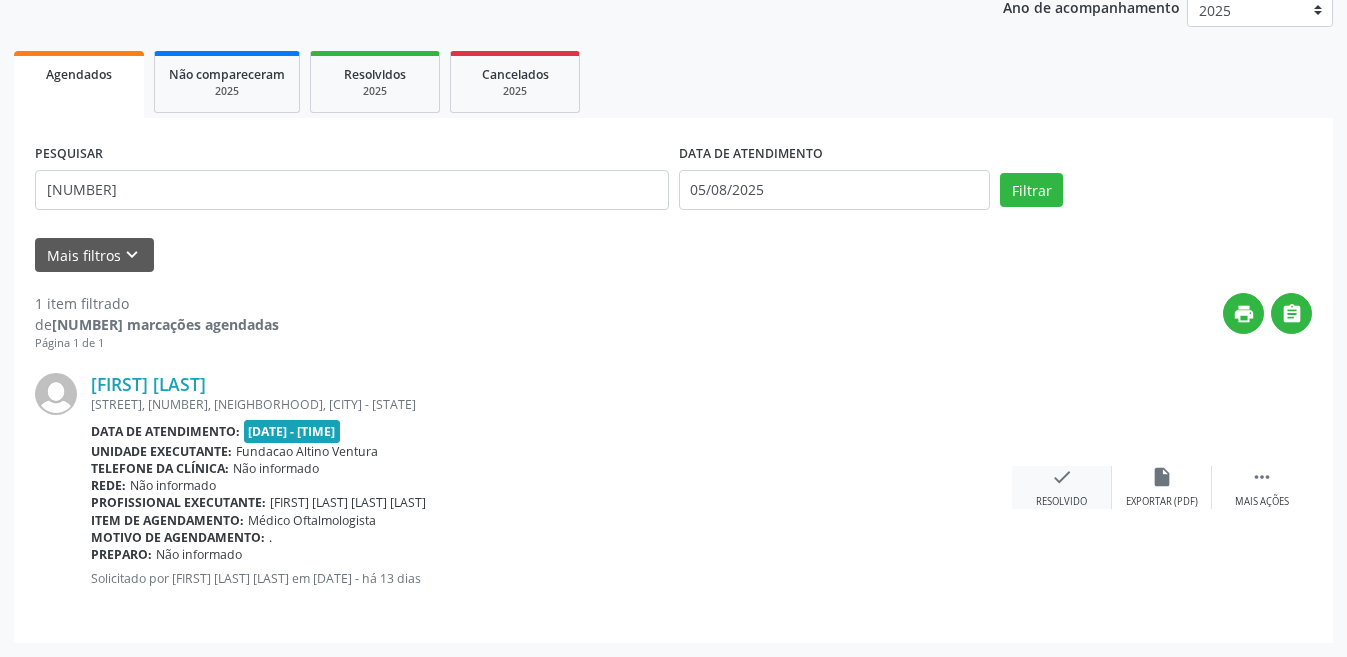 click on "check
Resolvido" at bounding box center (1062, 487) 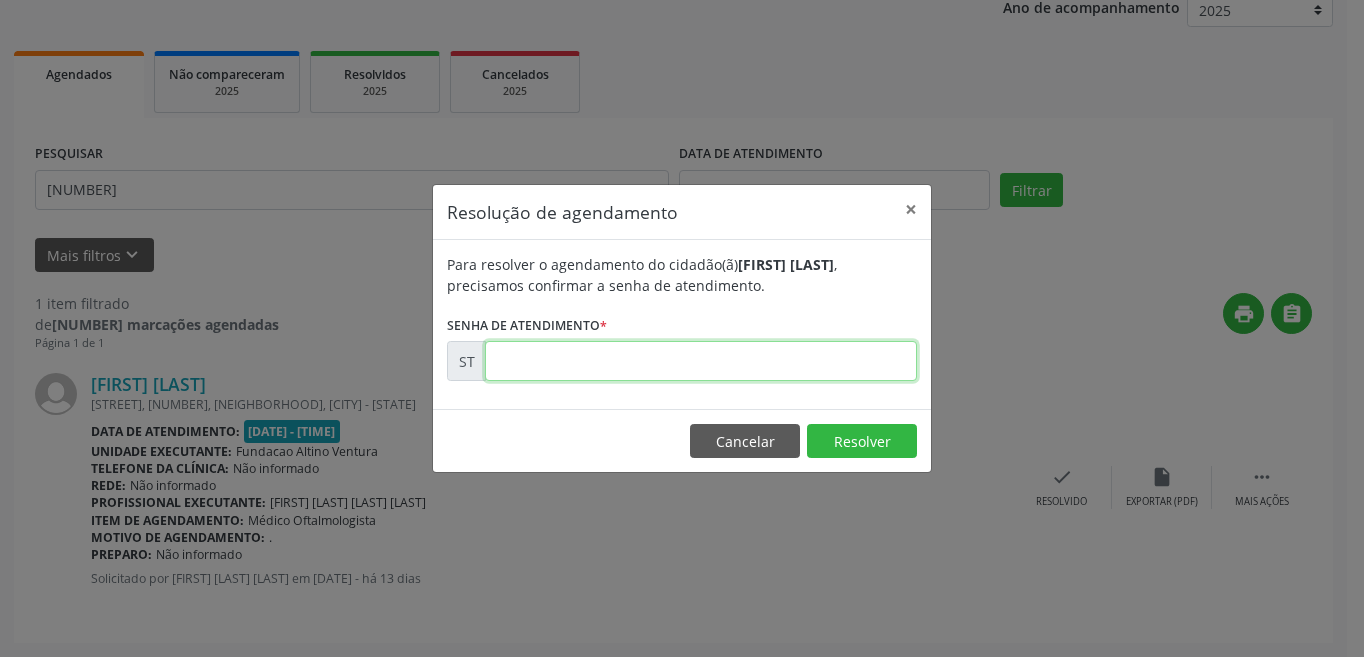 click at bounding box center (701, 361) 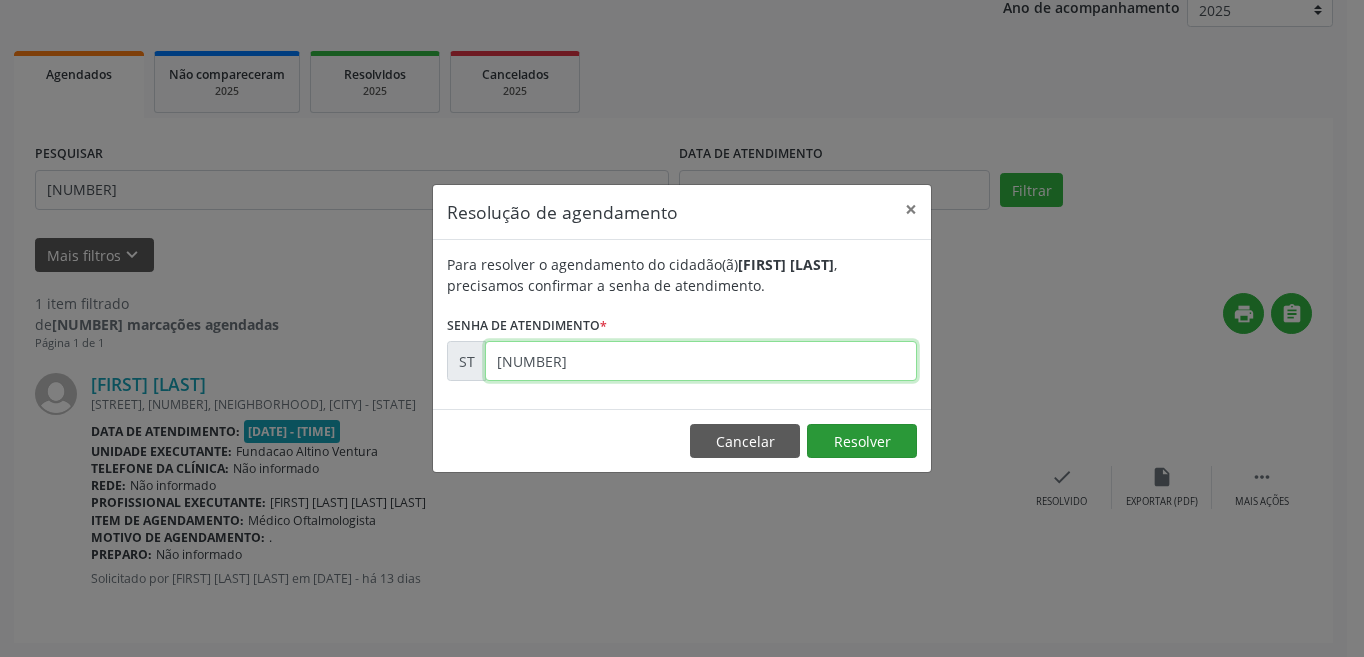 type on "[NUMBER]" 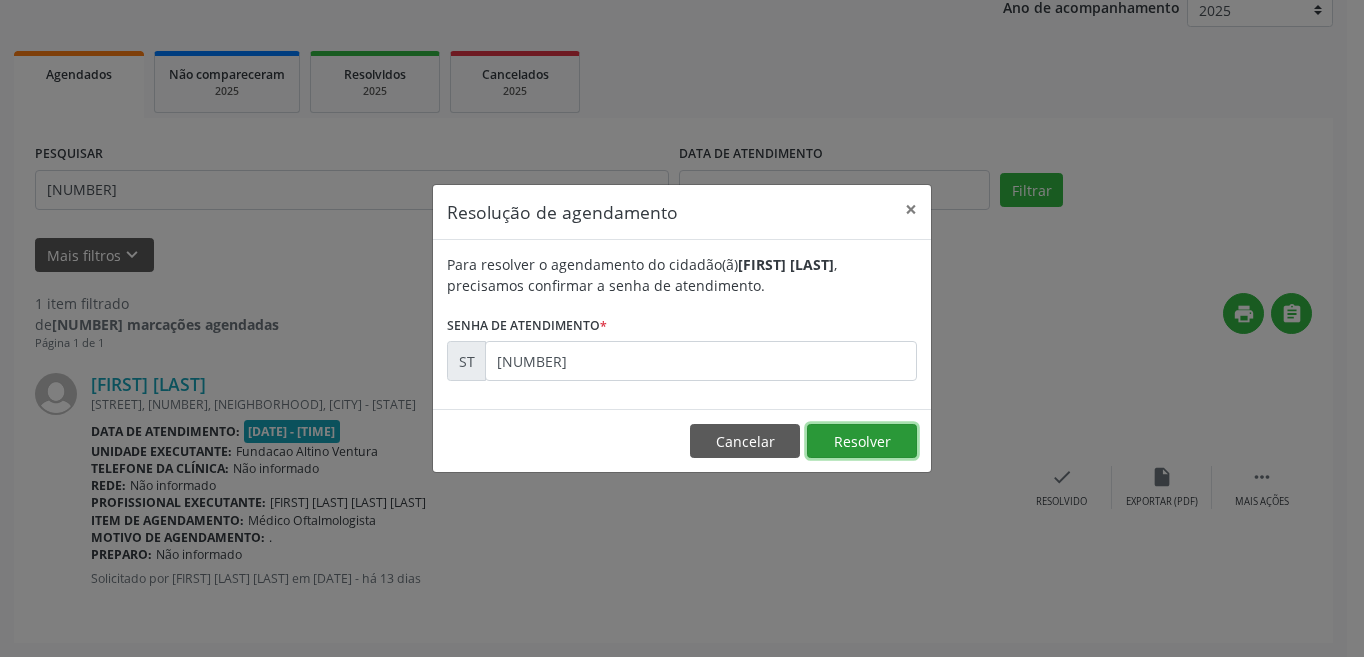 click on "Resolver" at bounding box center (862, 441) 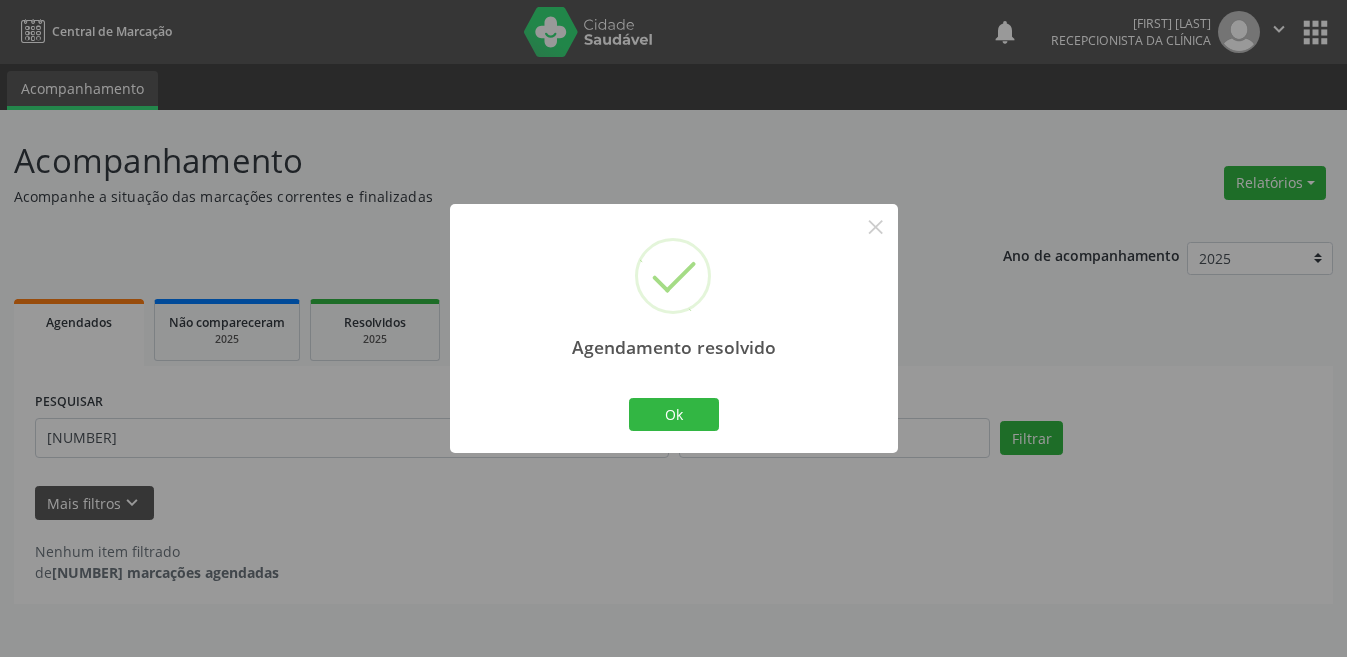 scroll, scrollTop: 0, scrollLeft: 0, axis: both 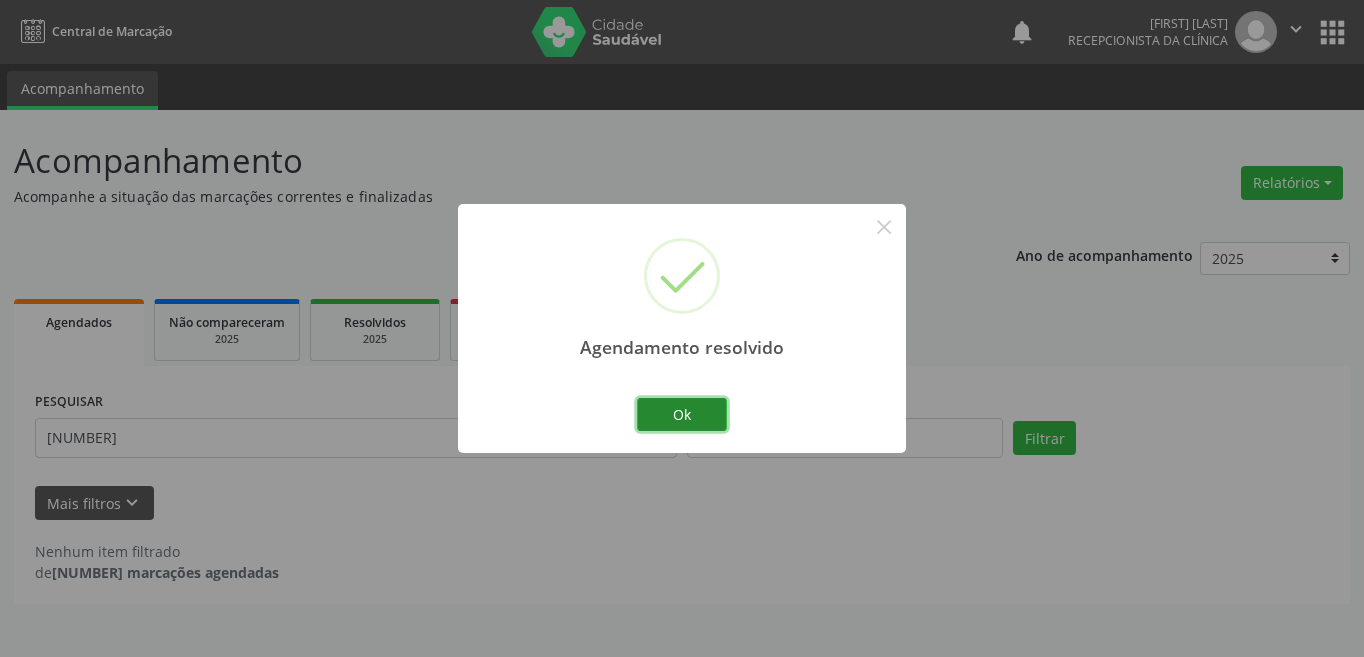 click on "Ok" at bounding box center (682, 415) 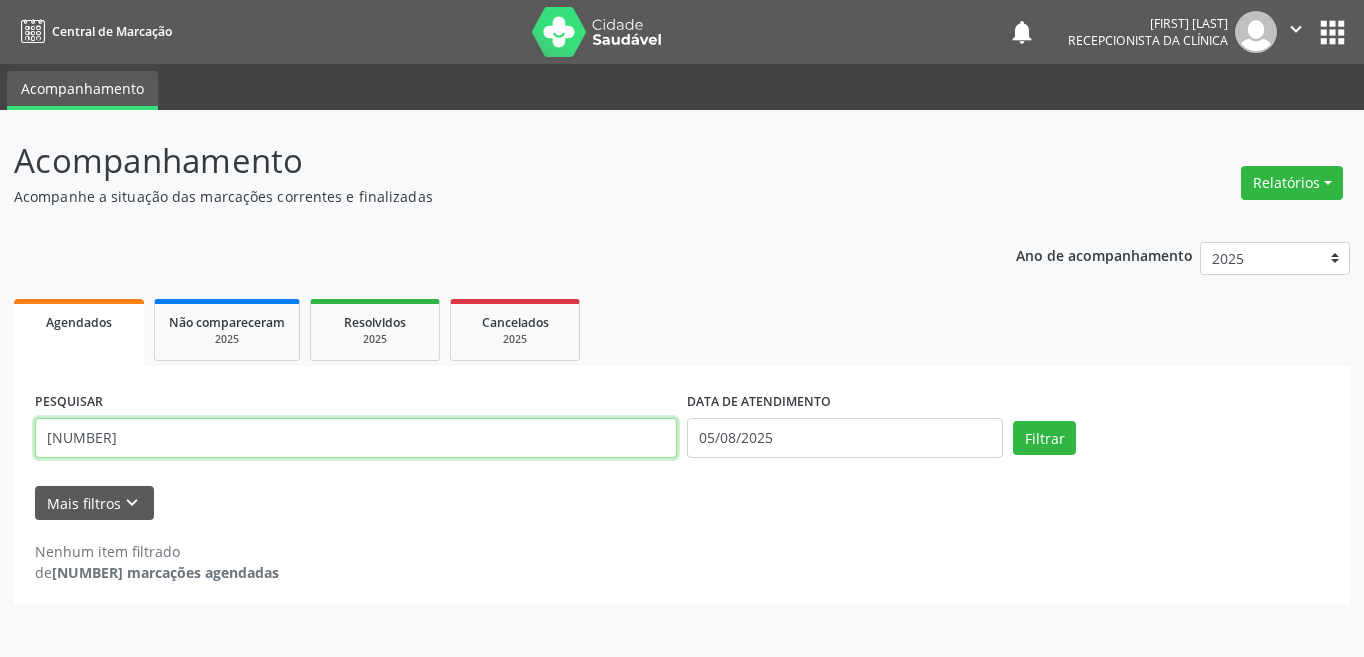 click on "[NUMBER]" at bounding box center [356, 438] 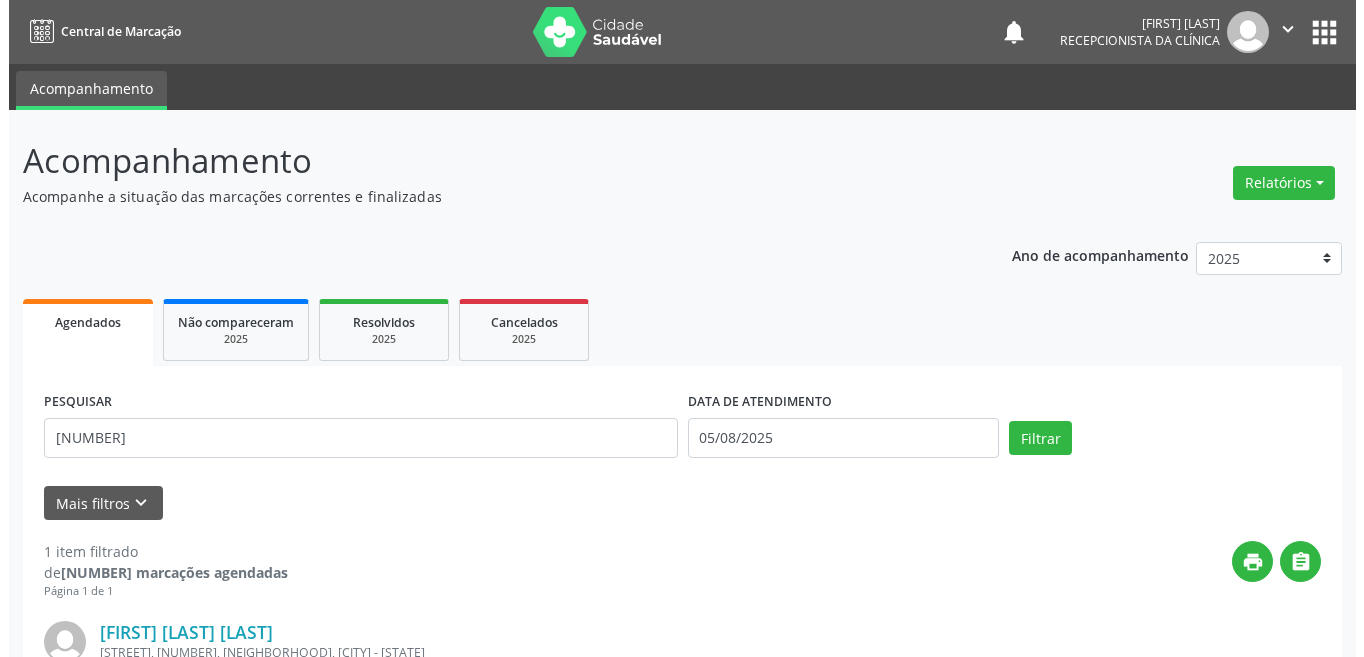 scroll, scrollTop: 248, scrollLeft: 0, axis: vertical 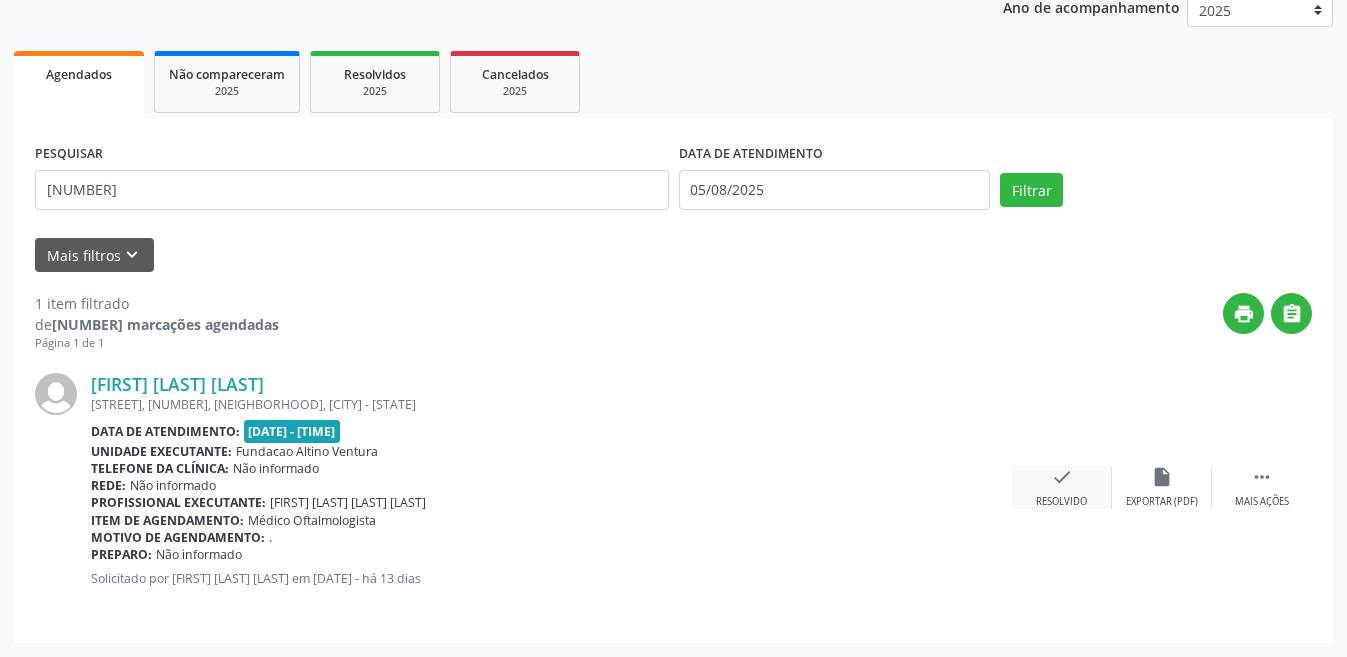click on "check
Resolvido" at bounding box center (1062, 487) 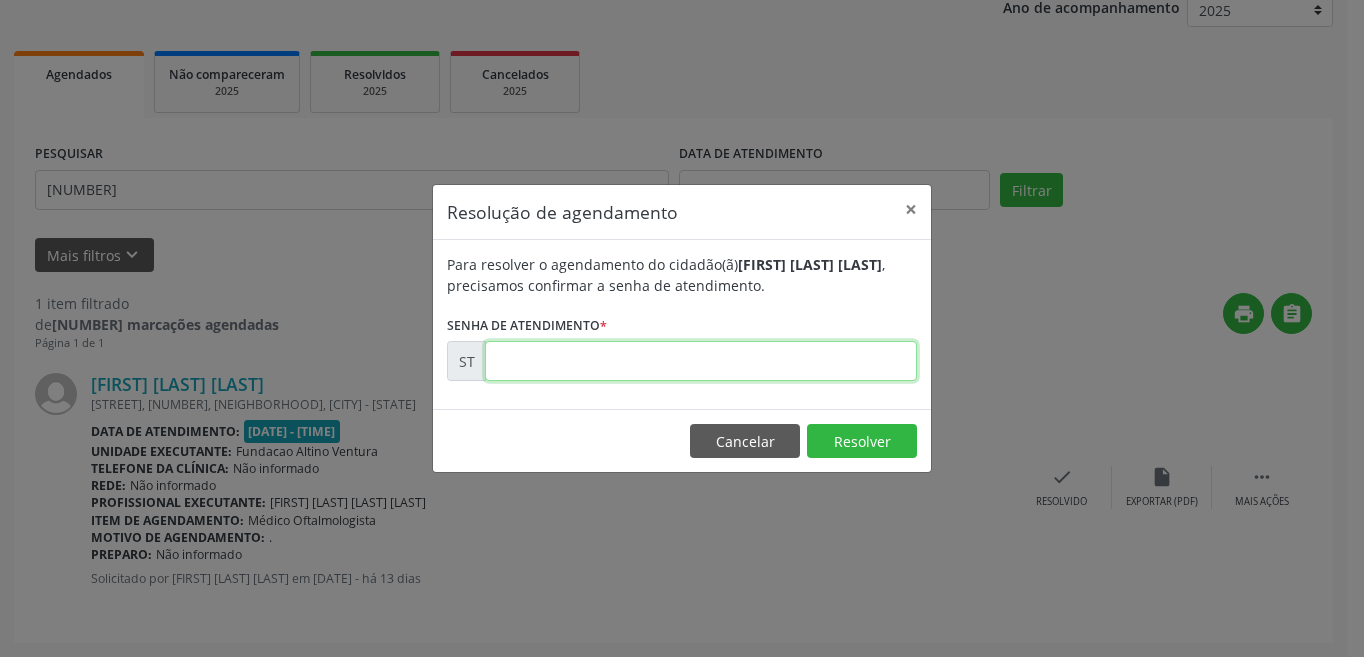 click at bounding box center (701, 361) 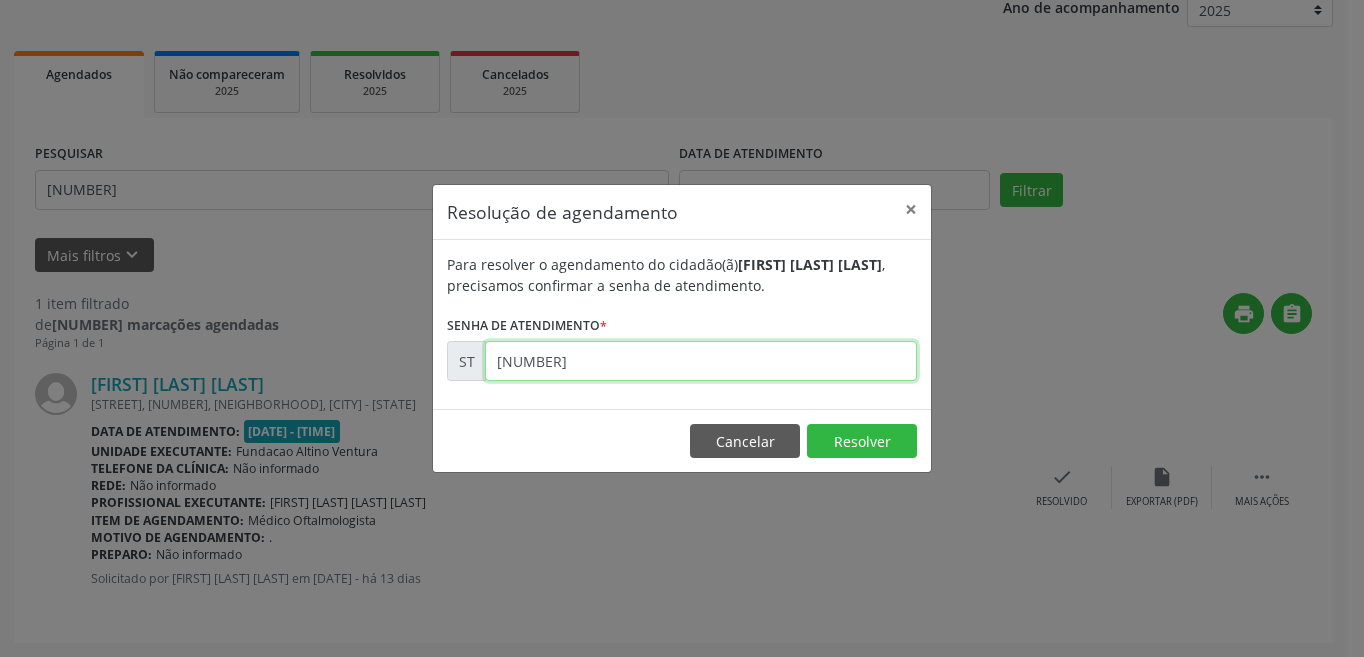 type on "[NUMBER]" 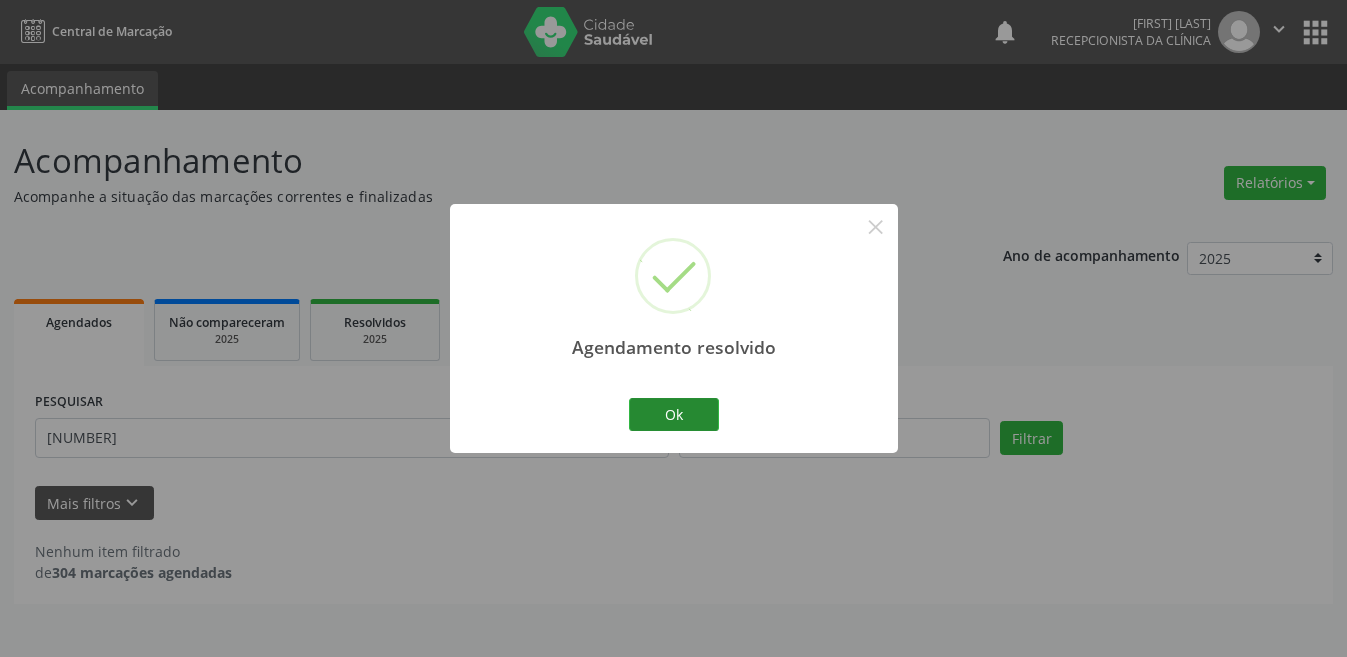 scroll, scrollTop: 0, scrollLeft: 0, axis: both 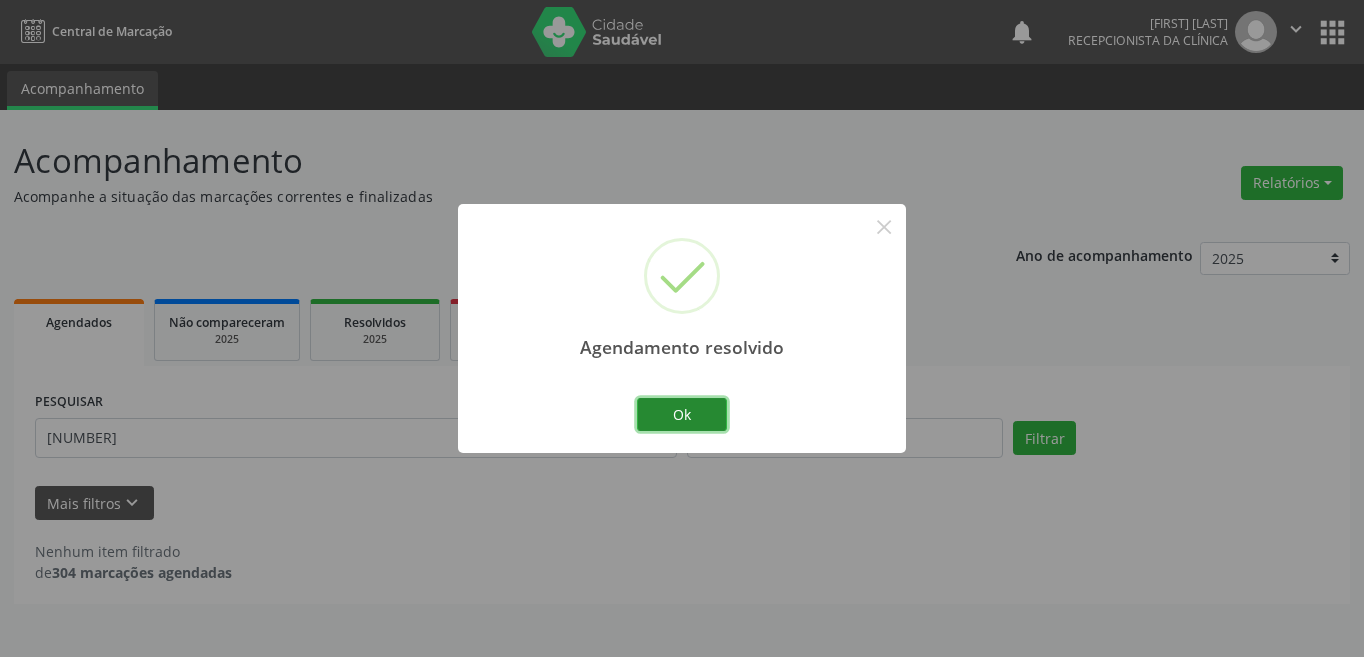 click on "Ok" at bounding box center (682, 415) 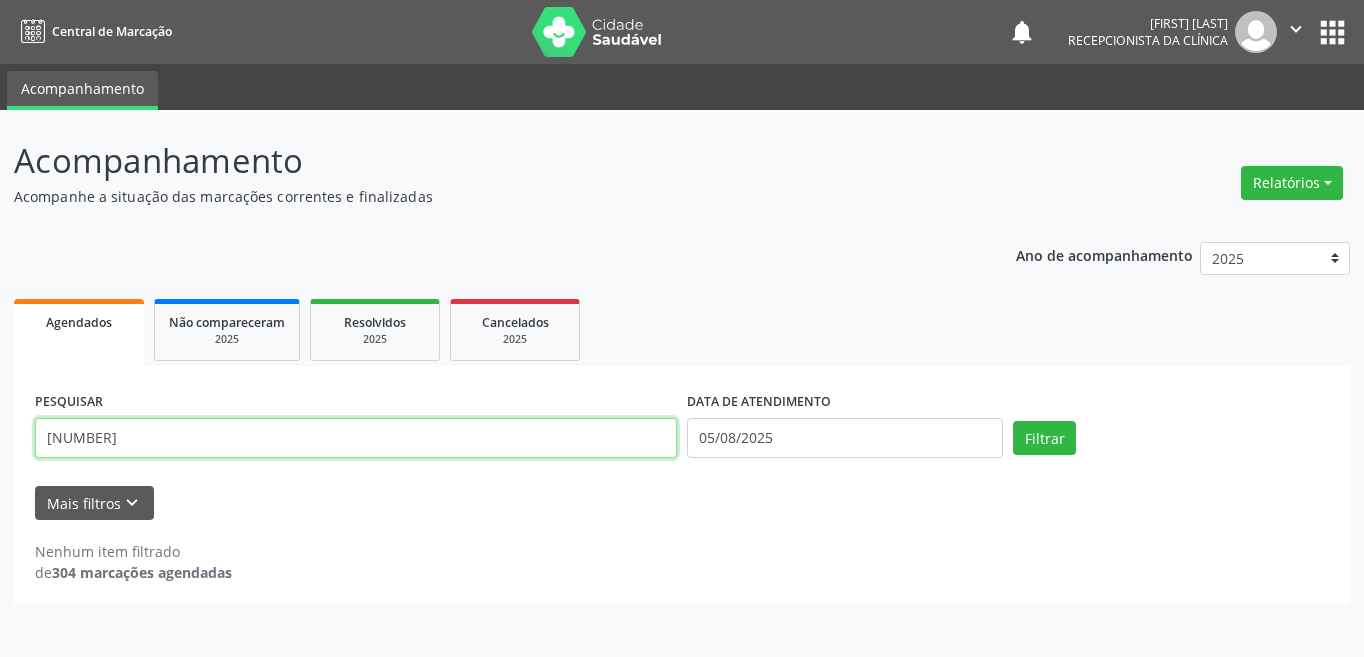 click on "[NUMBER]" at bounding box center (356, 438) 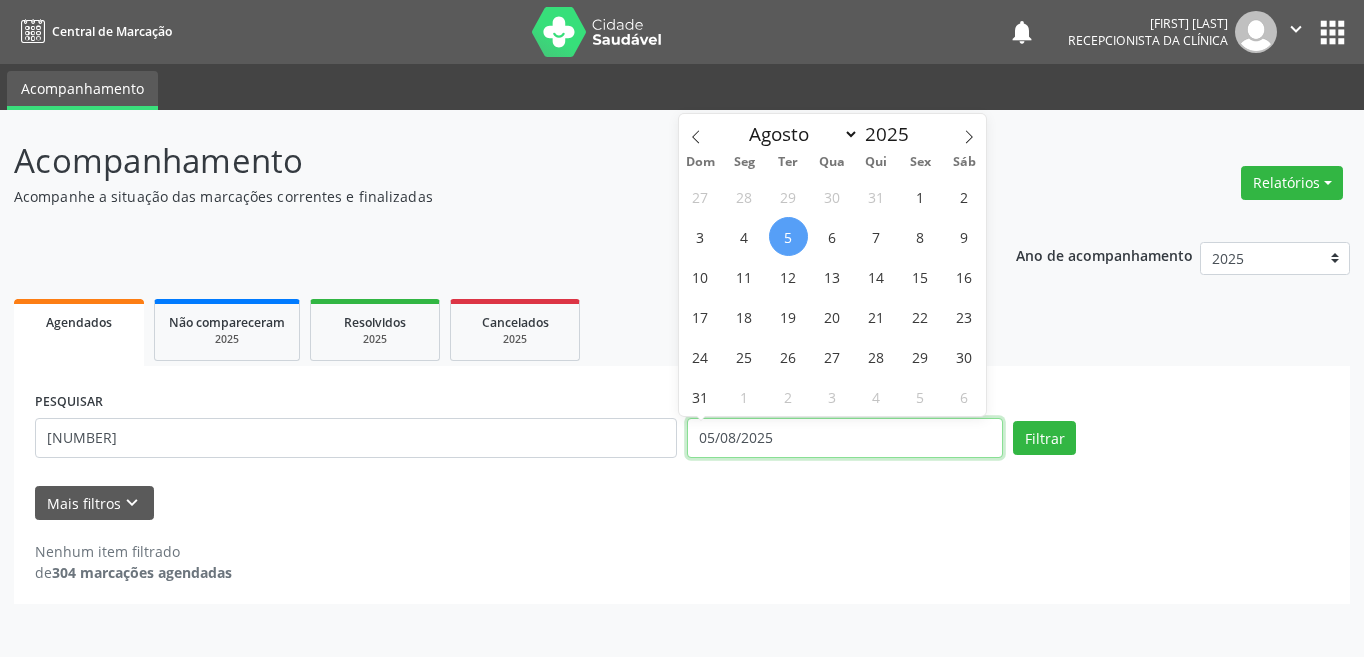 click on "05/08/2025" at bounding box center (845, 438) 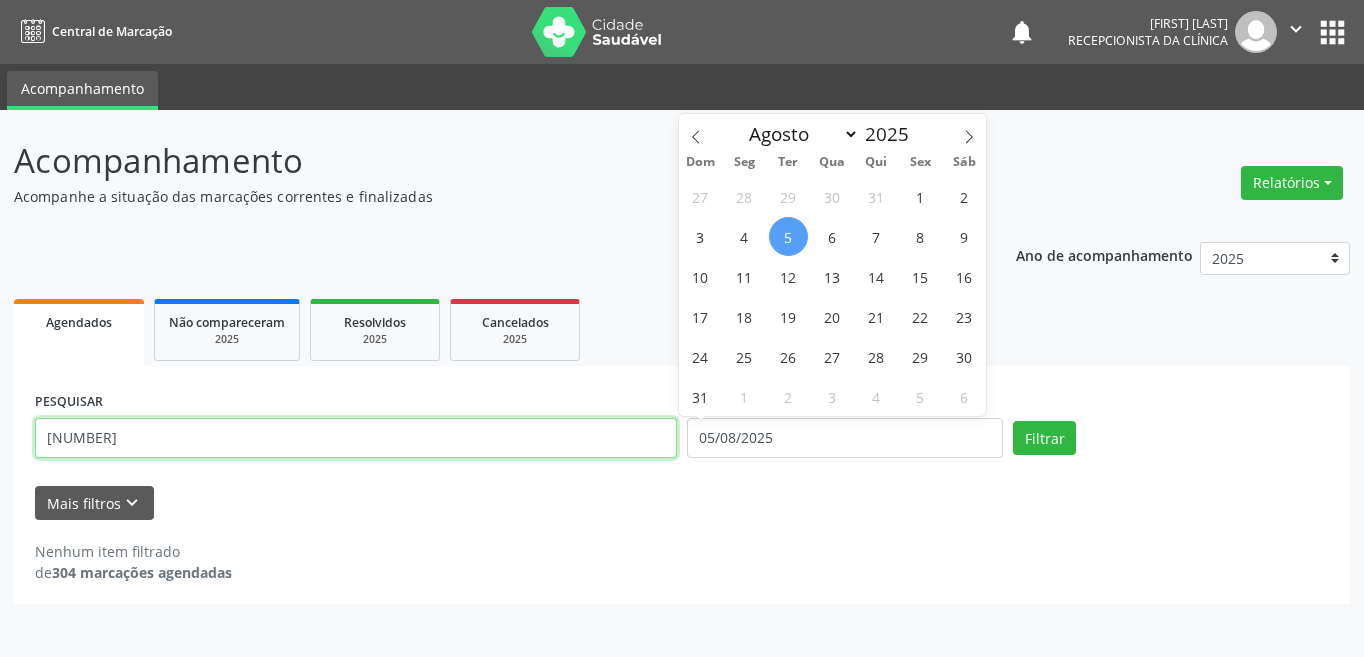 click on "[NUMBER]" at bounding box center [356, 438] 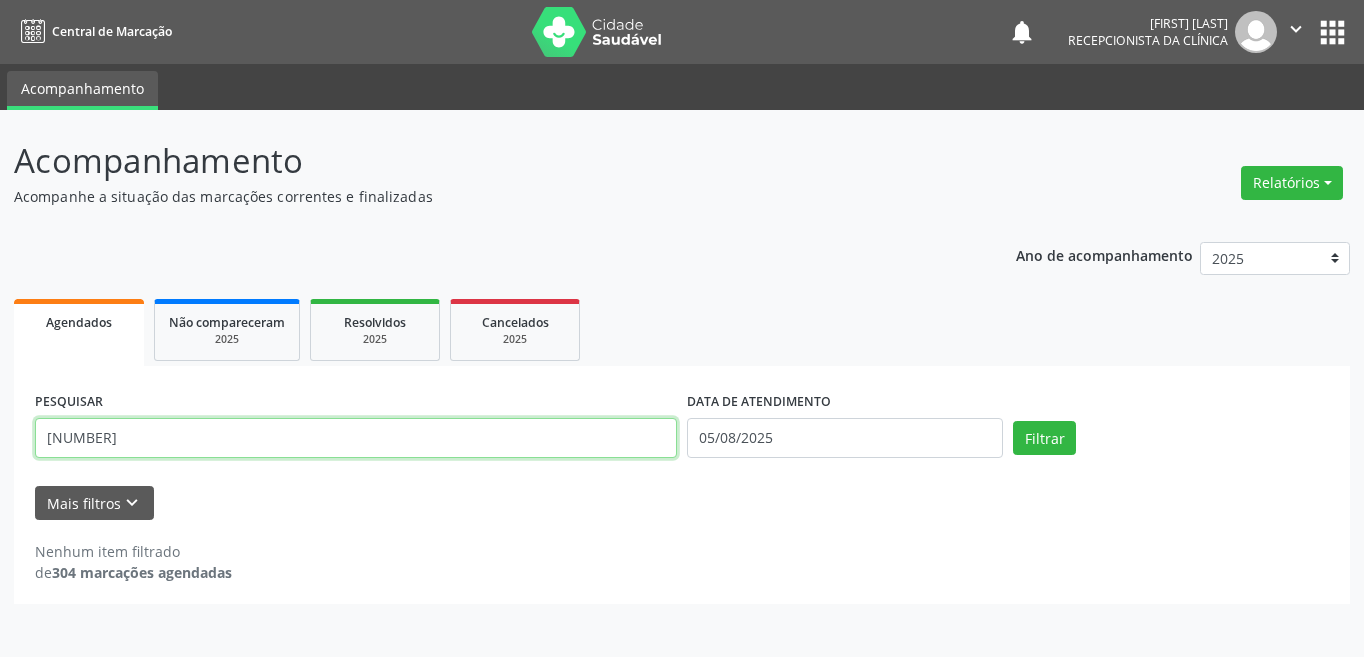click on "[NUMBER]" at bounding box center [356, 438] 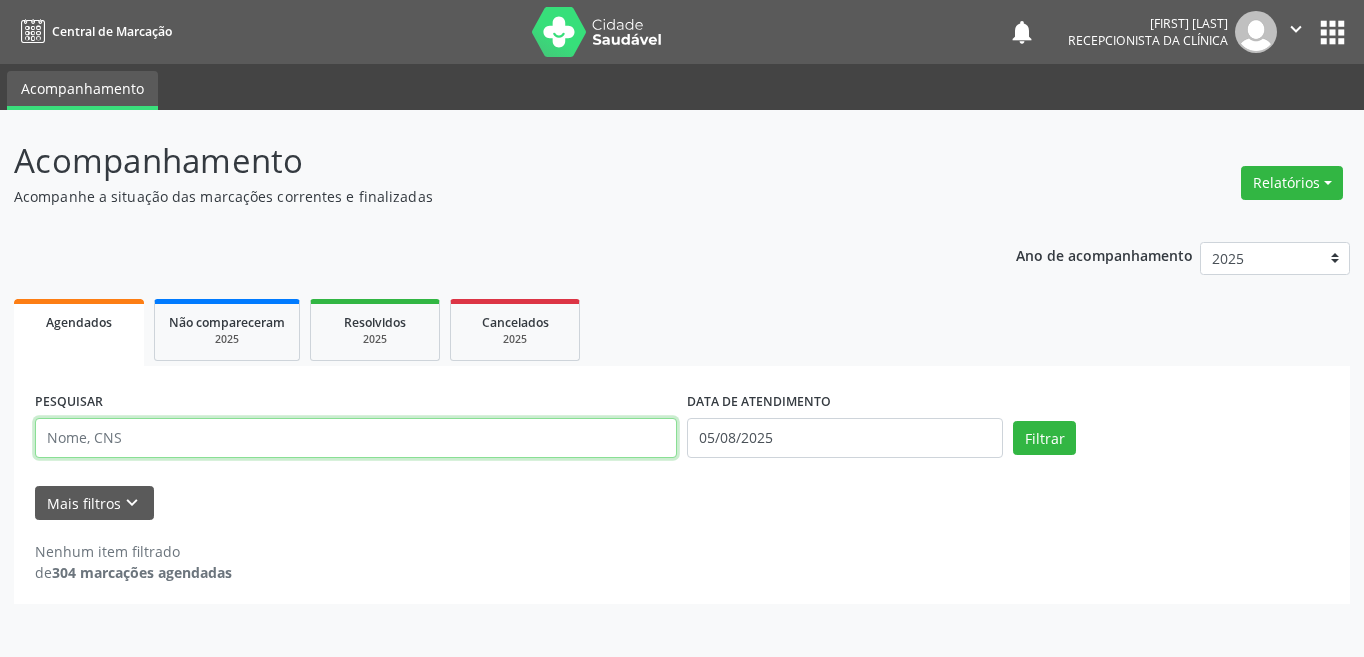 type 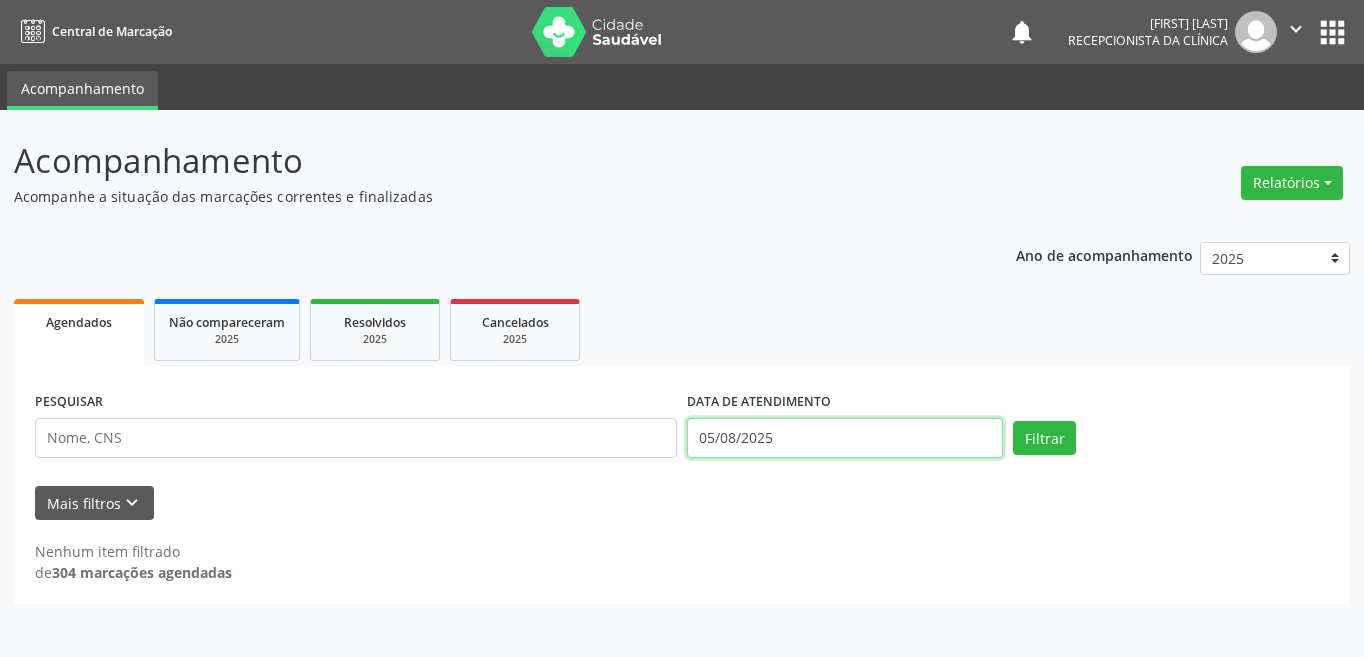 click on "05/08/2025" at bounding box center [845, 438] 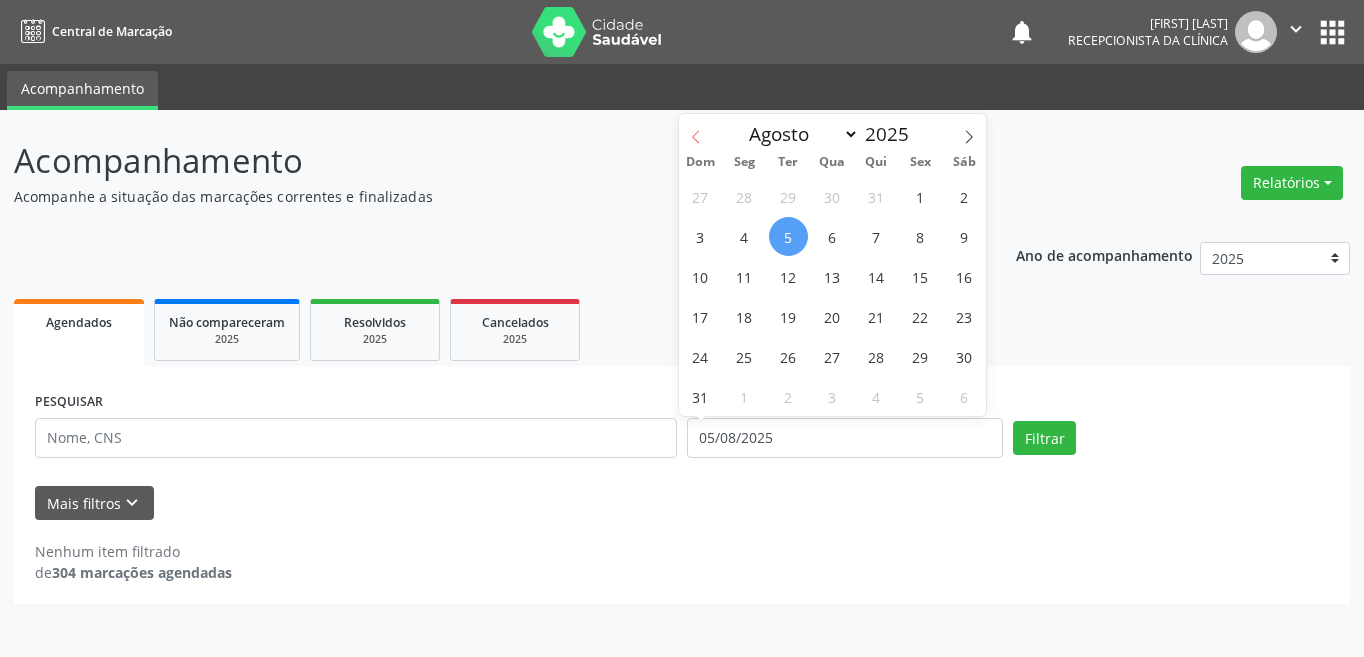 click 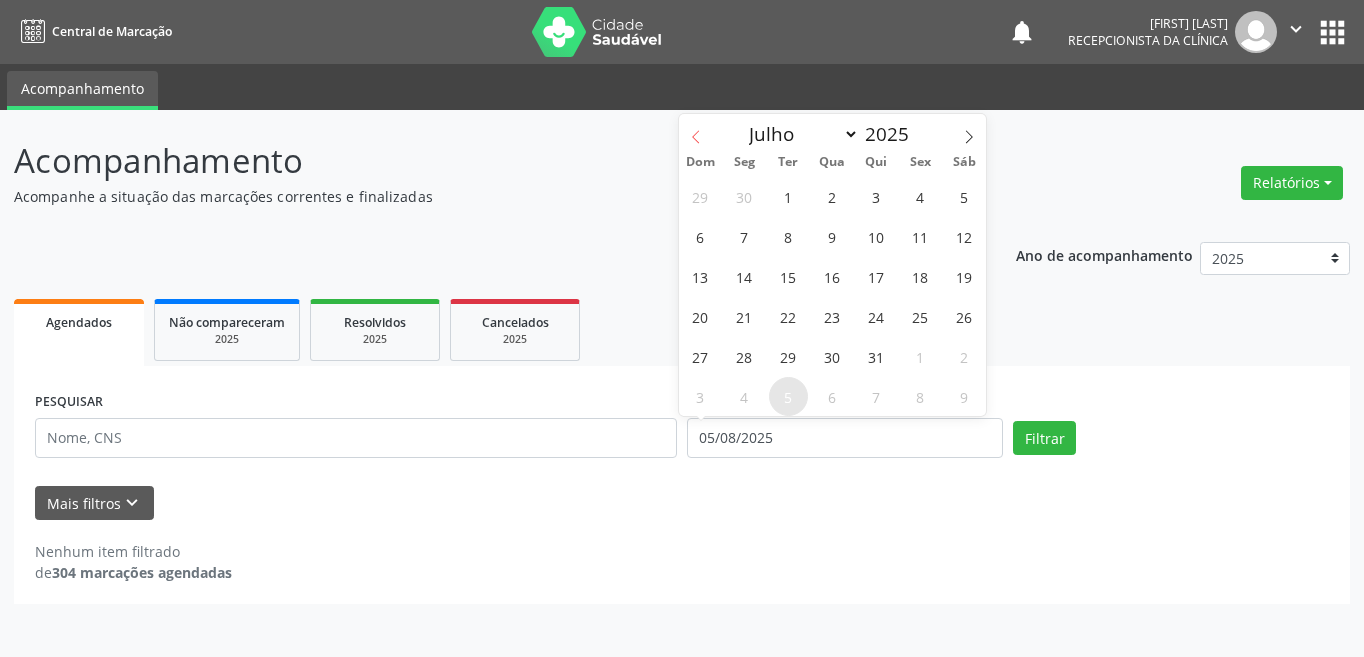 click 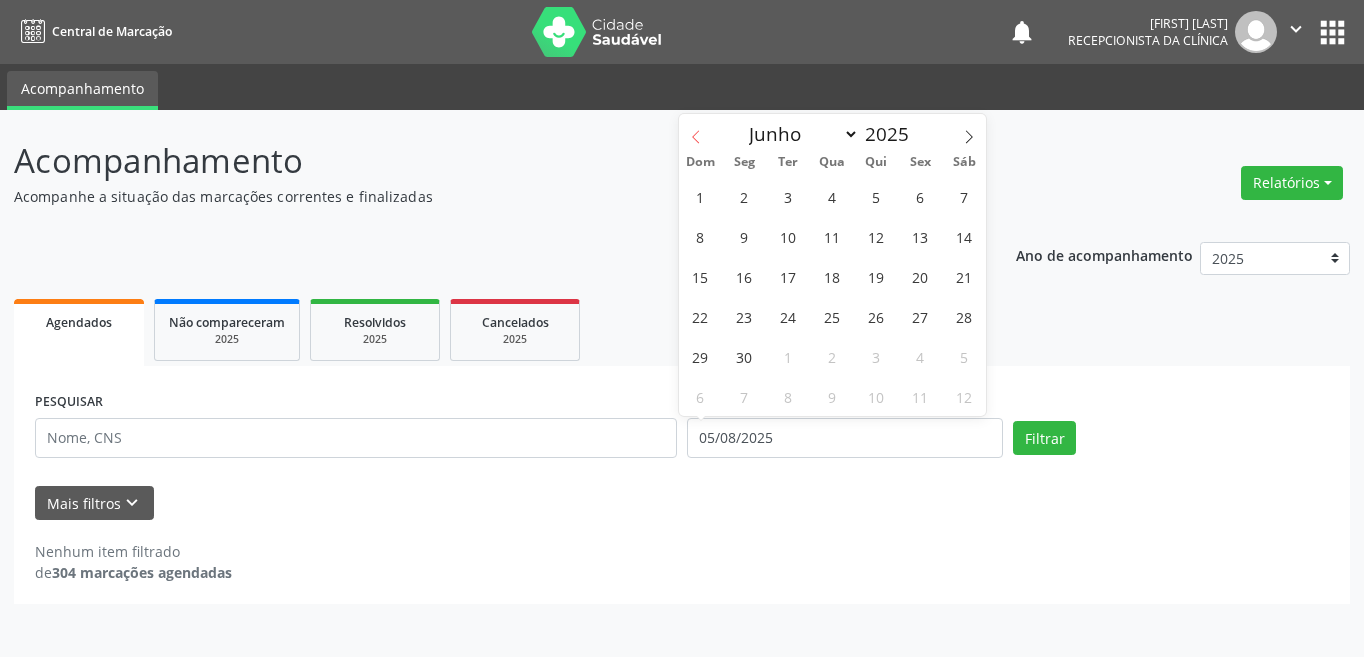 click 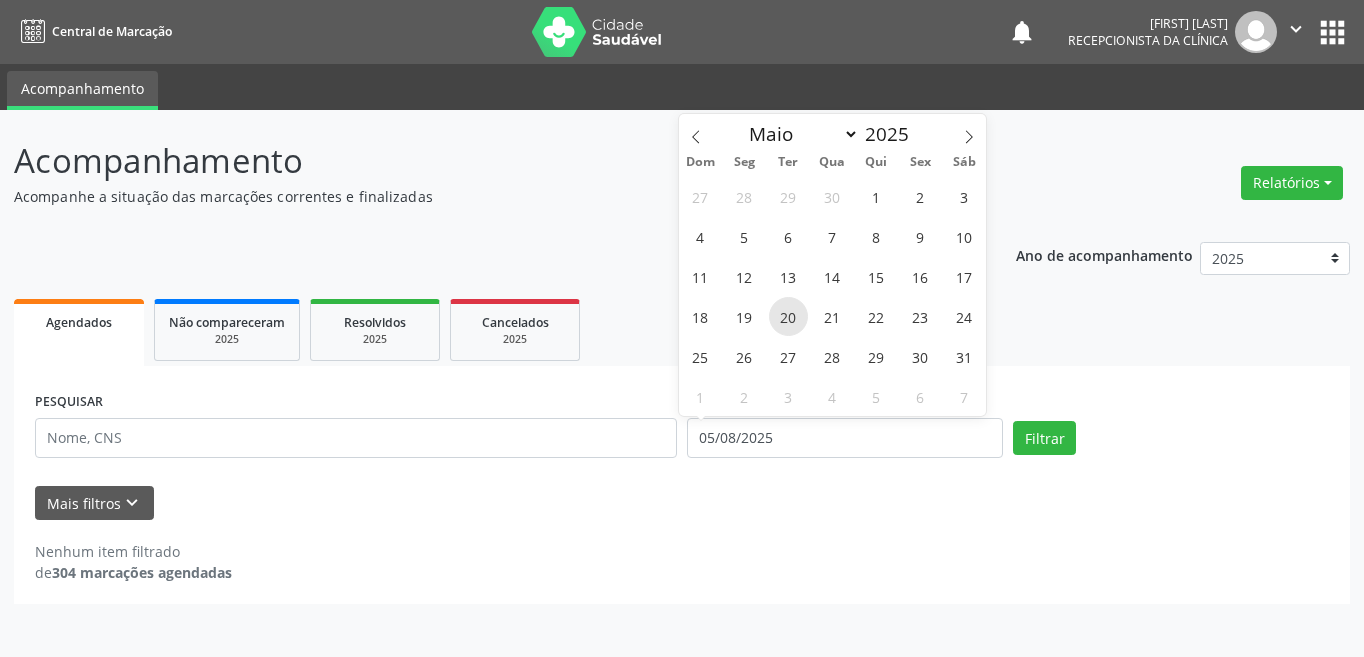 click on "20" at bounding box center [788, 316] 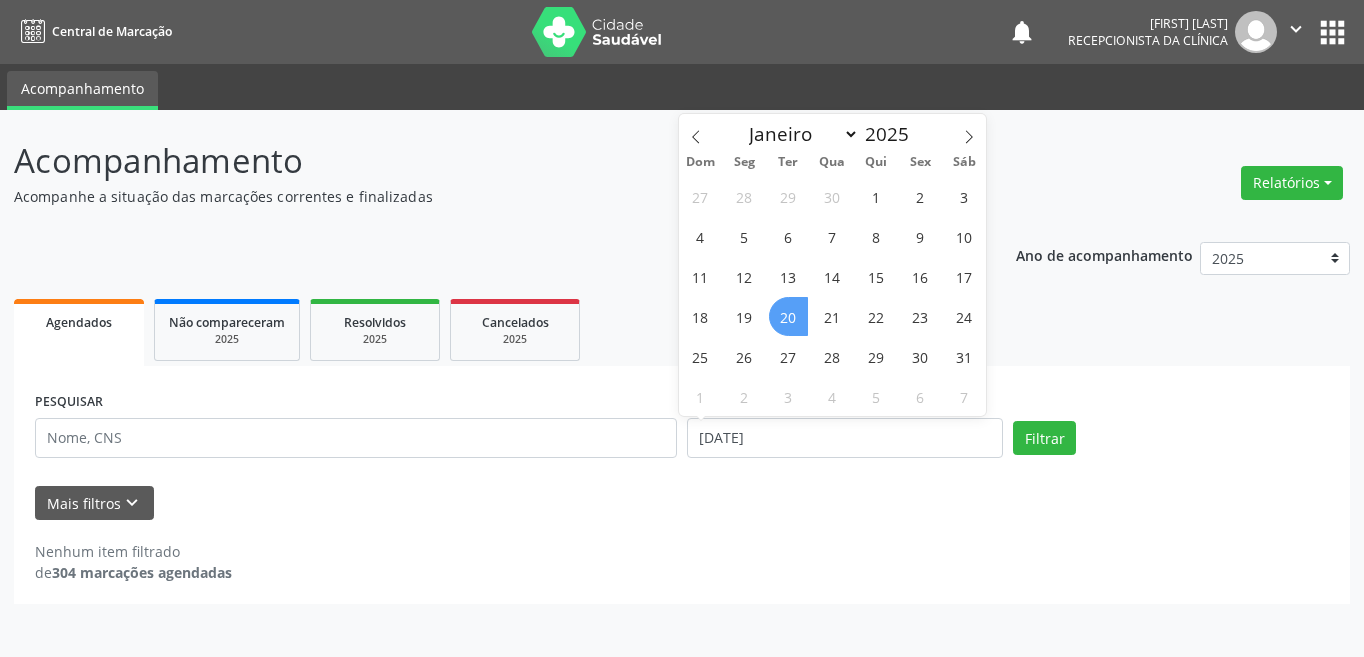 click on "20" at bounding box center [788, 316] 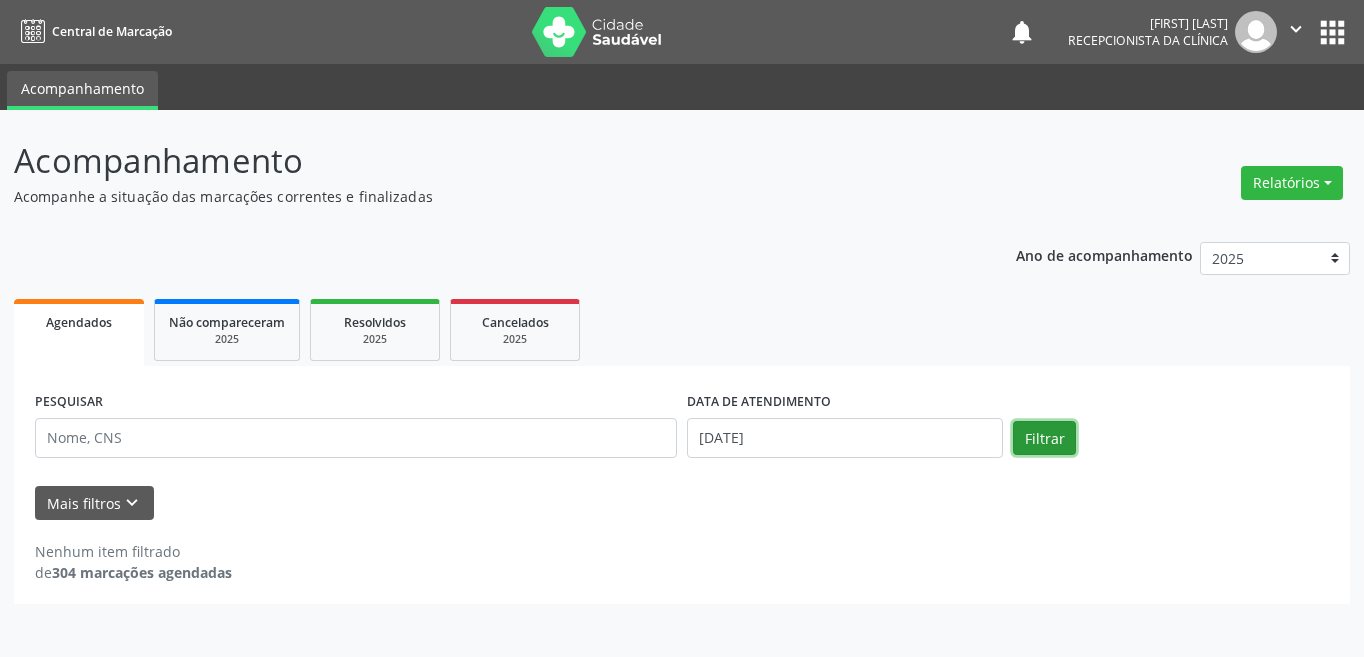 click on "Filtrar" at bounding box center [1044, 438] 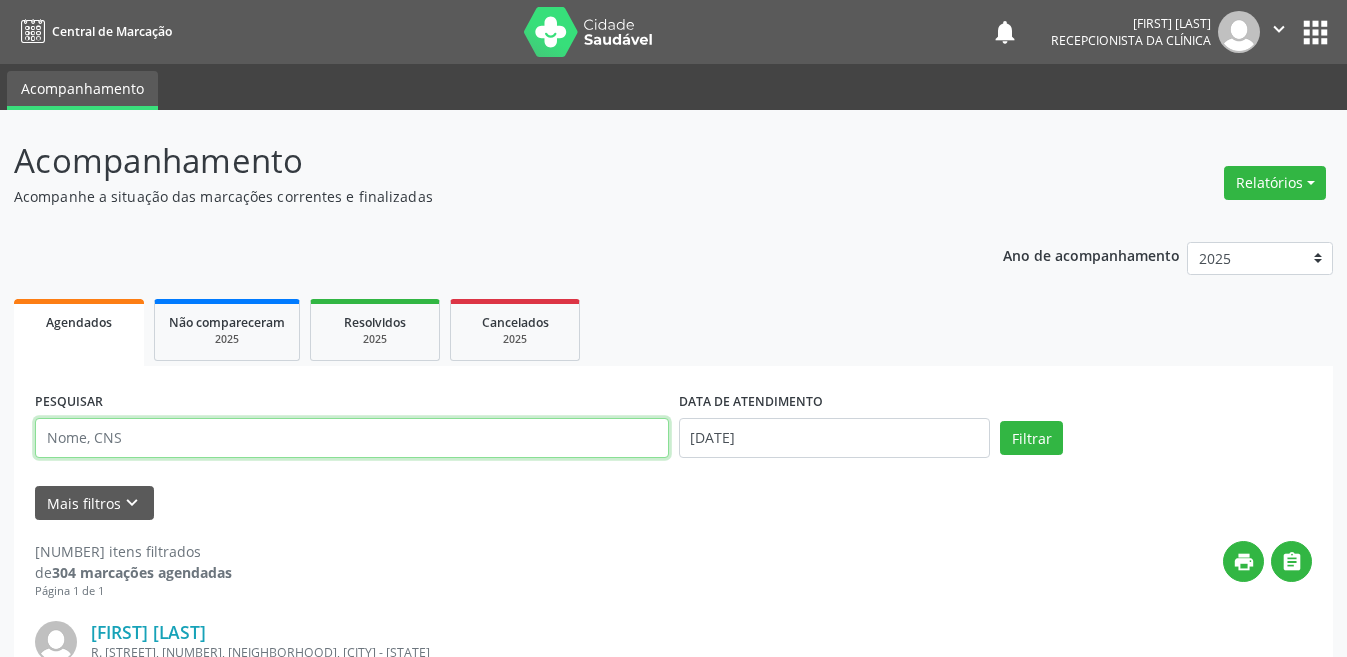 click at bounding box center (352, 438) 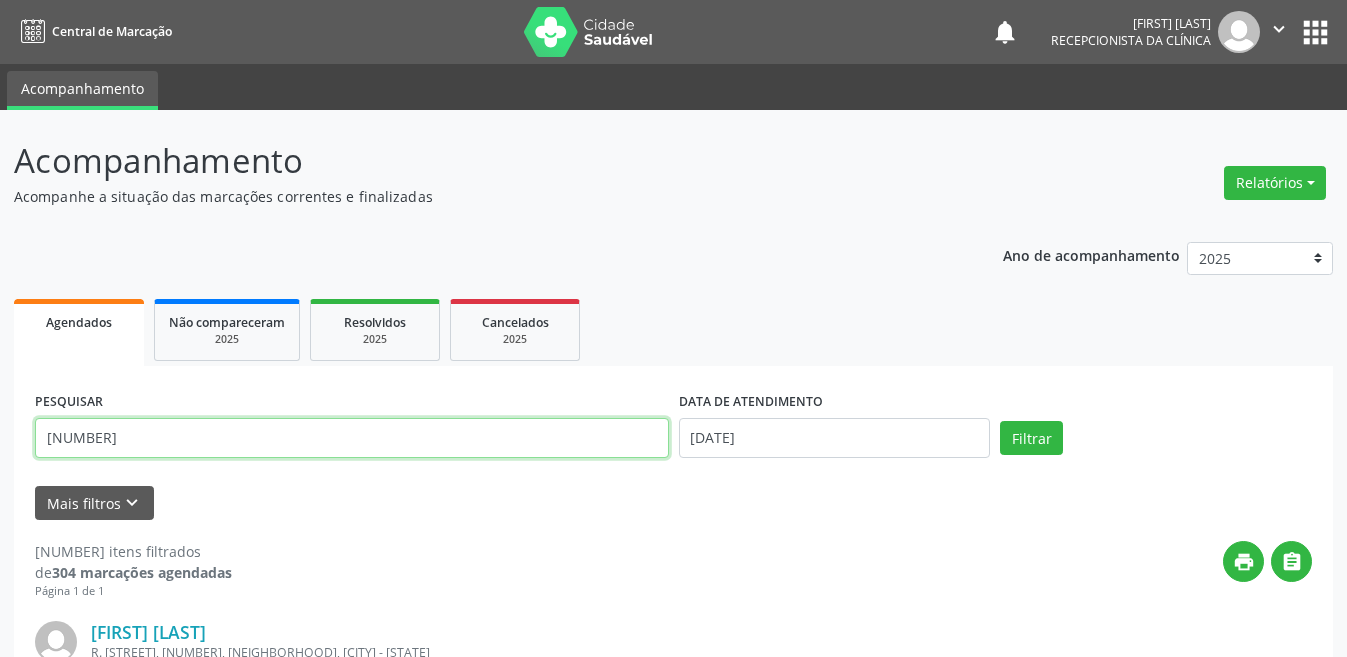 type on "[NUMBER]" 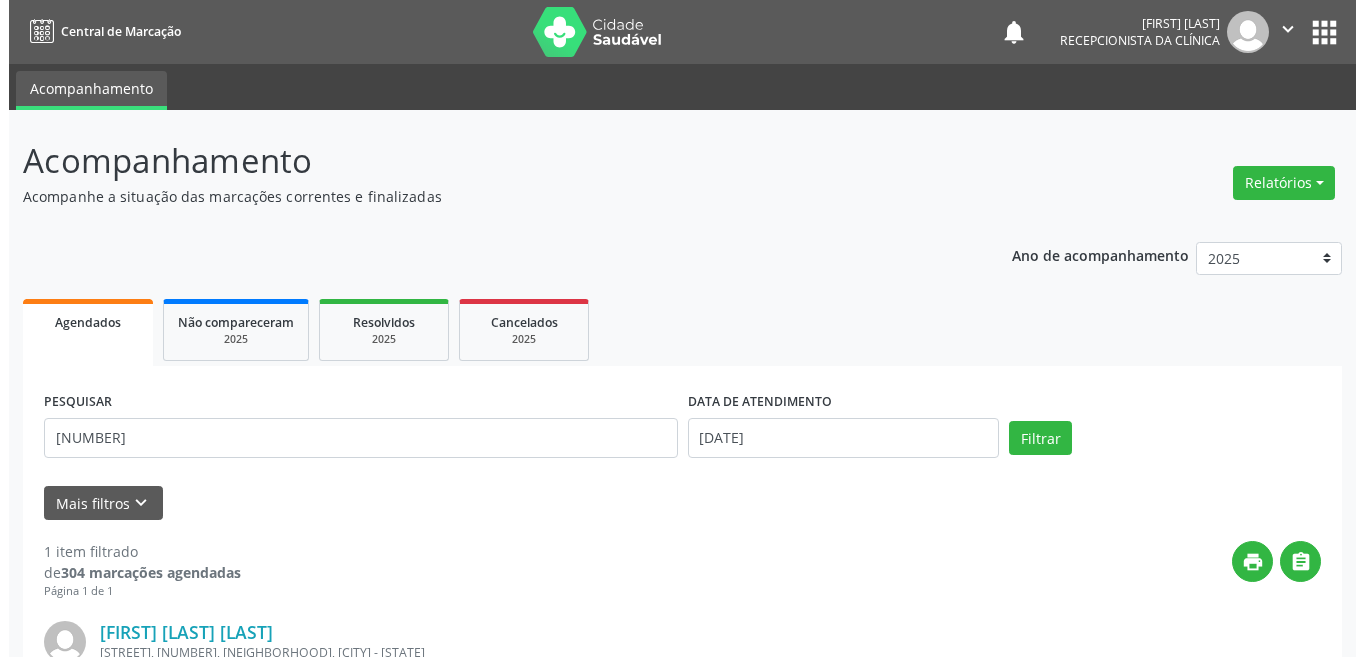 scroll, scrollTop: 200, scrollLeft: 0, axis: vertical 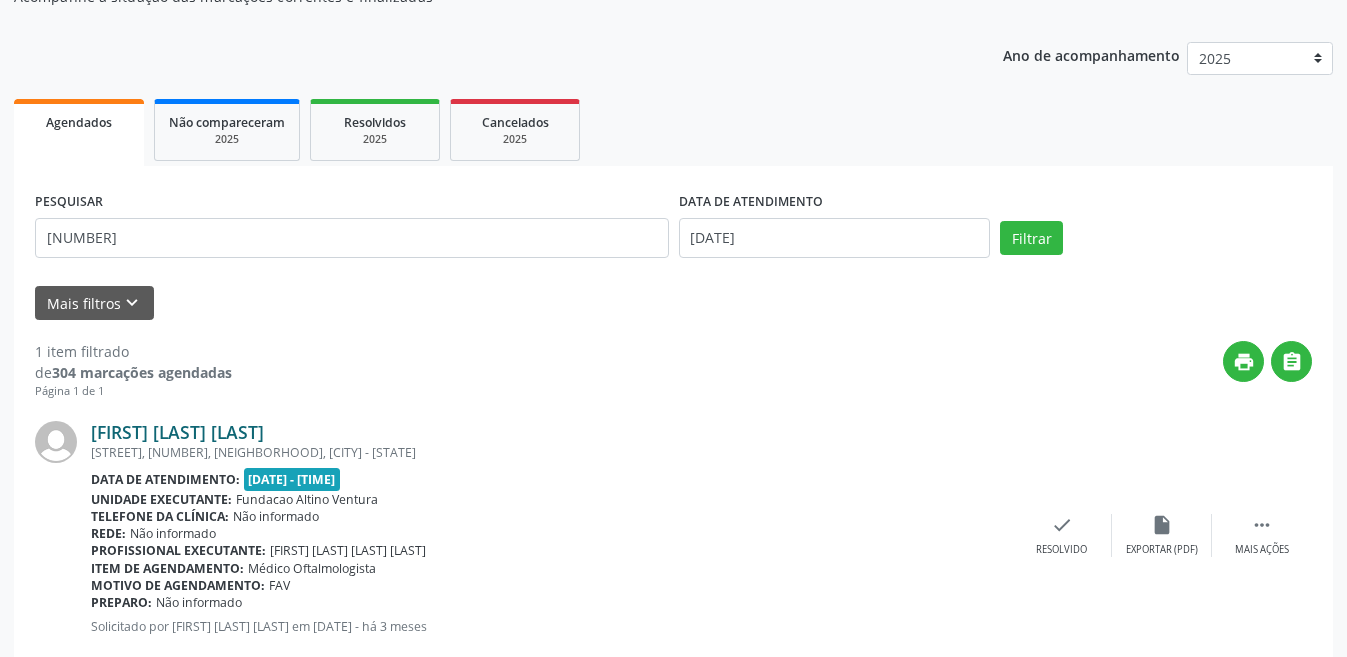 click on "[FIRST] [LAST] [LAST]" at bounding box center [177, 432] 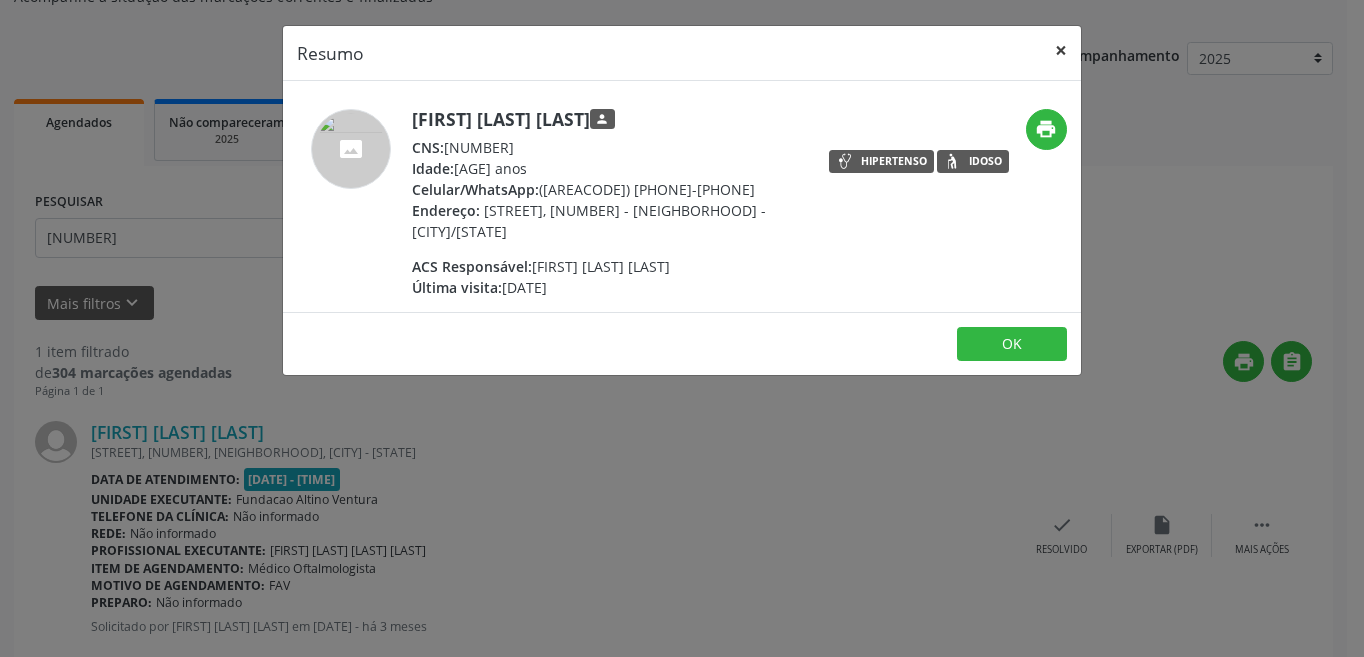 click on "×" at bounding box center [1061, 50] 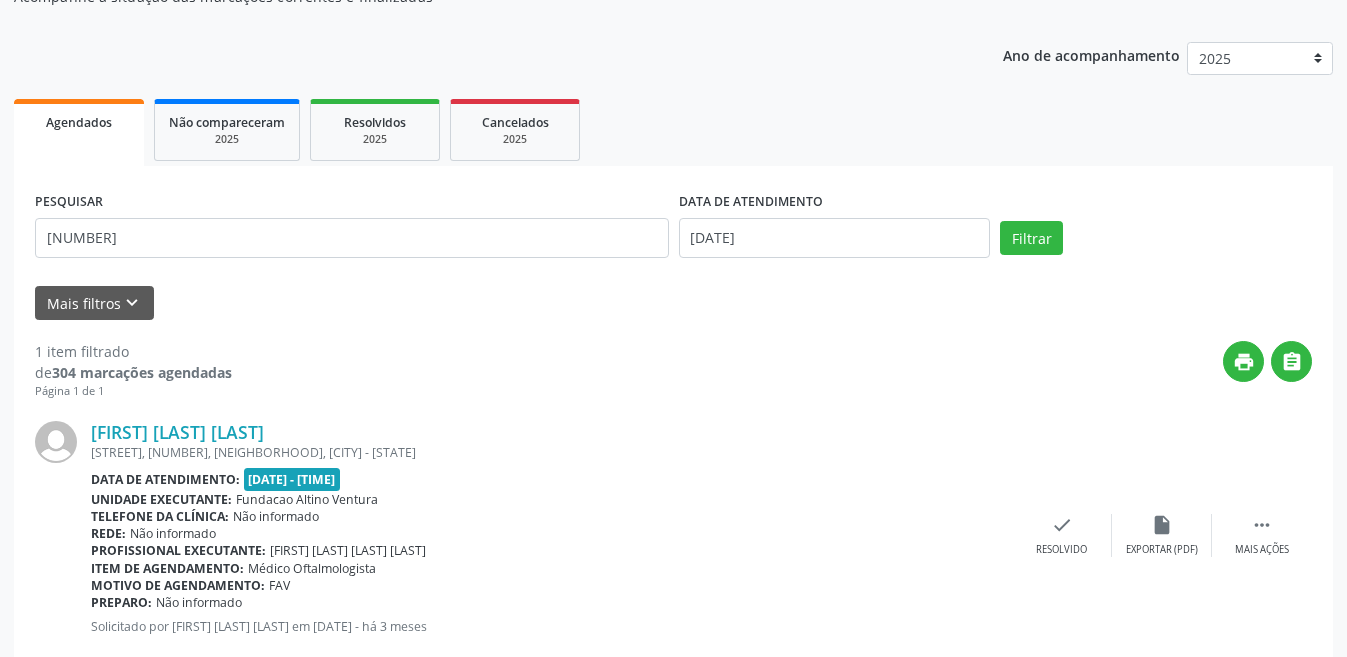 click on "[FIRST] [LAST] [LAST]
[STREET], [NUMBER], [NEIGHBORHOOD], [CITY] - [STATE]
Data de atendimento:
[DATE] - [TIME]
Unidade executante:
[COMPANY]
Telefone da clínica:
Não informado
Rede:
Não informado
Profissional executante:
[FIRST] [LAST] [LAST]
Item de agendamento:
Médico Oftalmologista
Motivo de agendamento:
FAV
Preparo:
Não informado
Solicitado por [FIRST] [LAST] [LAST] em [DATE] - há 3 meses

Mais ações
insert_drive_file
Exportar (PDF)
check
Resolvido" at bounding box center [673, 535] 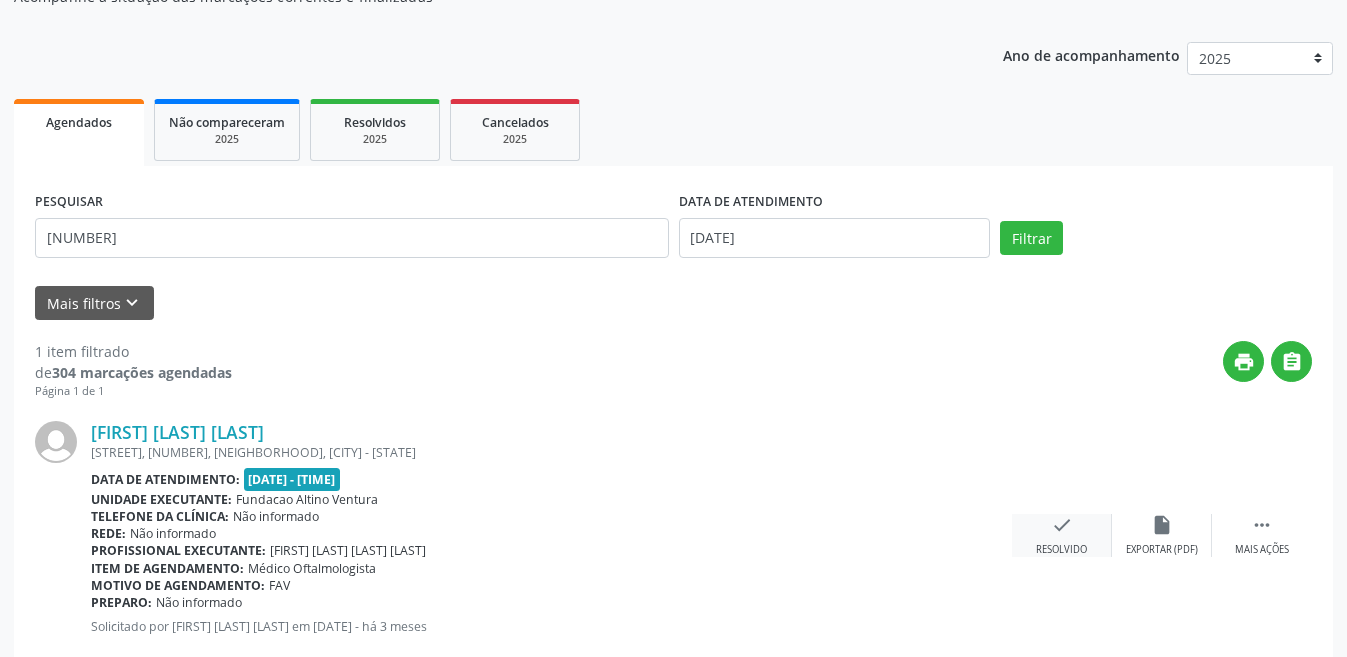 click on "check" at bounding box center [1062, 525] 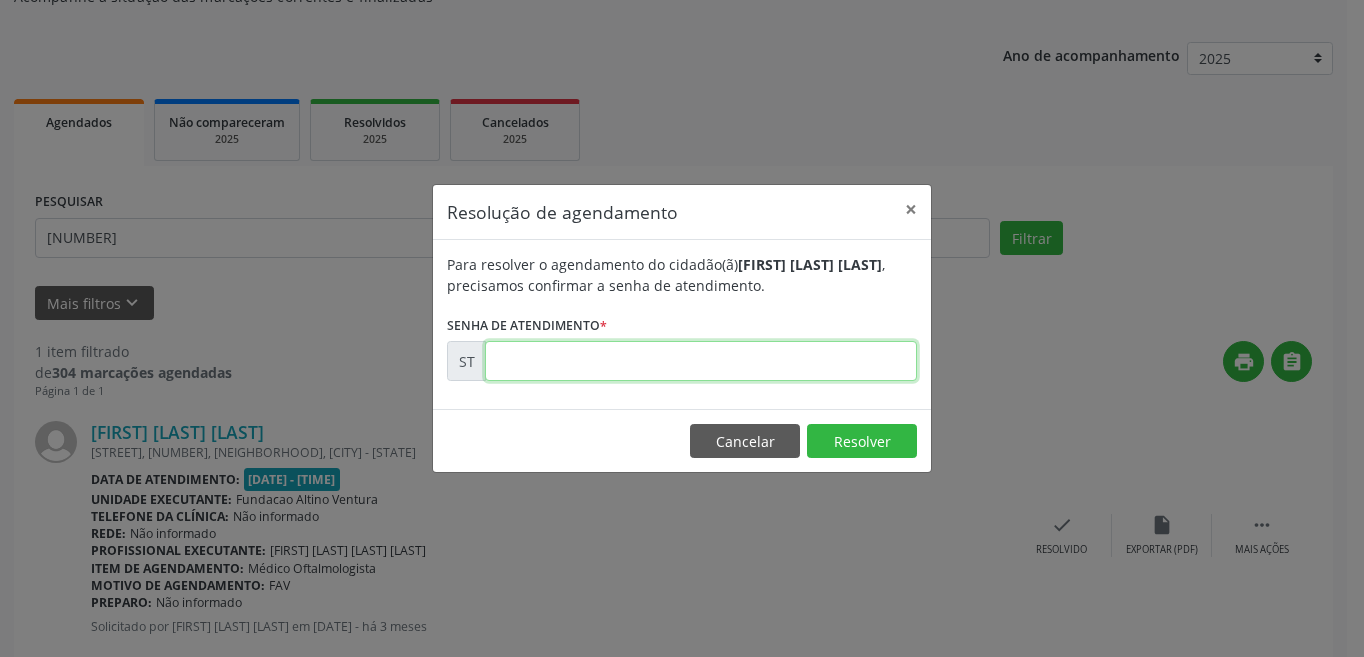 click at bounding box center [701, 361] 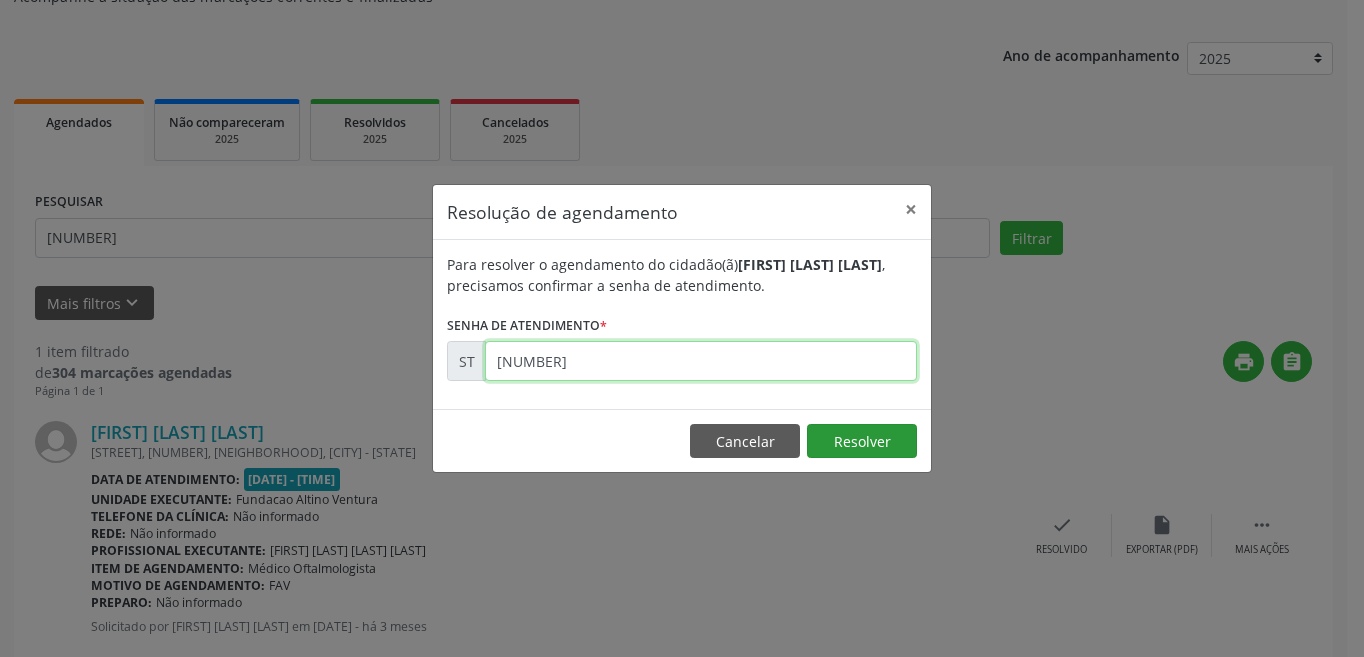 type on "[NUMBER]" 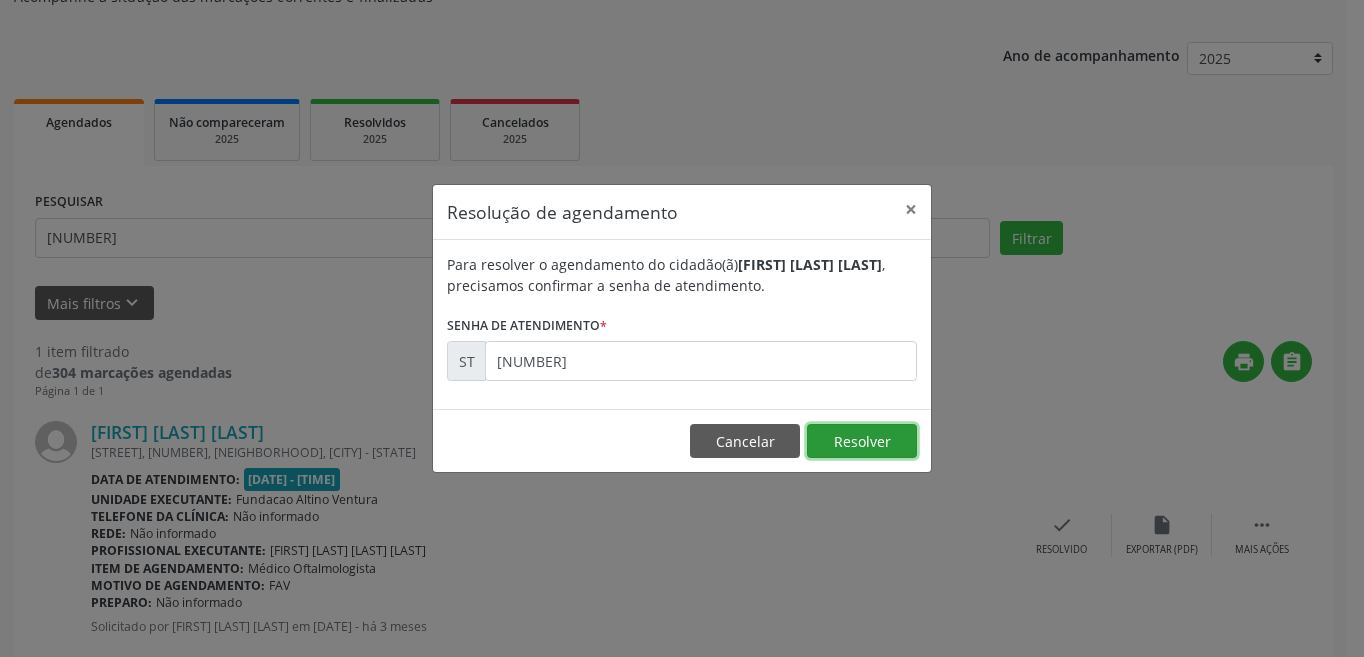 click on "Resolver" at bounding box center [862, 441] 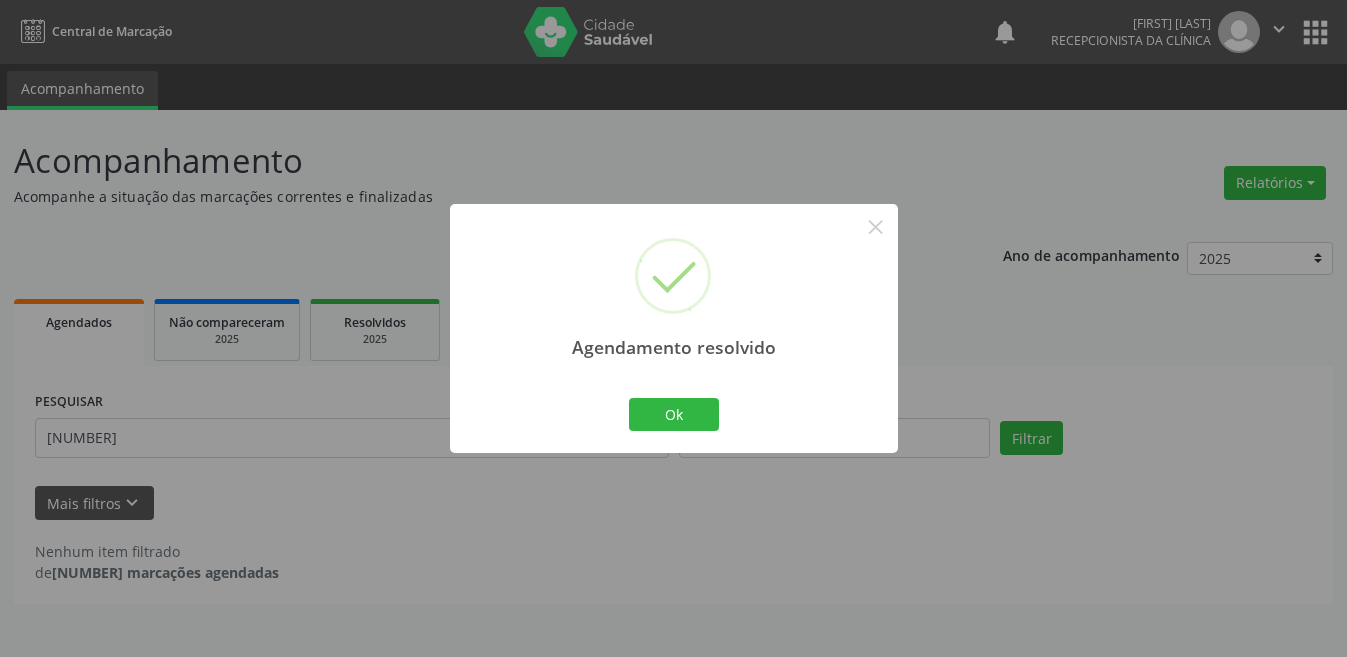 scroll, scrollTop: 0, scrollLeft: 0, axis: both 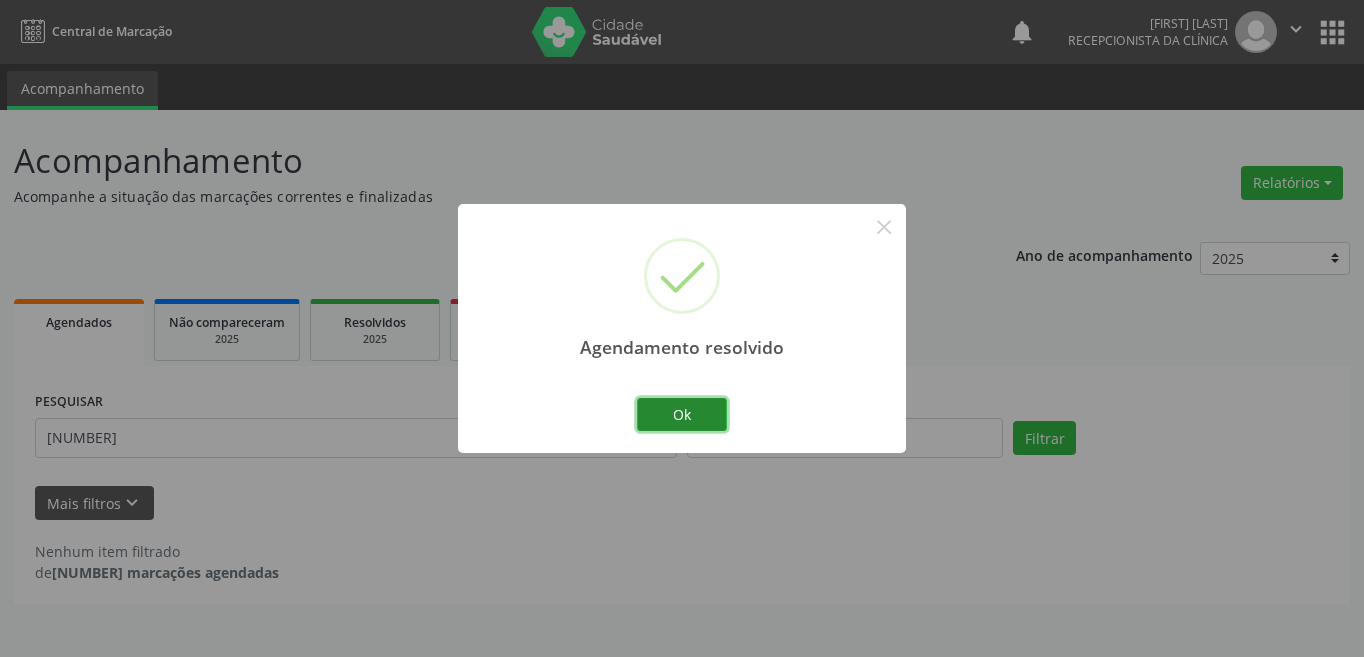 click on "Ok" at bounding box center [682, 415] 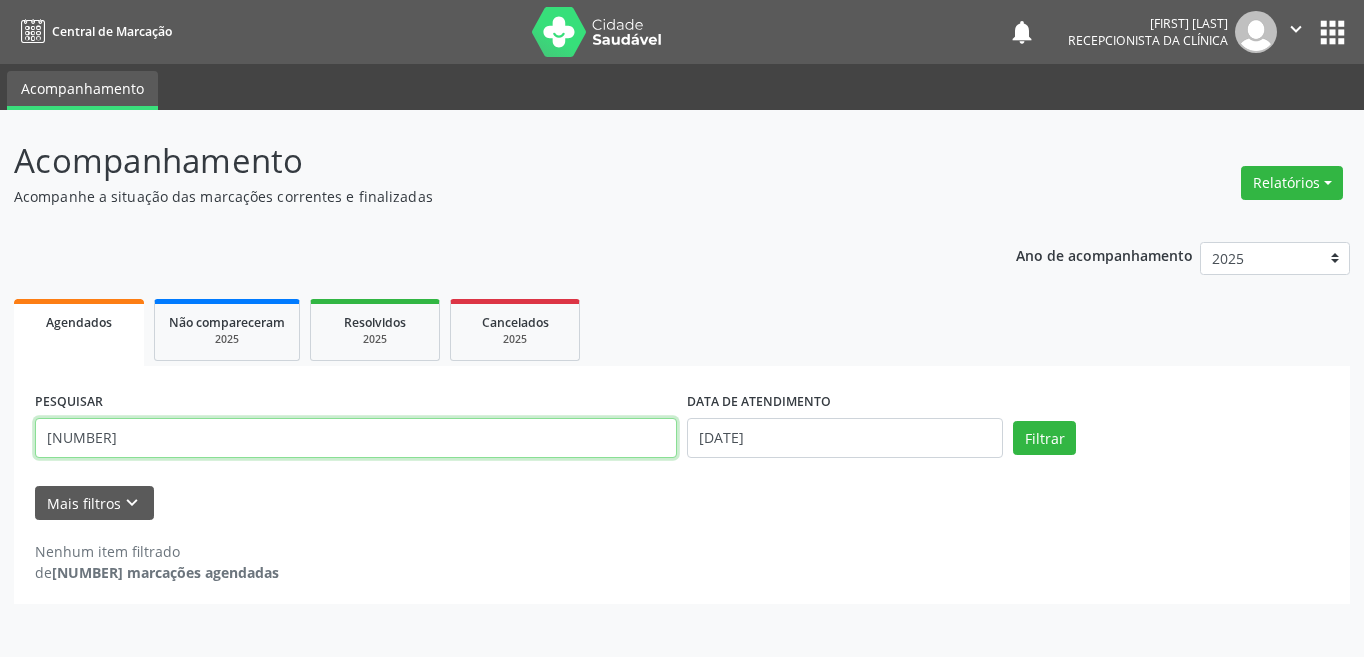 click on "[NUMBER]" at bounding box center (356, 438) 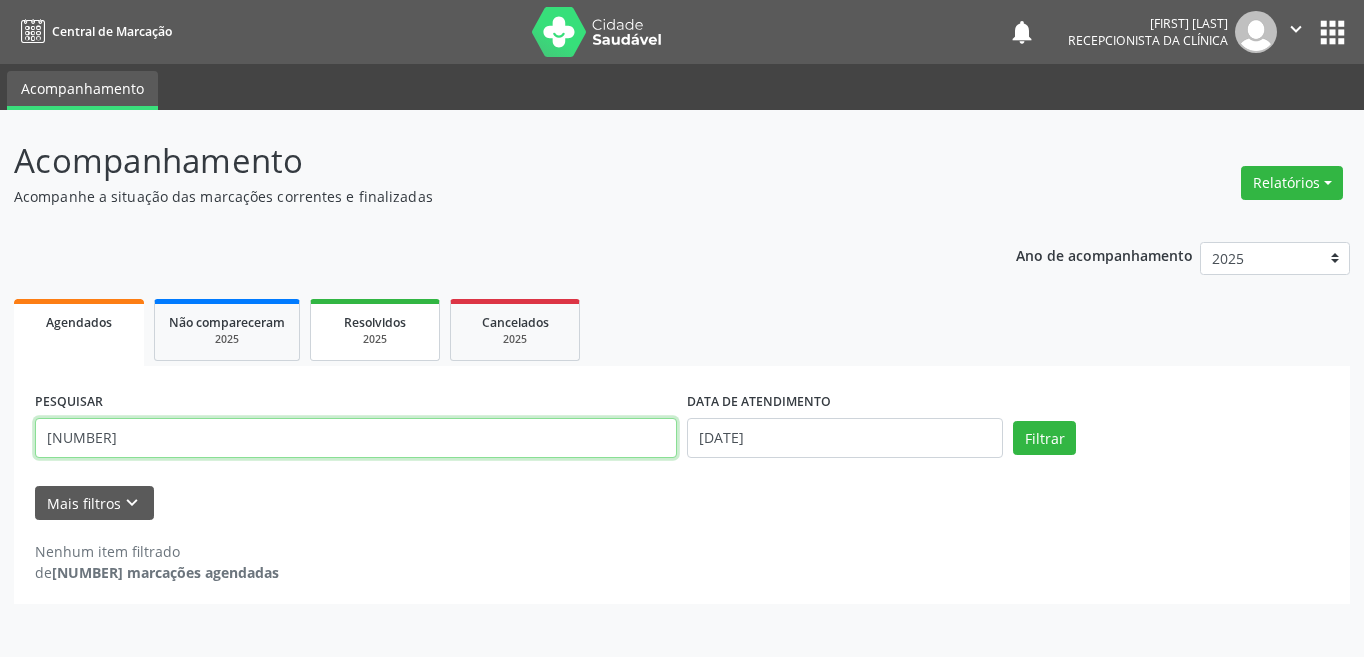 type on "[NUMBER]" 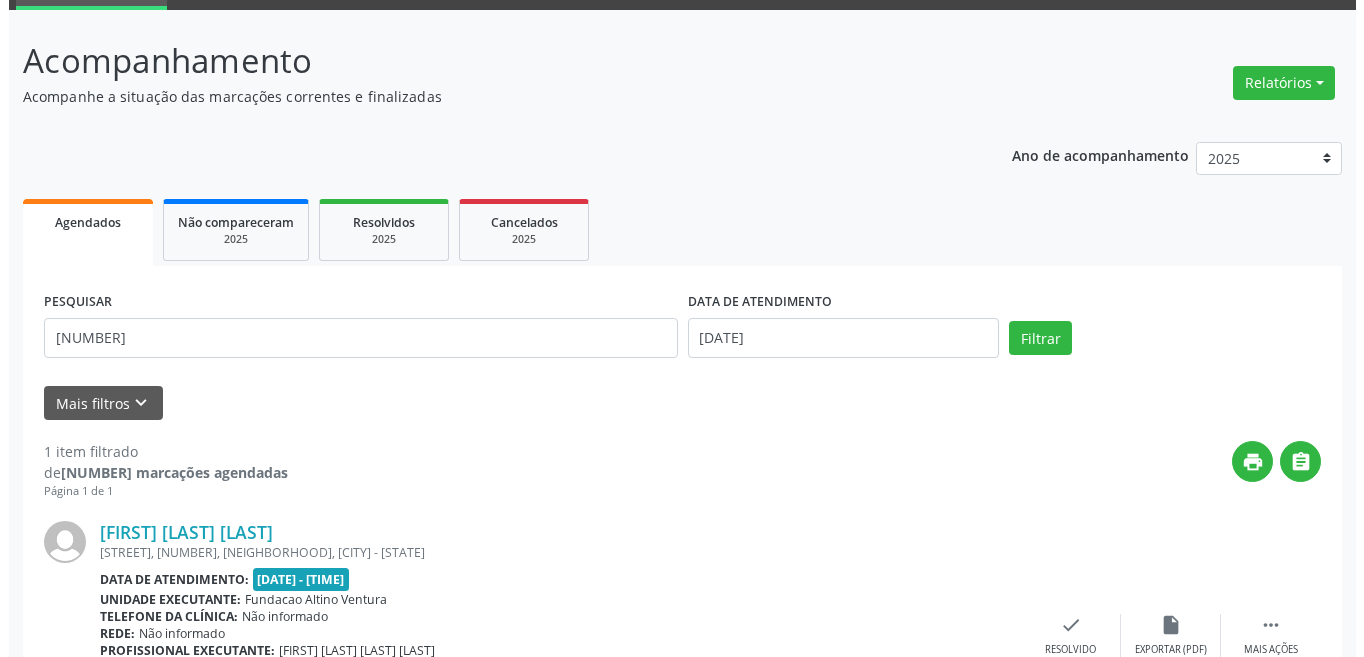 scroll, scrollTop: 200, scrollLeft: 0, axis: vertical 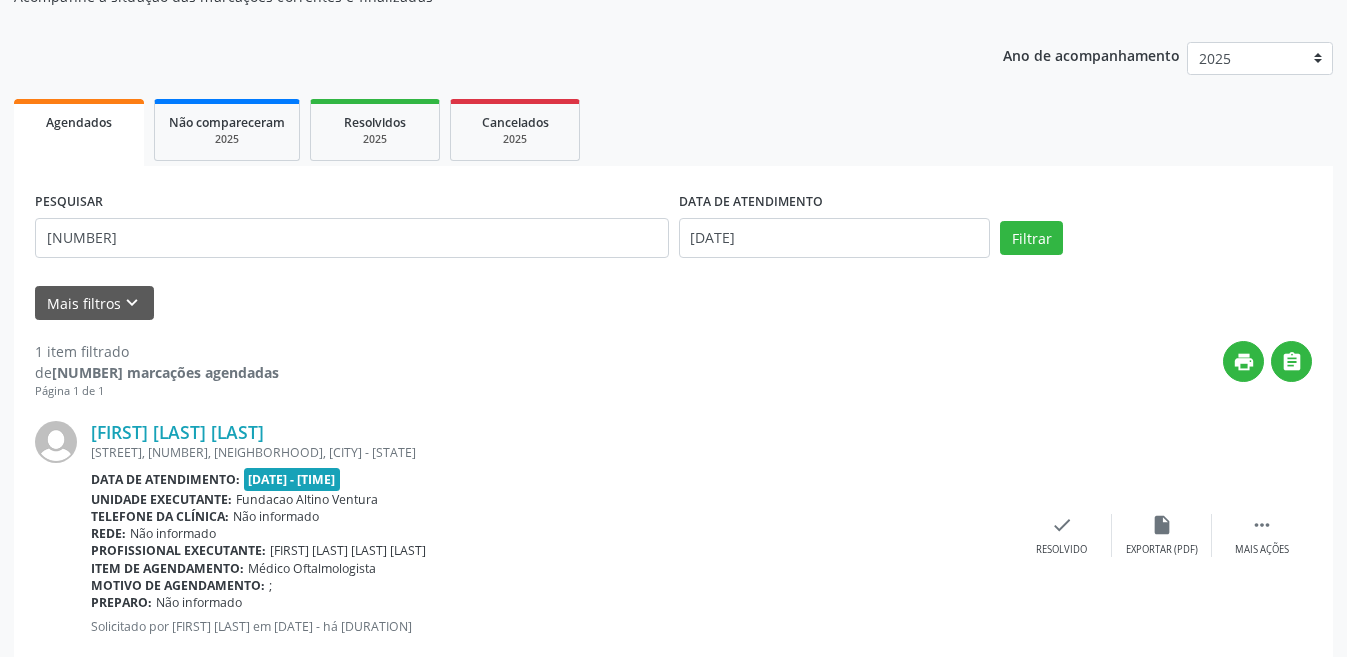 click on "[FIRST] [LAST] [LAST]
Quadra [NUMBER], S/N, [NEIGHBORHOOD], [CITY] - [STATE]
Data de atendimento:
[DATE] - [TIME]
Unidade executante:
[ORGANIZATION]
Telefone da clínica:
Não informado
Rede:
Não informado
Profissional executante:
[FIRST] [LAST] [LAST]
Item de agendamento:
Médico Oftalmologista
Motivo de agendamento:
;
Preparo:
Não informado
Solicitado por [FIRST] [LAST] em [DATE] - há [DURATION]

Mais ações
insert_drive_file
Exportar (PDF)
check
Resolvido" at bounding box center (673, 535) 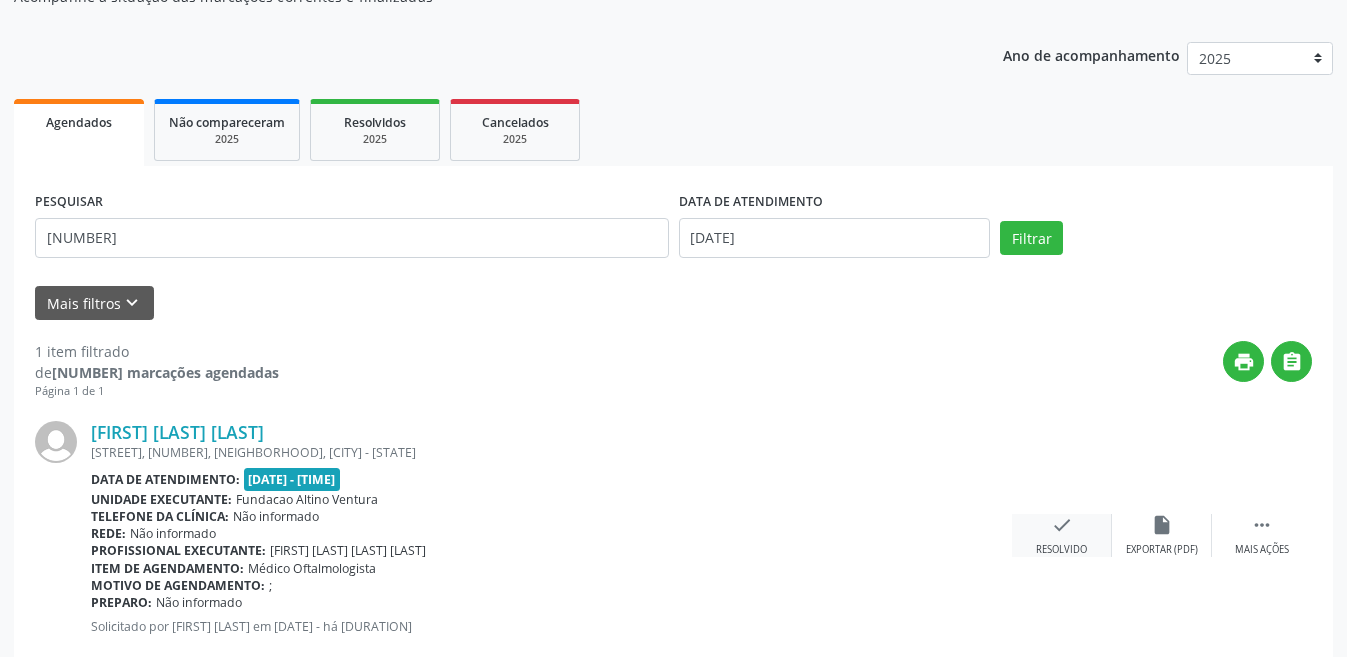 click on "check" at bounding box center [1062, 525] 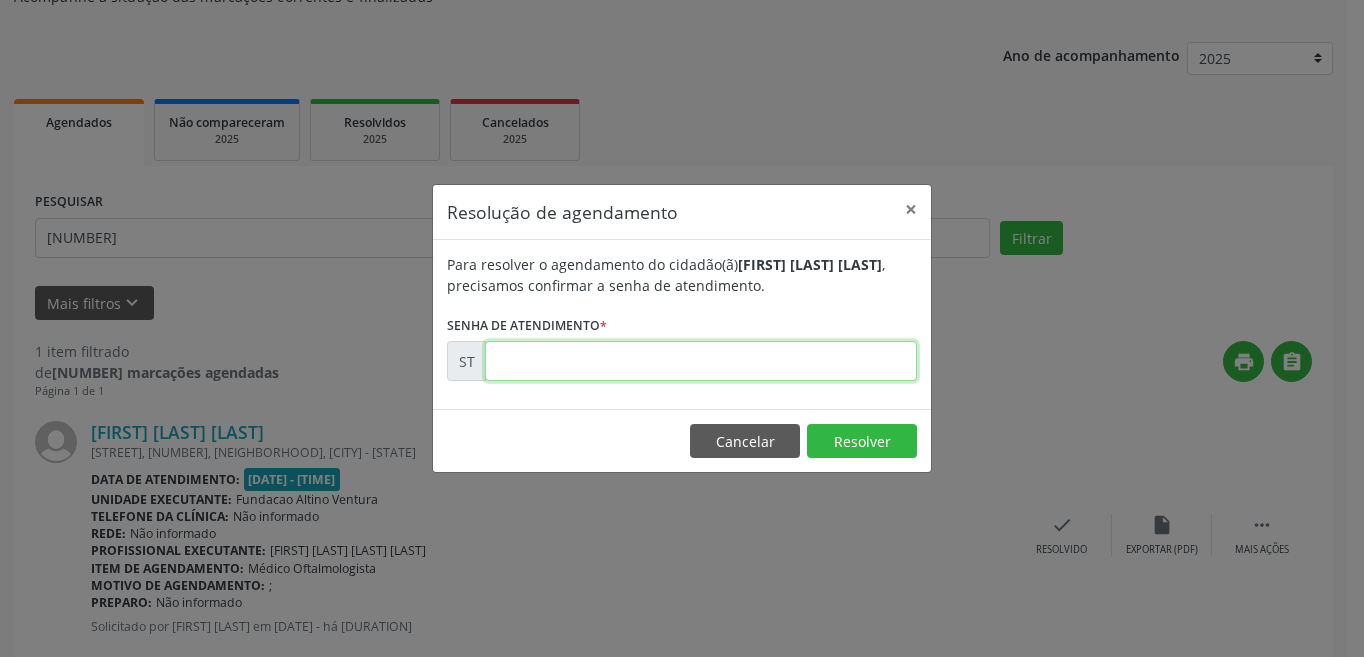 click at bounding box center [701, 361] 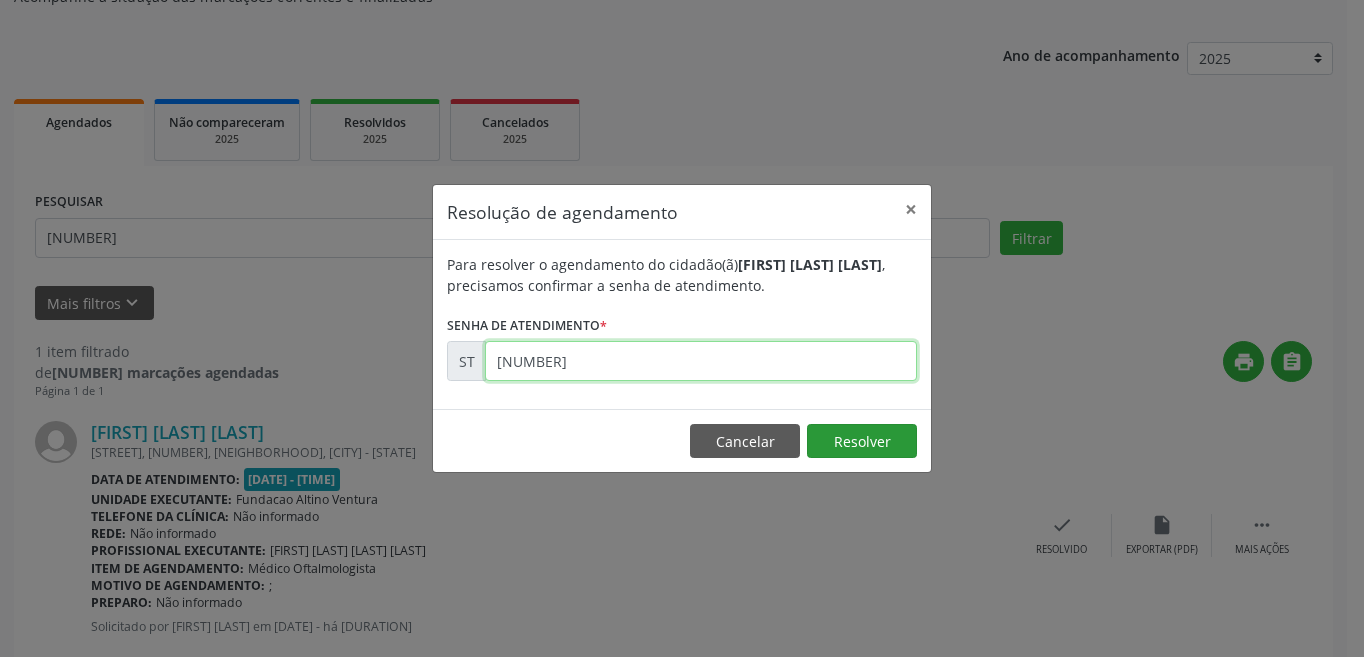 type on "[NUMBER]" 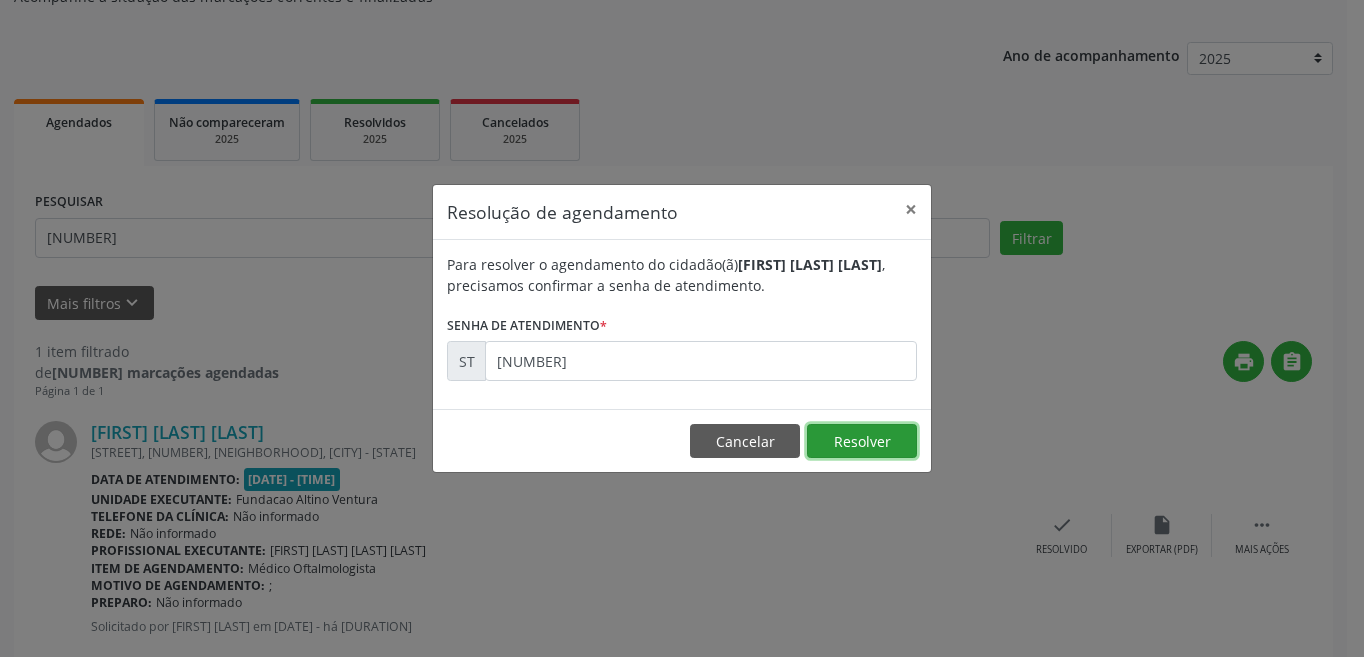 click on "Resolver" at bounding box center (862, 441) 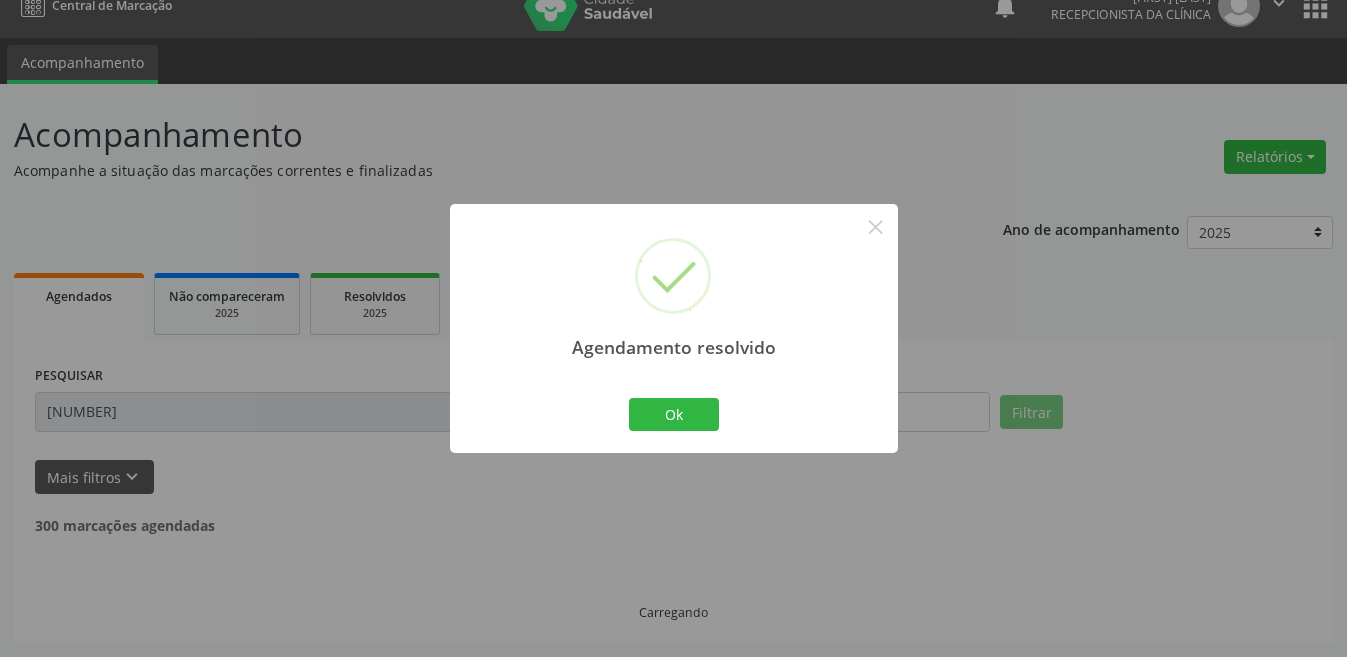 scroll, scrollTop: 0, scrollLeft: 0, axis: both 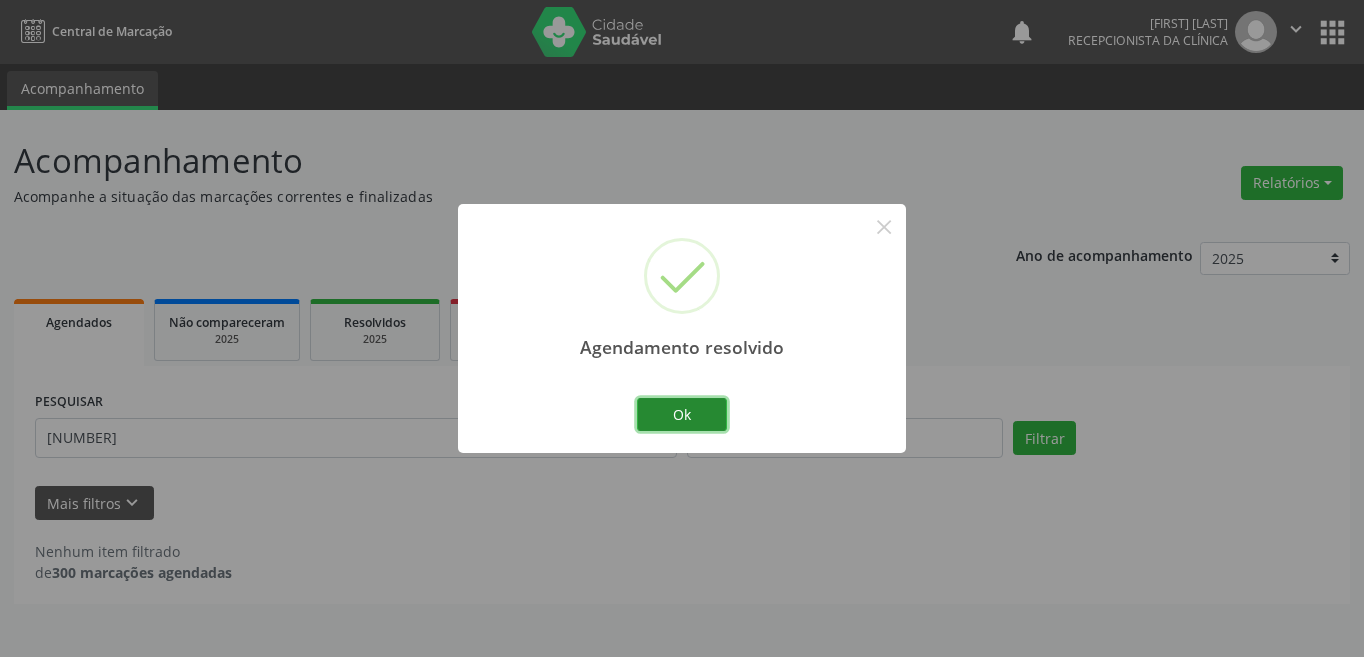 click on "Ok" at bounding box center [682, 415] 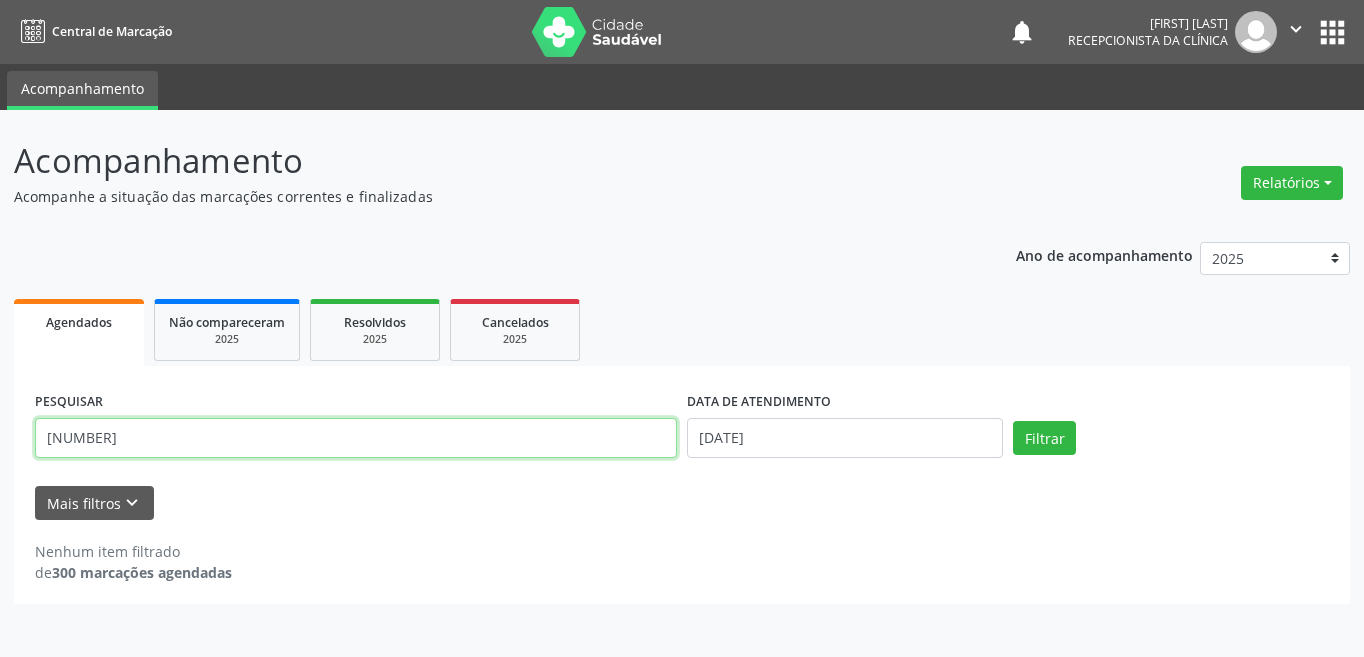 click on "[NUMBER]" at bounding box center (356, 438) 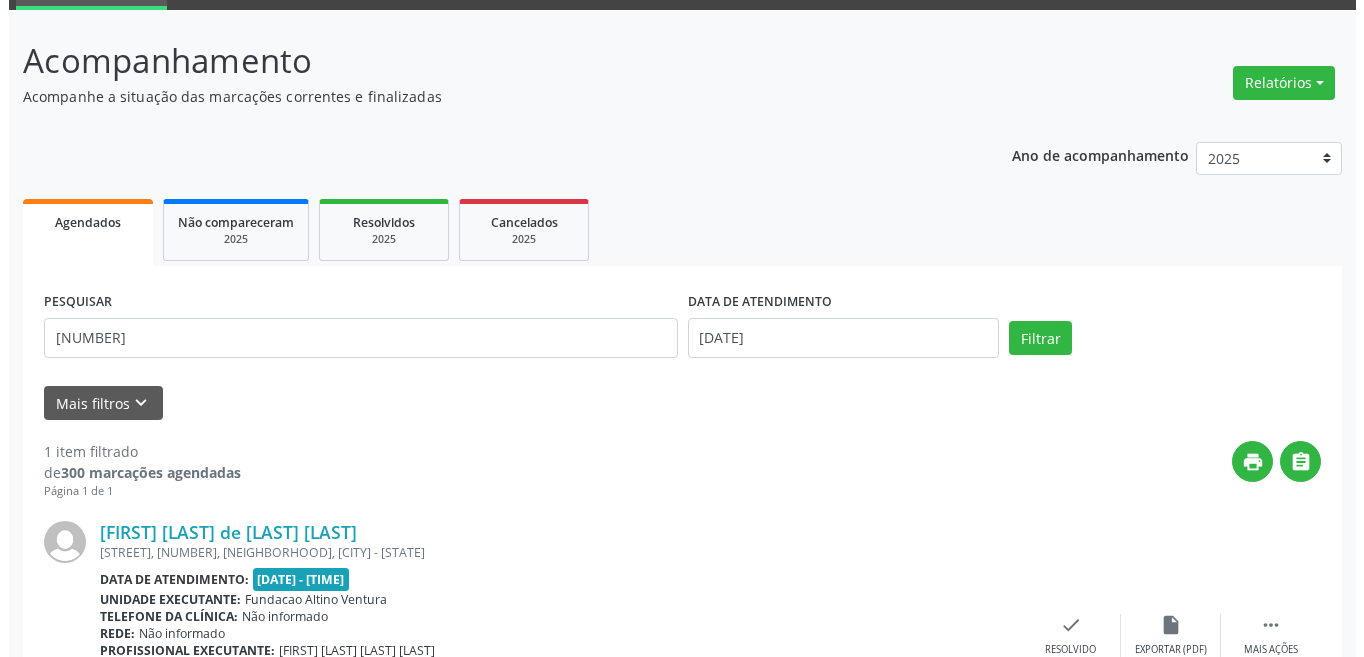 scroll, scrollTop: 200, scrollLeft: 0, axis: vertical 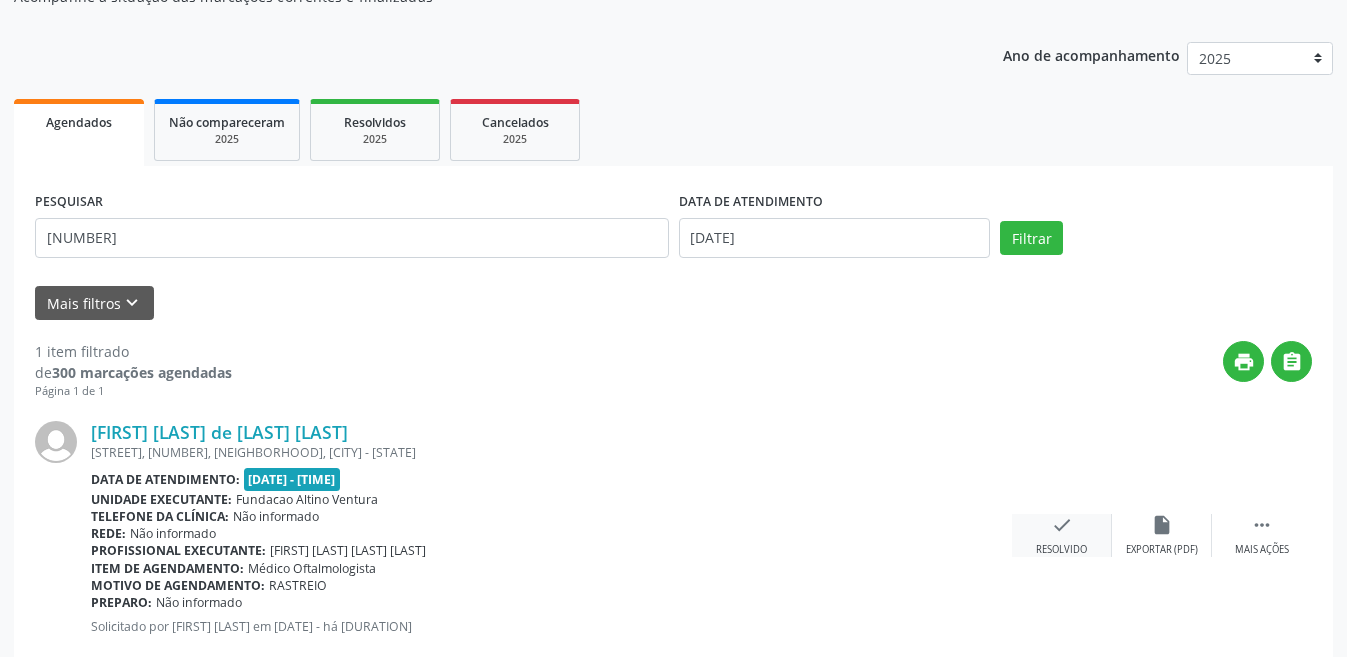 click on "check" at bounding box center [1062, 525] 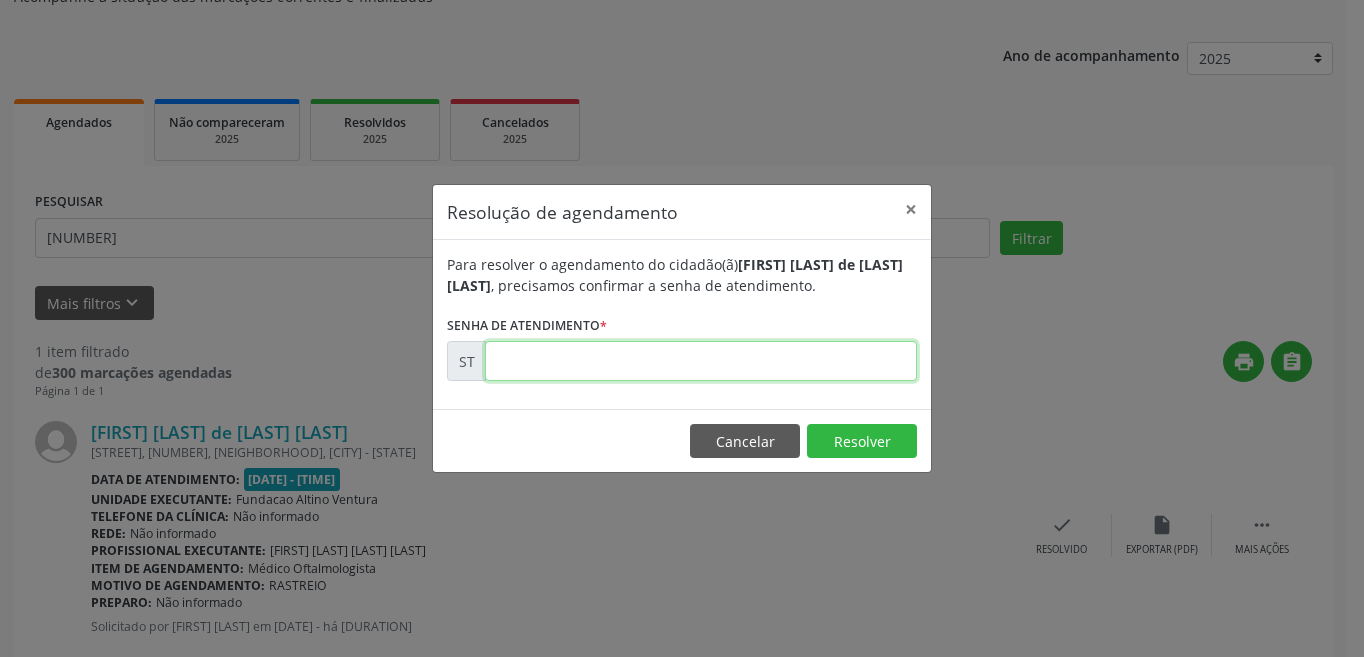 click at bounding box center [701, 361] 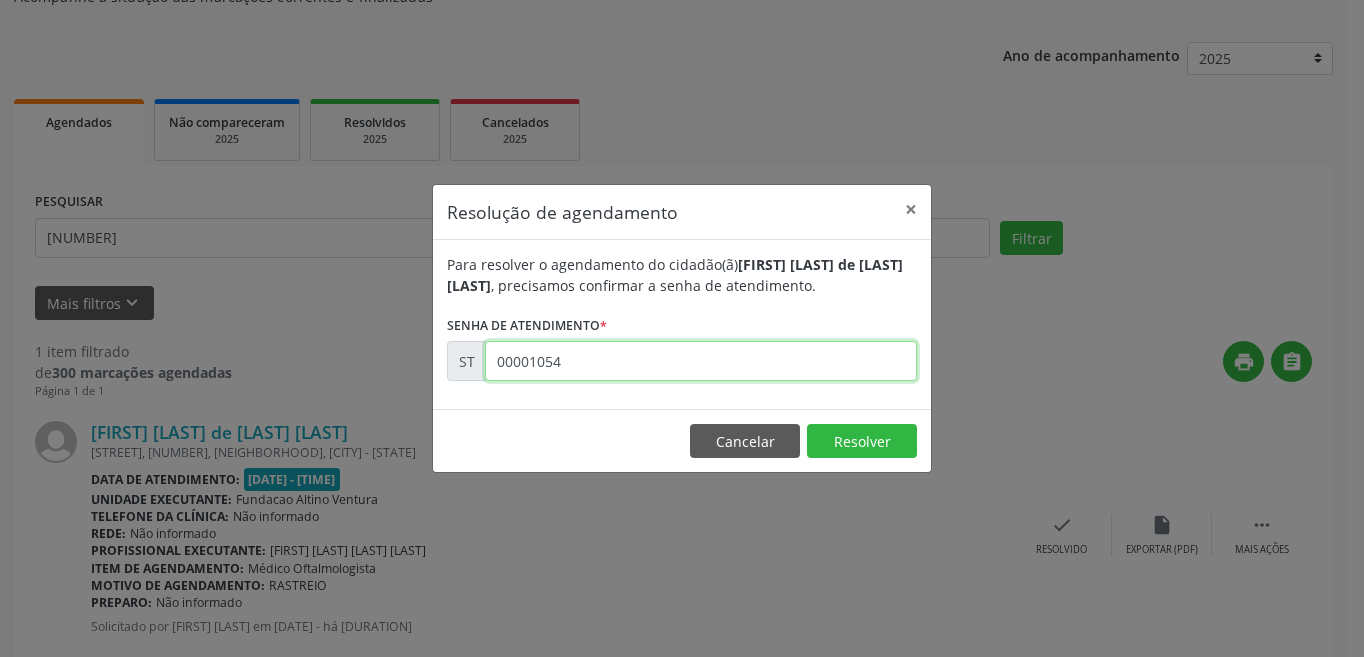 type on "00001054" 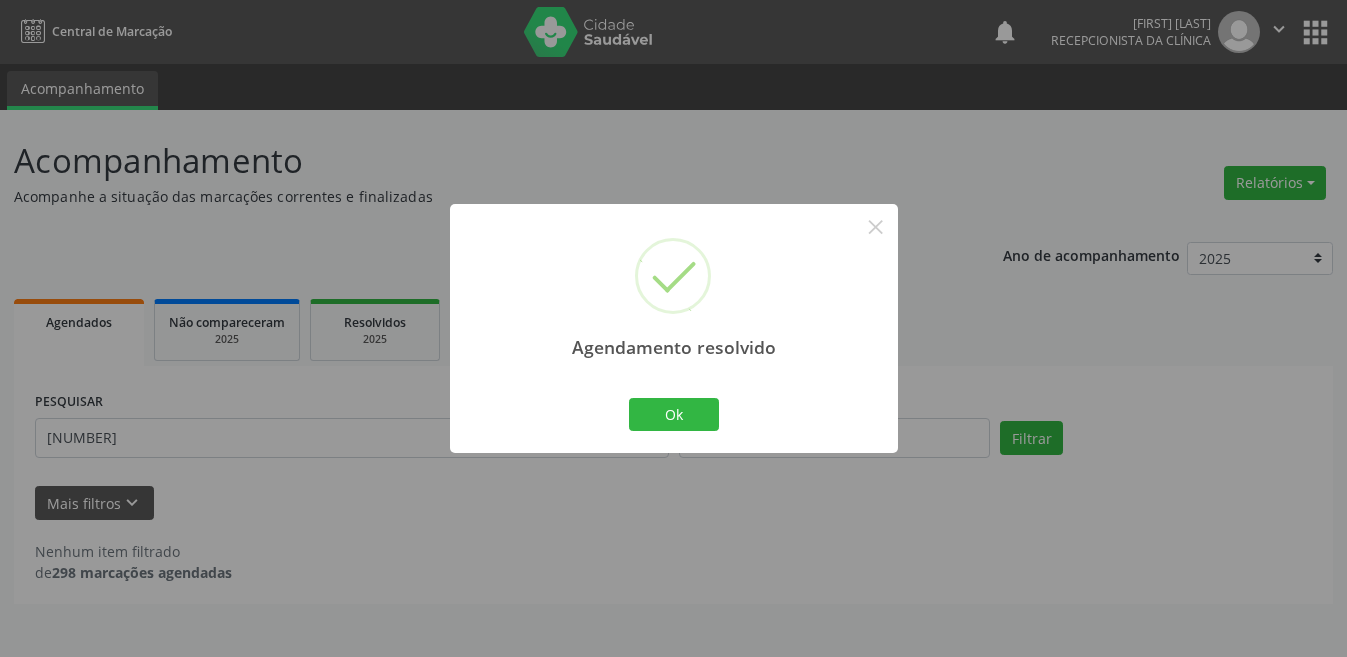 scroll, scrollTop: 0, scrollLeft: 0, axis: both 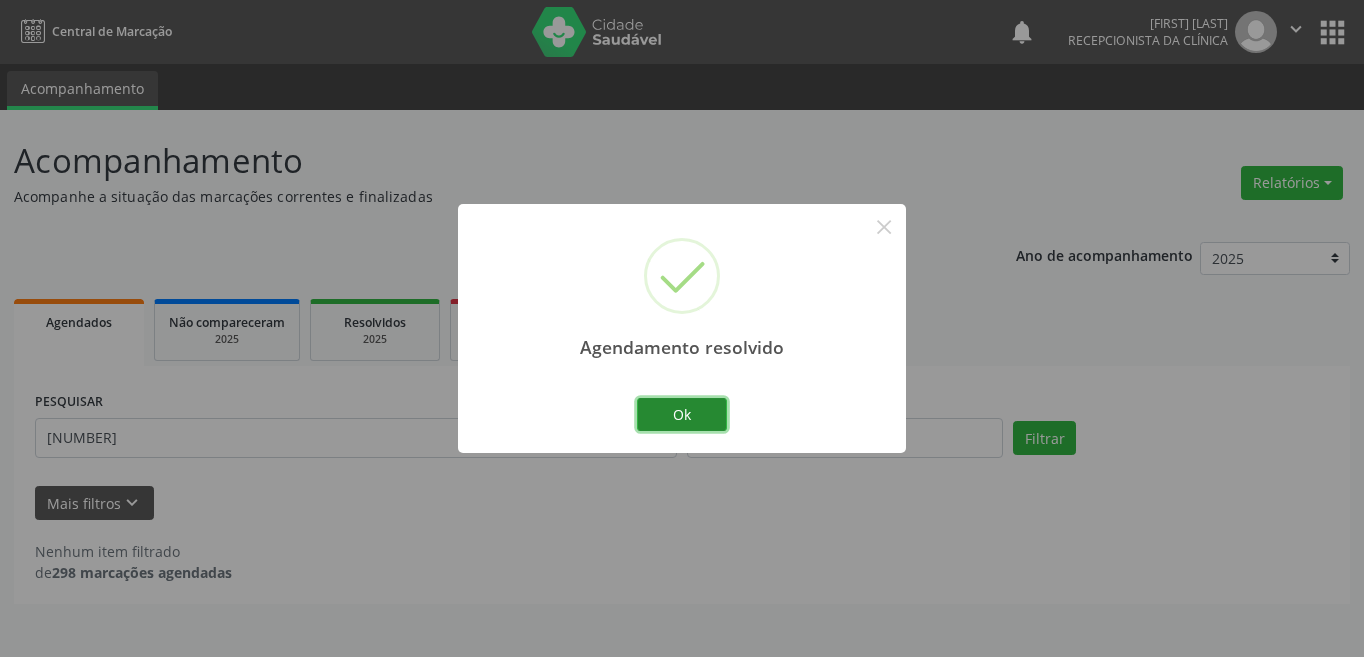 click on "Ok" at bounding box center (682, 415) 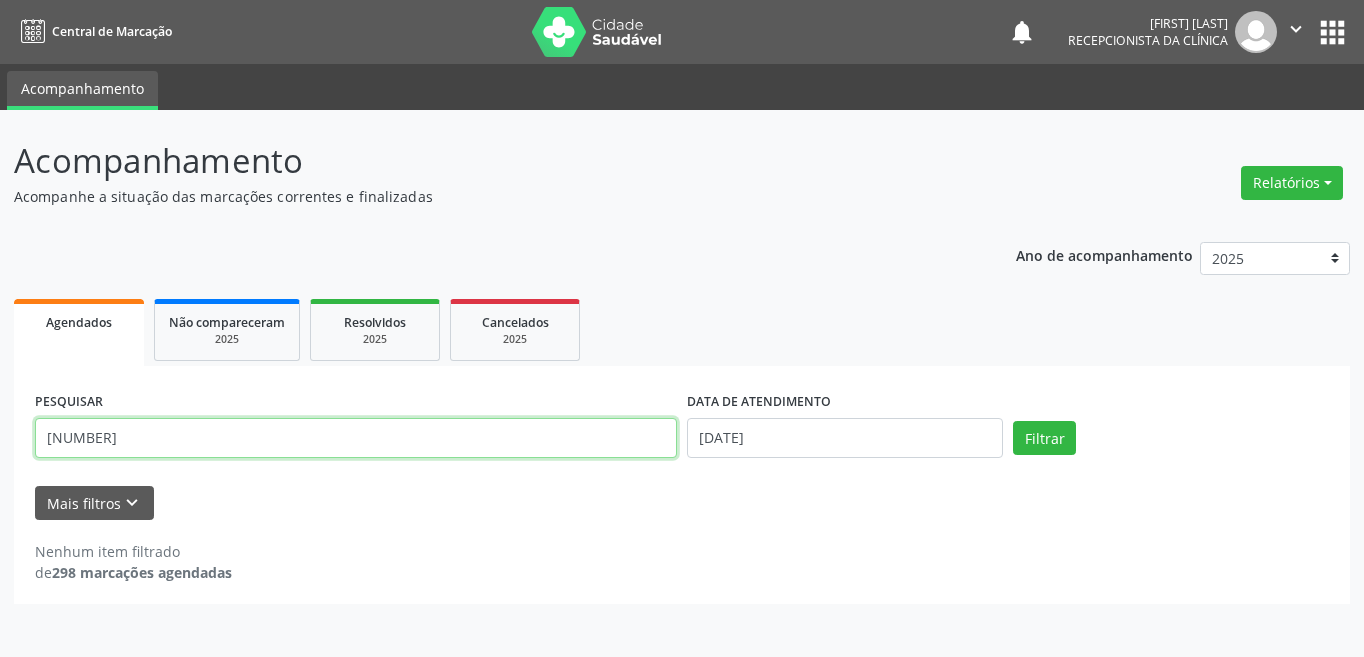 click on "[NUMBER]" at bounding box center (356, 438) 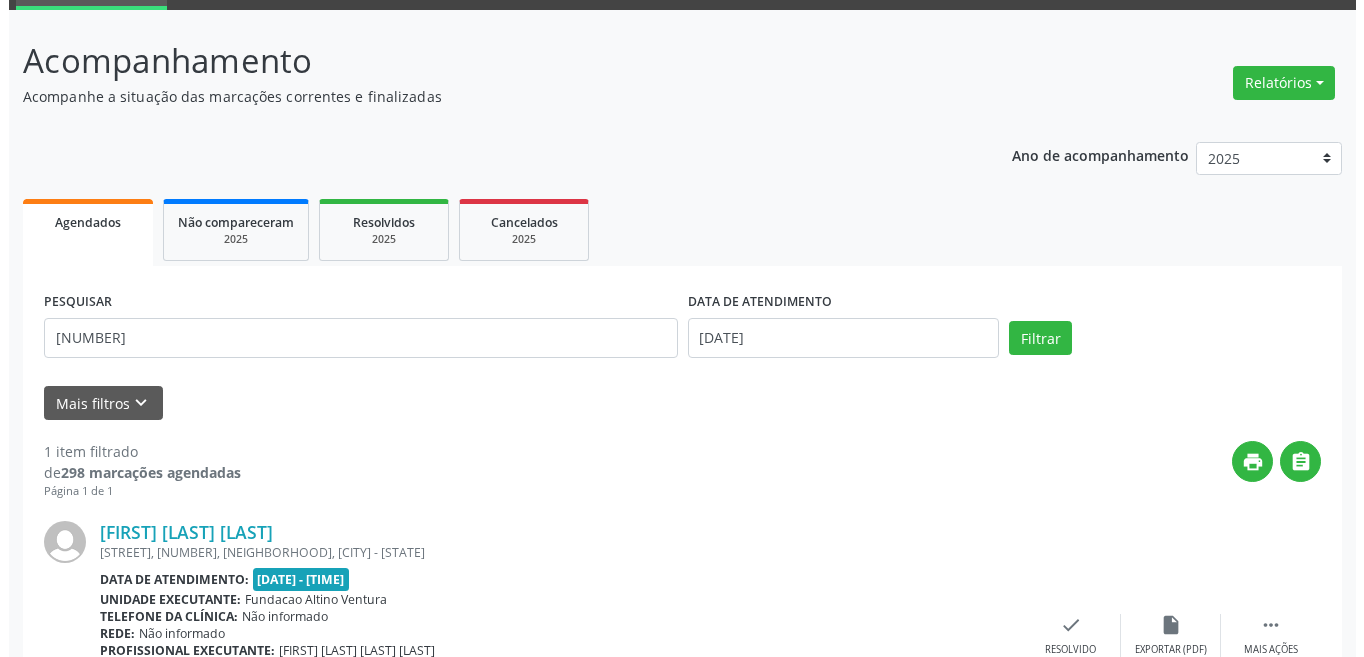 scroll, scrollTop: 200, scrollLeft: 0, axis: vertical 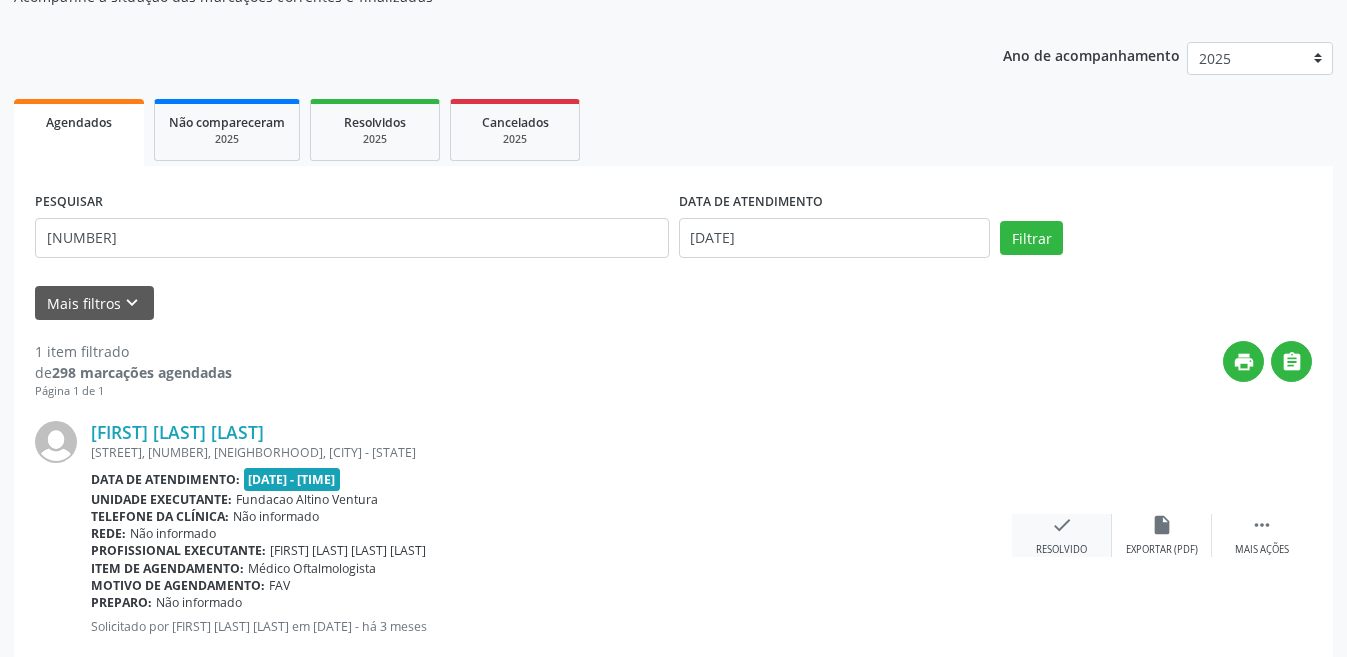click on "check
Resolvido" at bounding box center (1062, 535) 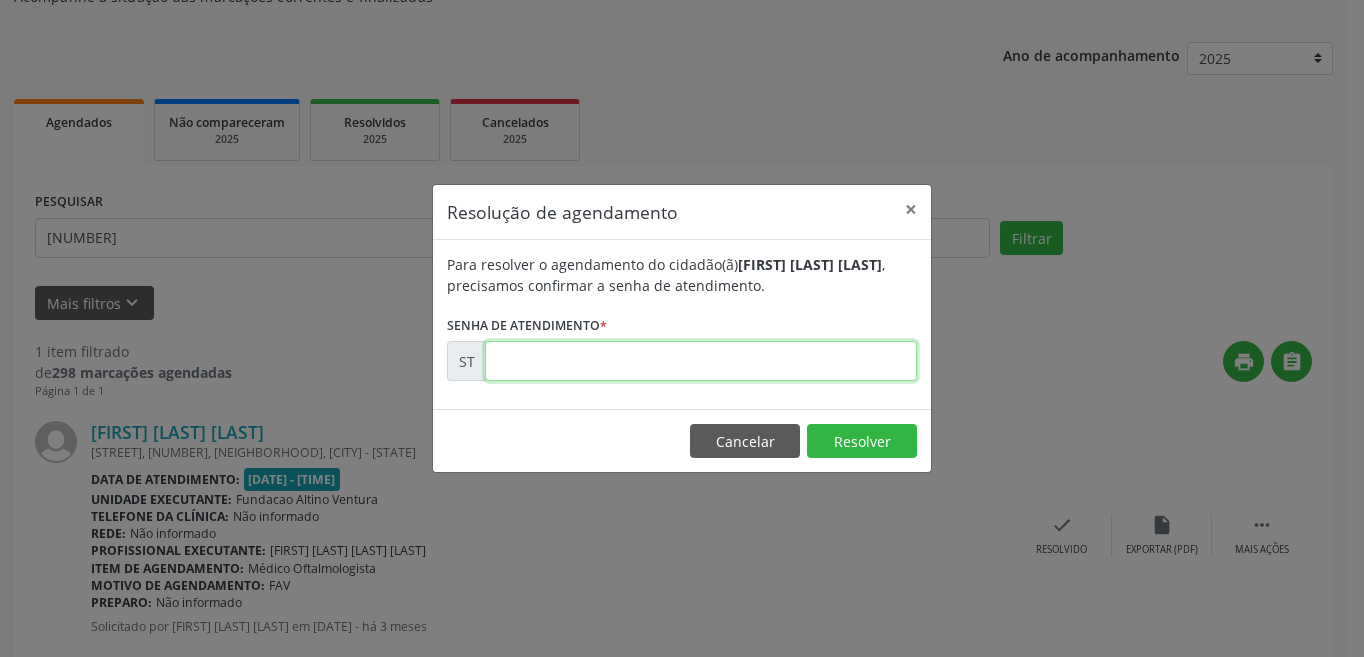click at bounding box center (701, 361) 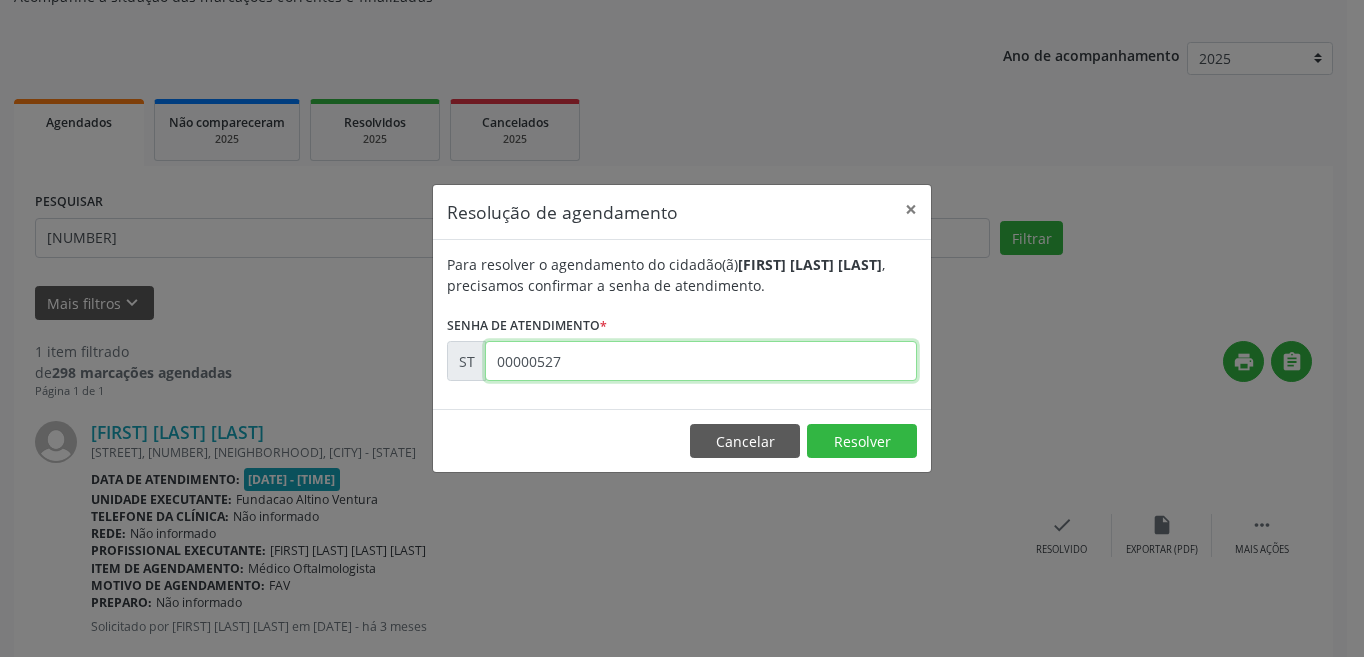 type on "00000527" 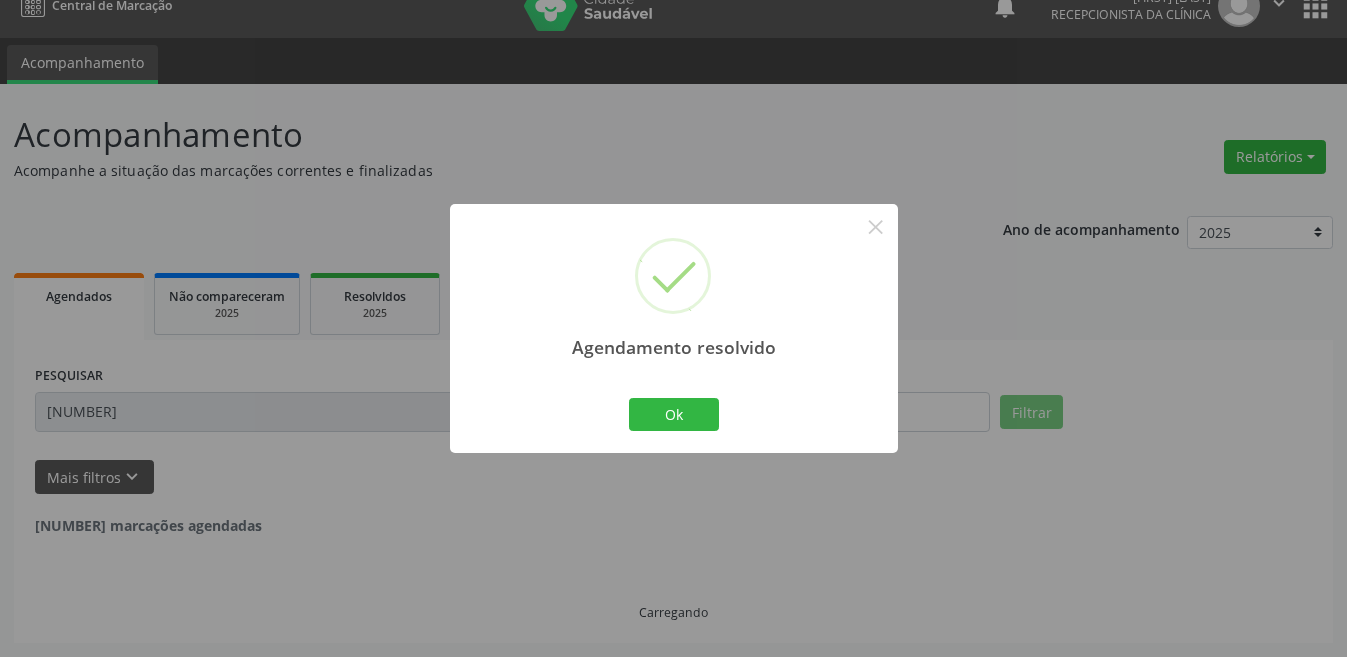 scroll, scrollTop: 0, scrollLeft: 0, axis: both 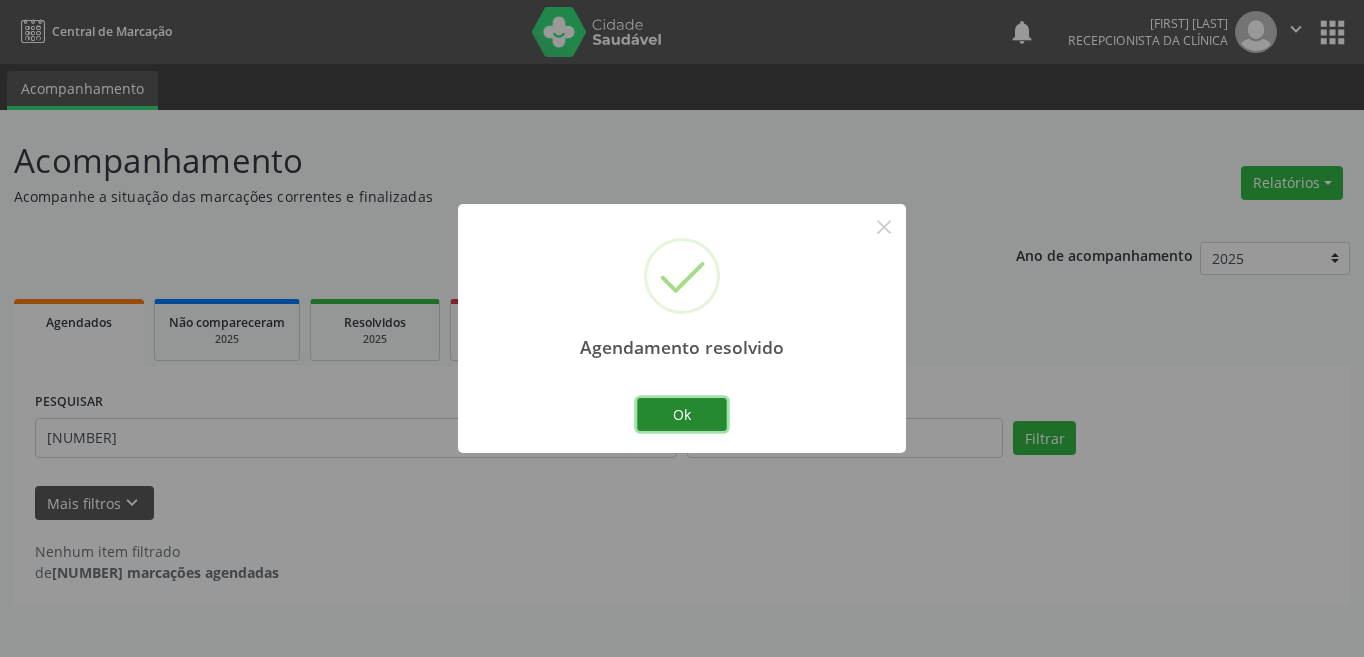 click on "Ok" at bounding box center (682, 415) 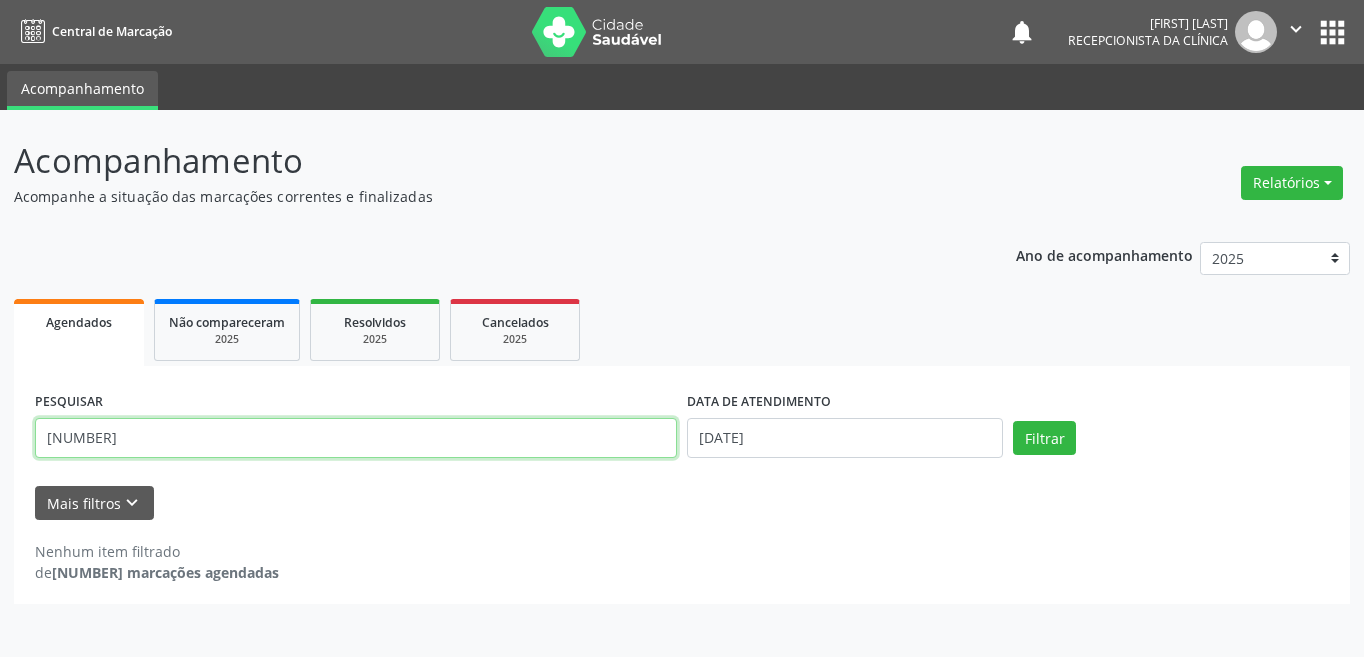 click on "[NUMBER]" at bounding box center (356, 438) 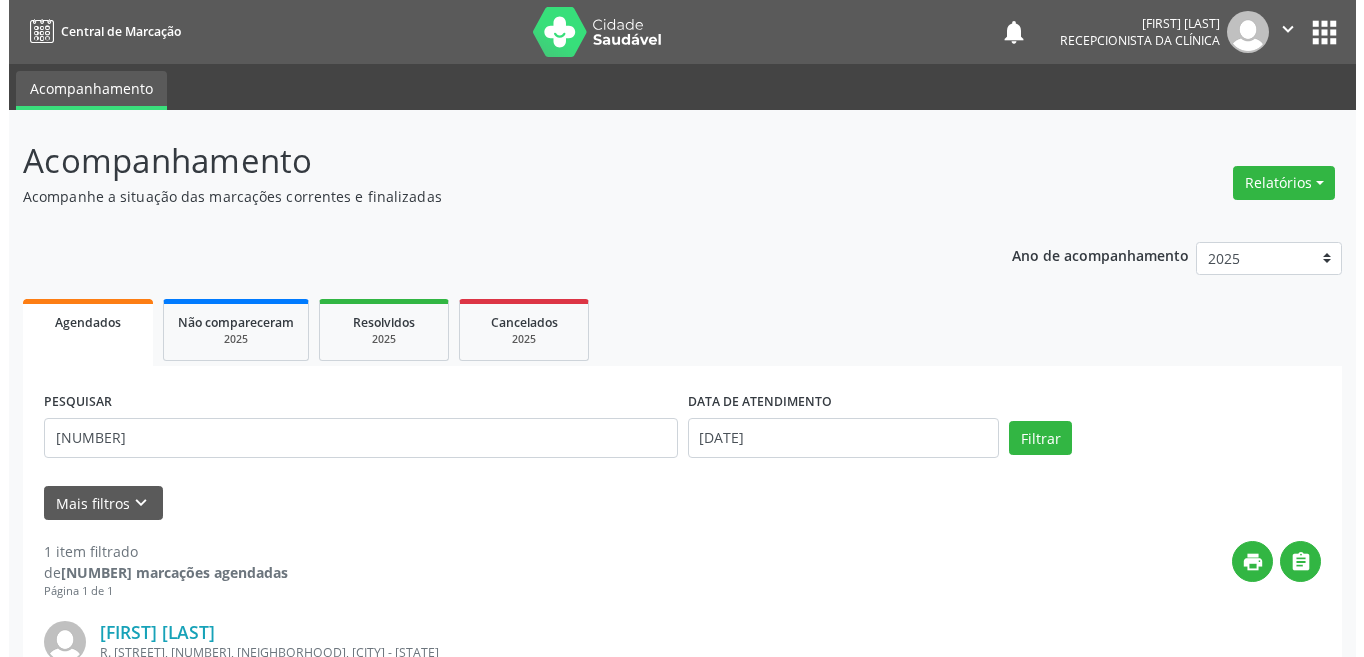 scroll, scrollTop: 200, scrollLeft: 0, axis: vertical 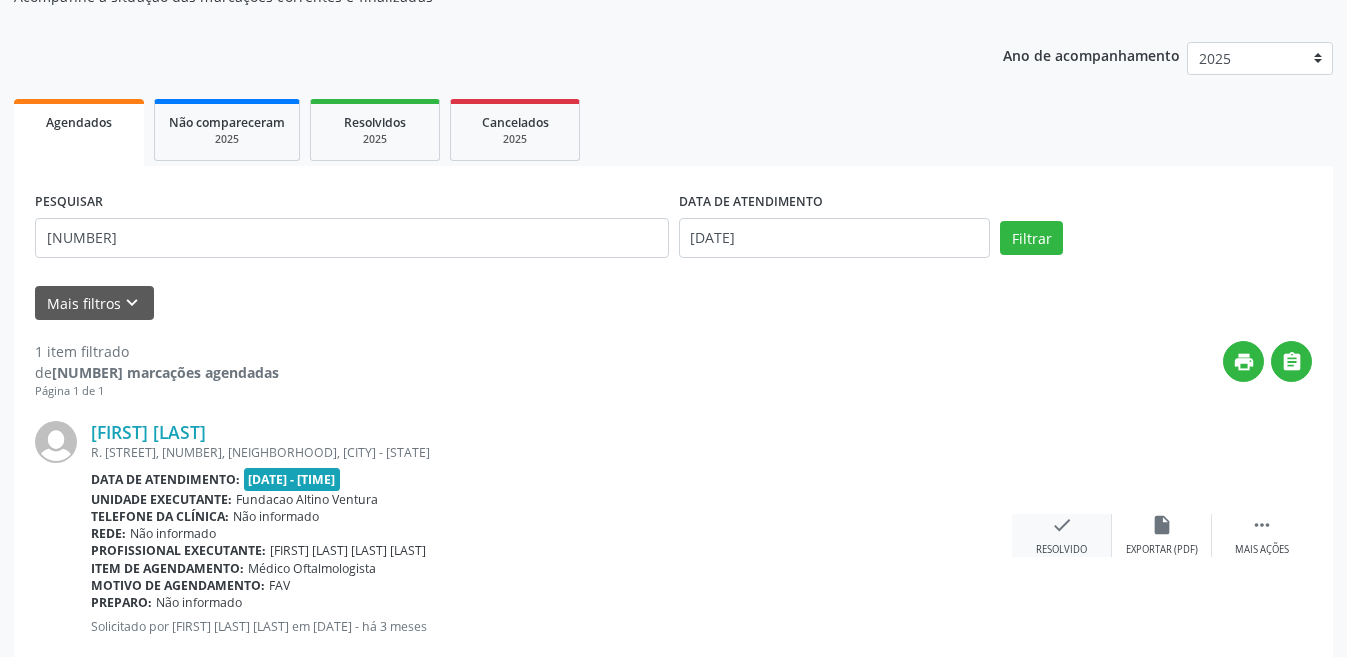 click on "check" at bounding box center (1062, 525) 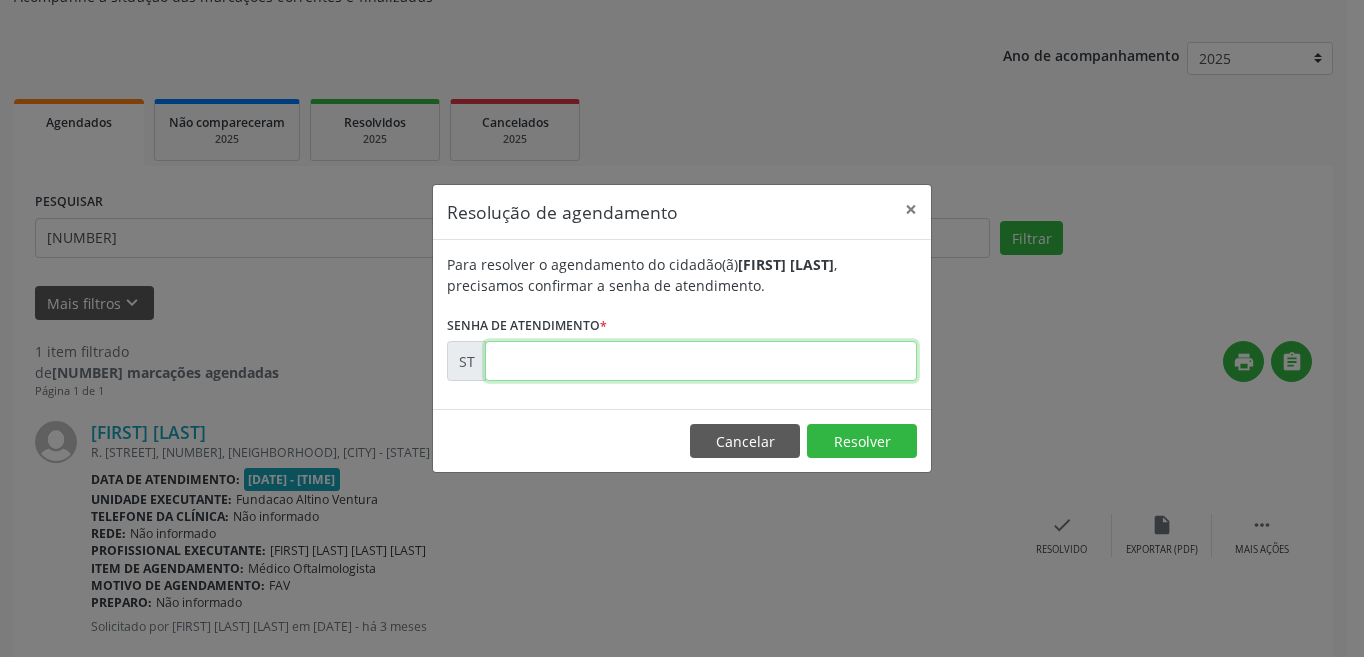 click at bounding box center (701, 361) 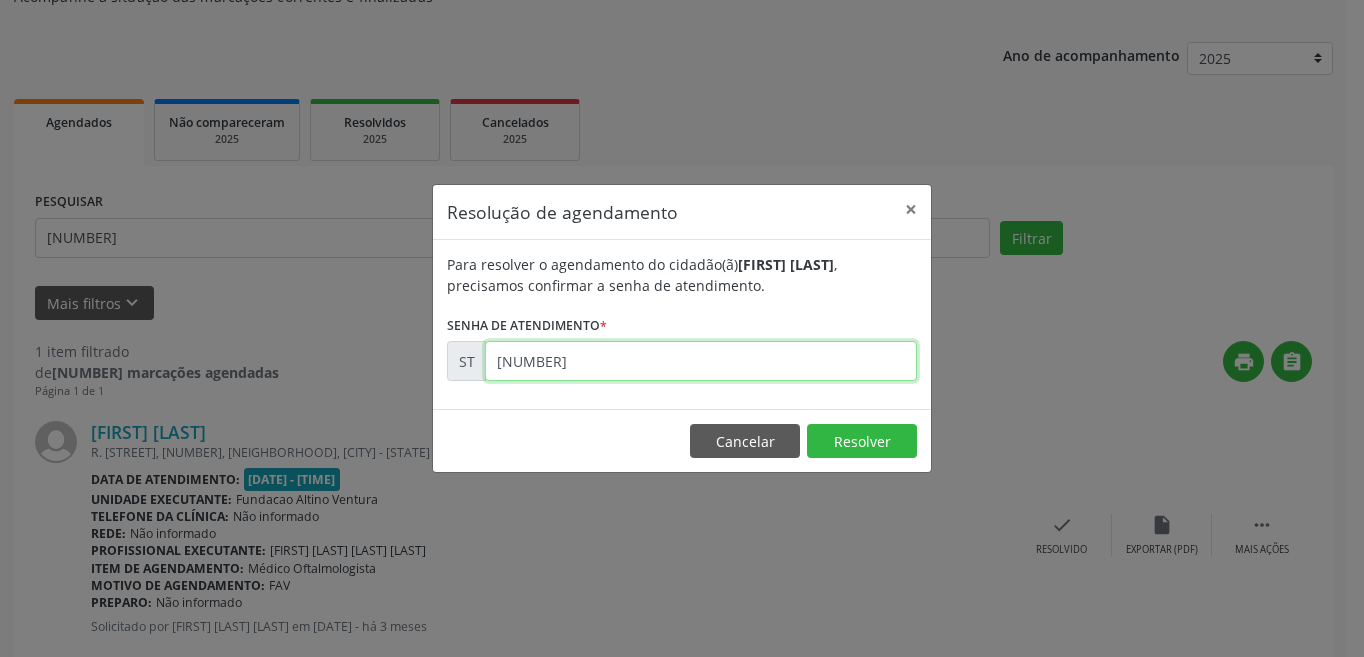 type on "[NUMBER]" 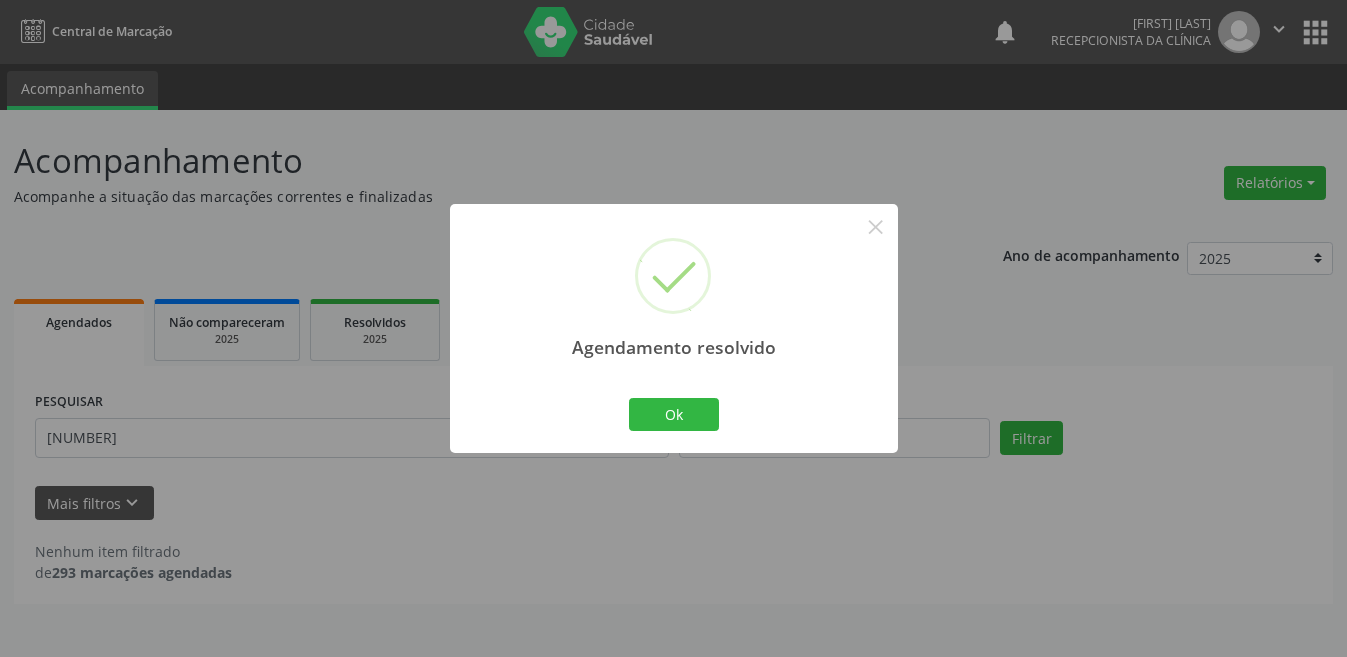 scroll, scrollTop: 0, scrollLeft: 0, axis: both 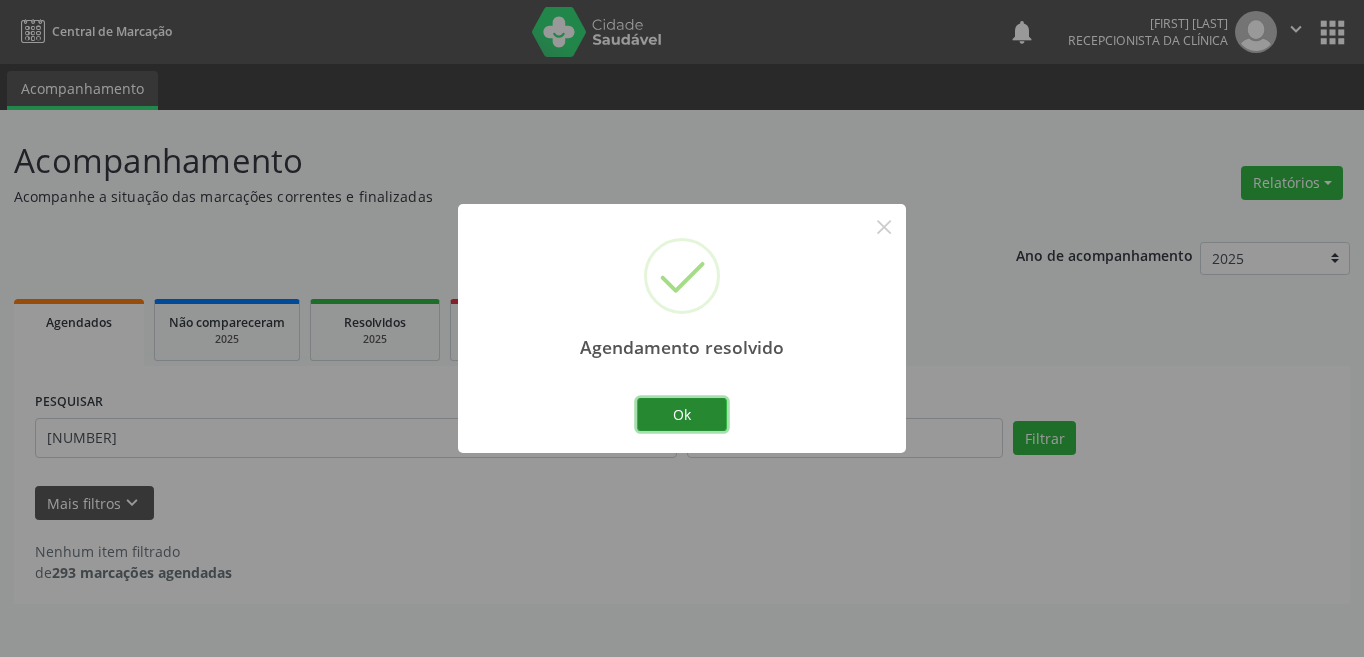 click on "Ok" at bounding box center [682, 415] 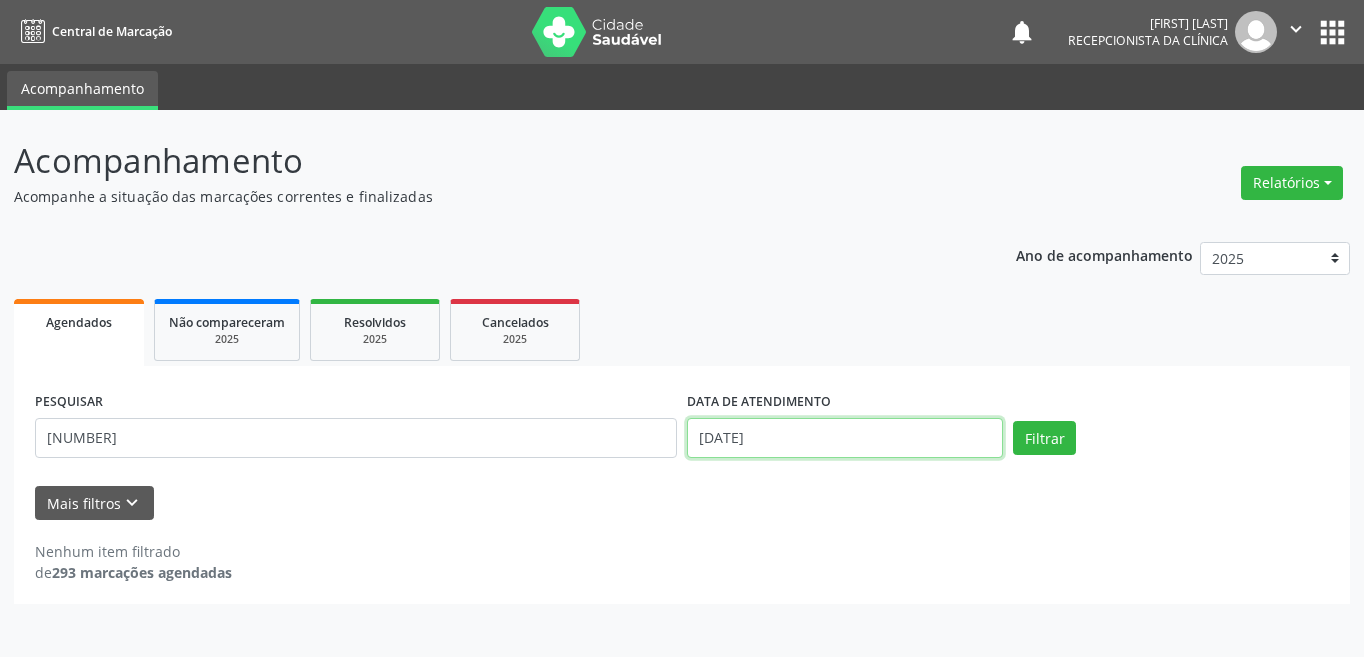click on "[DATE]" at bounding box center (845, 438) 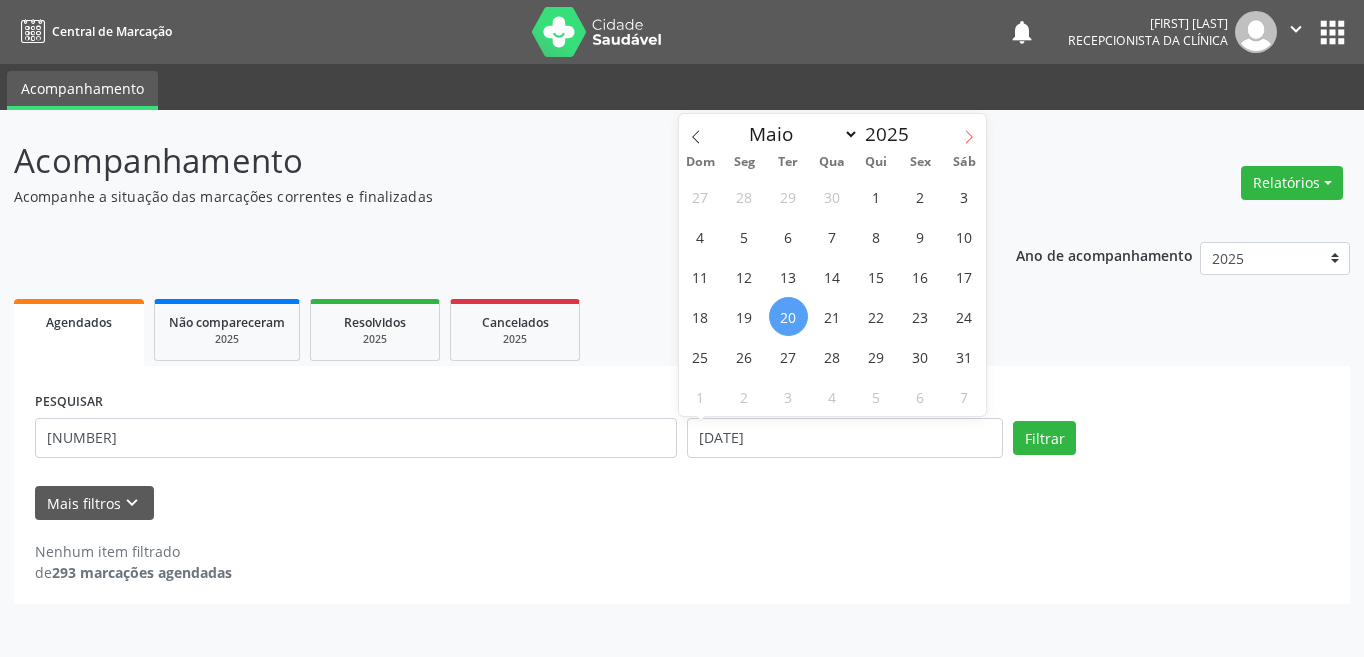 click 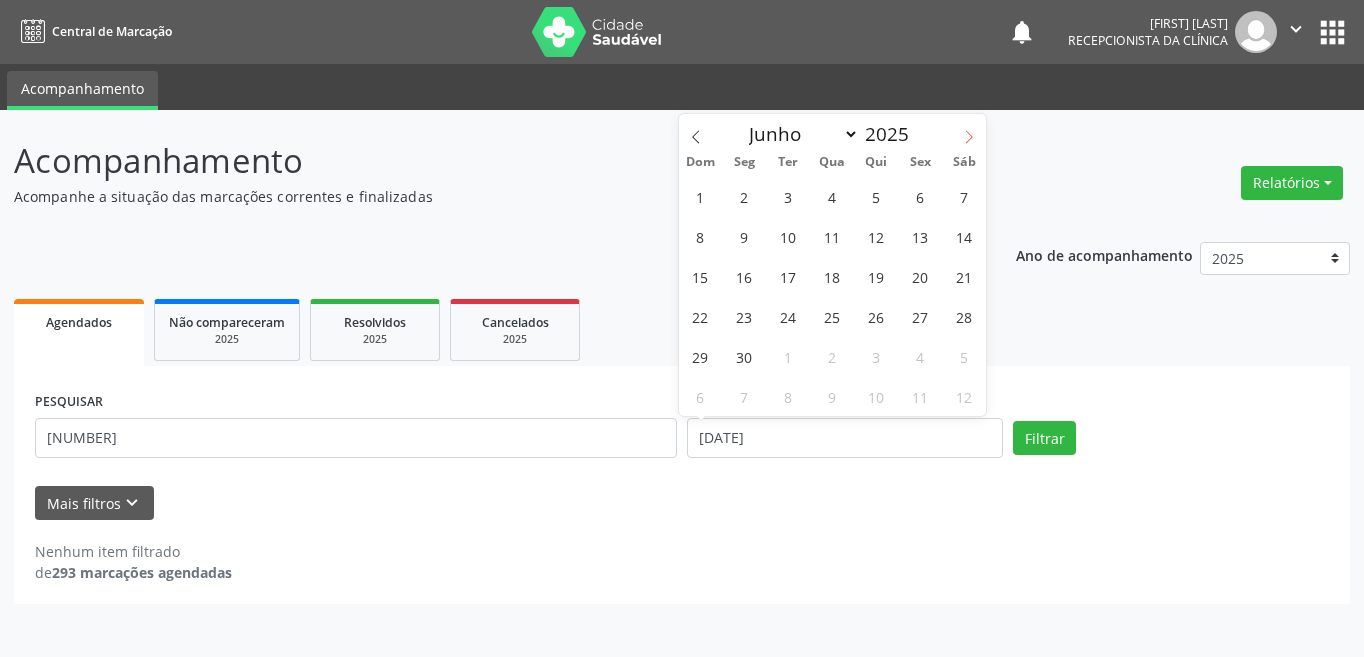 click 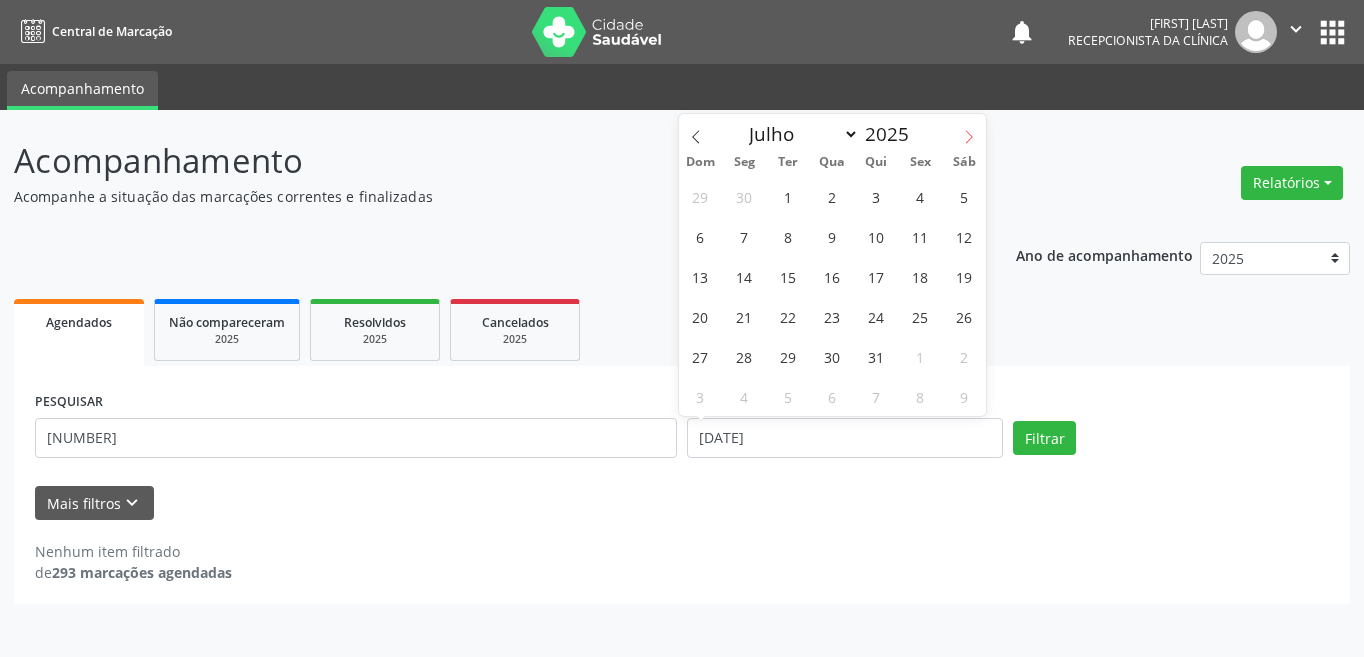 click 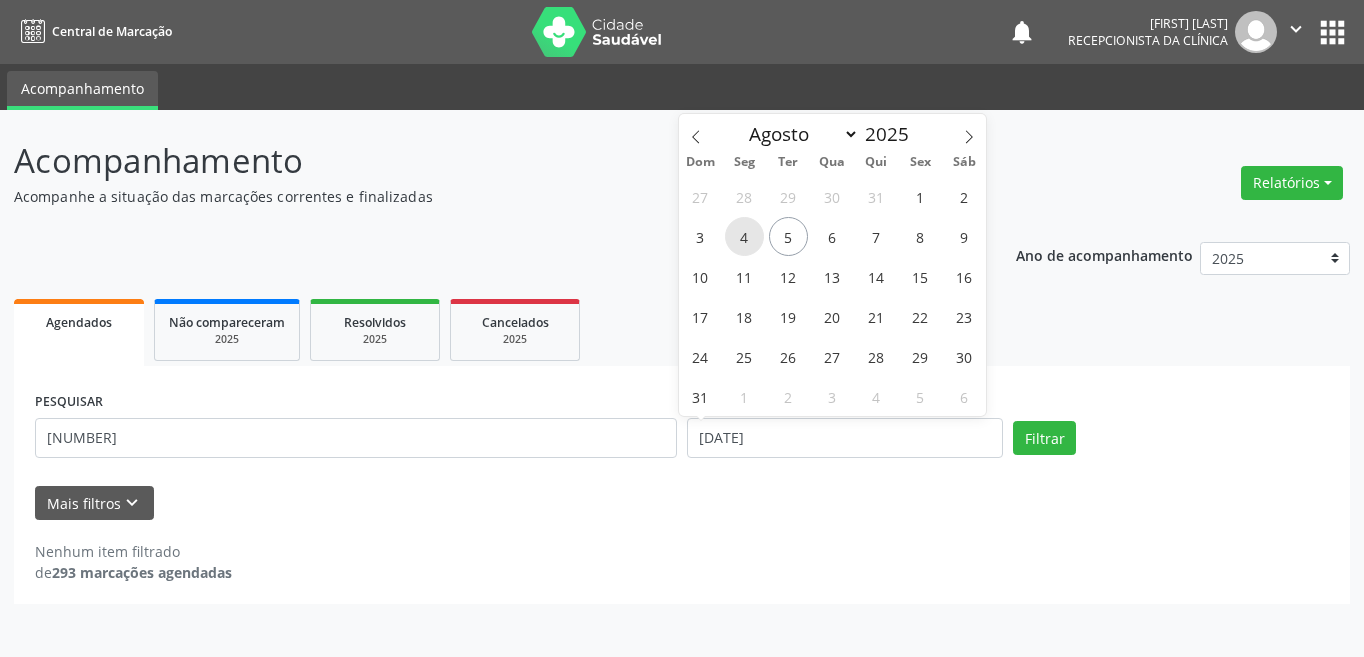click on "4" at bounding box center [744, 236] 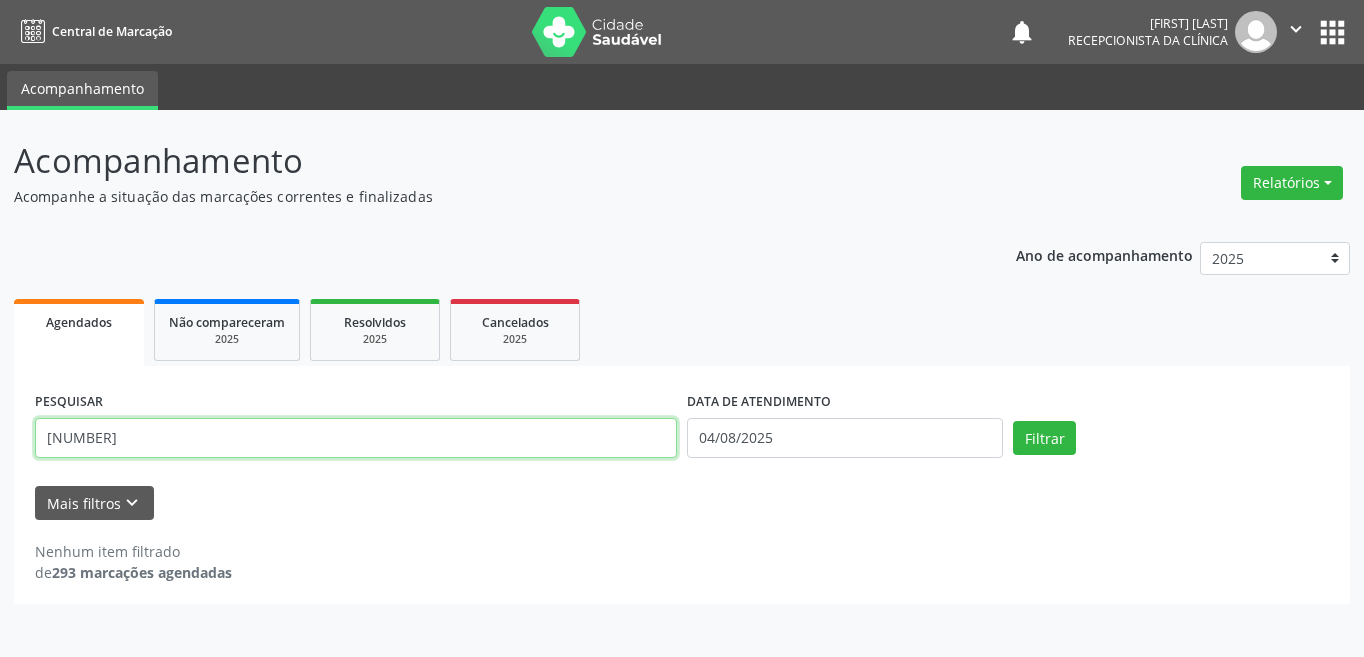 click on "[NUMBER]" at bounding box center (356, 438) 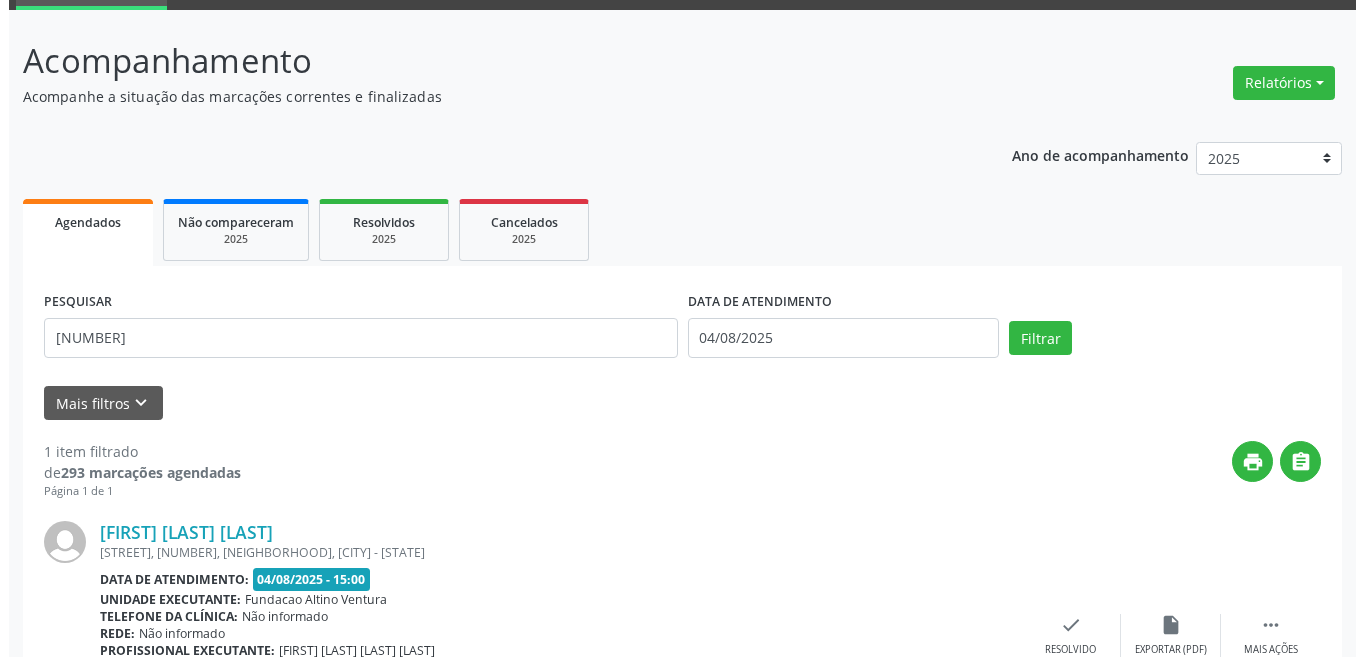 scroll, scrollTop: 200, scrollLeft: 0, axis: vertical 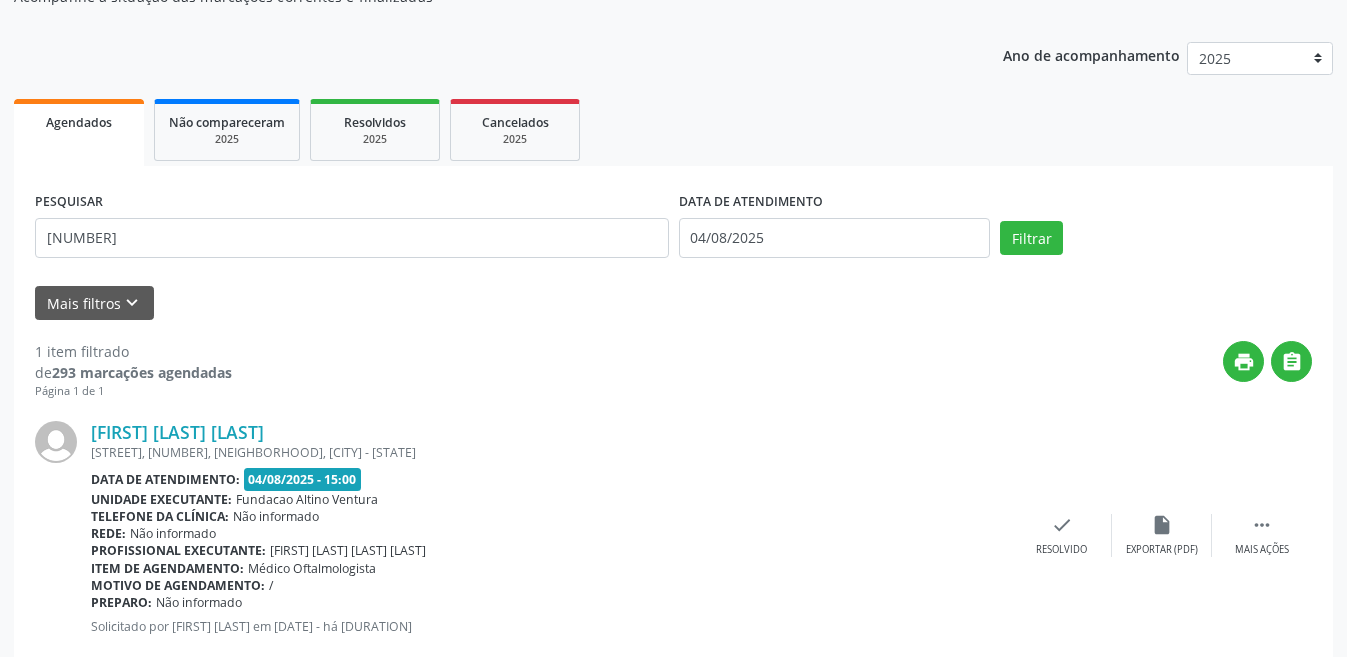 click on "Rede:
Não informado" at bounding box center [551, 533] 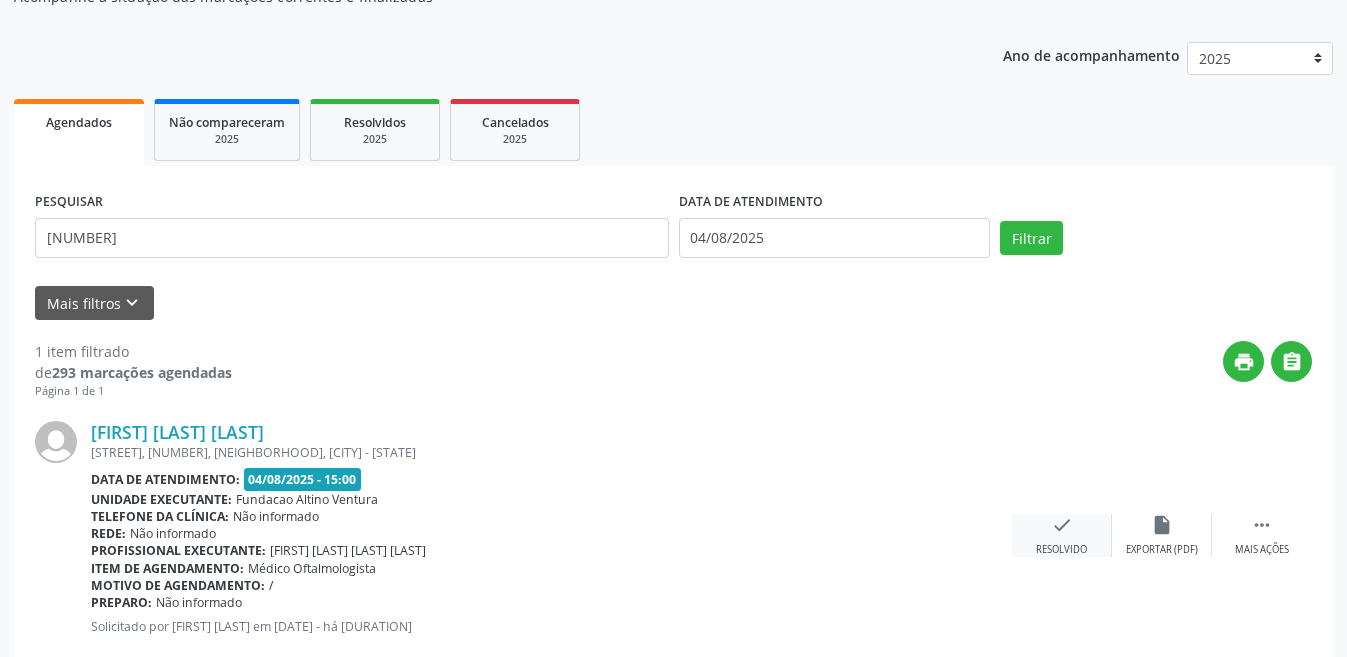click on "check" at bounding box center (1062, 525) 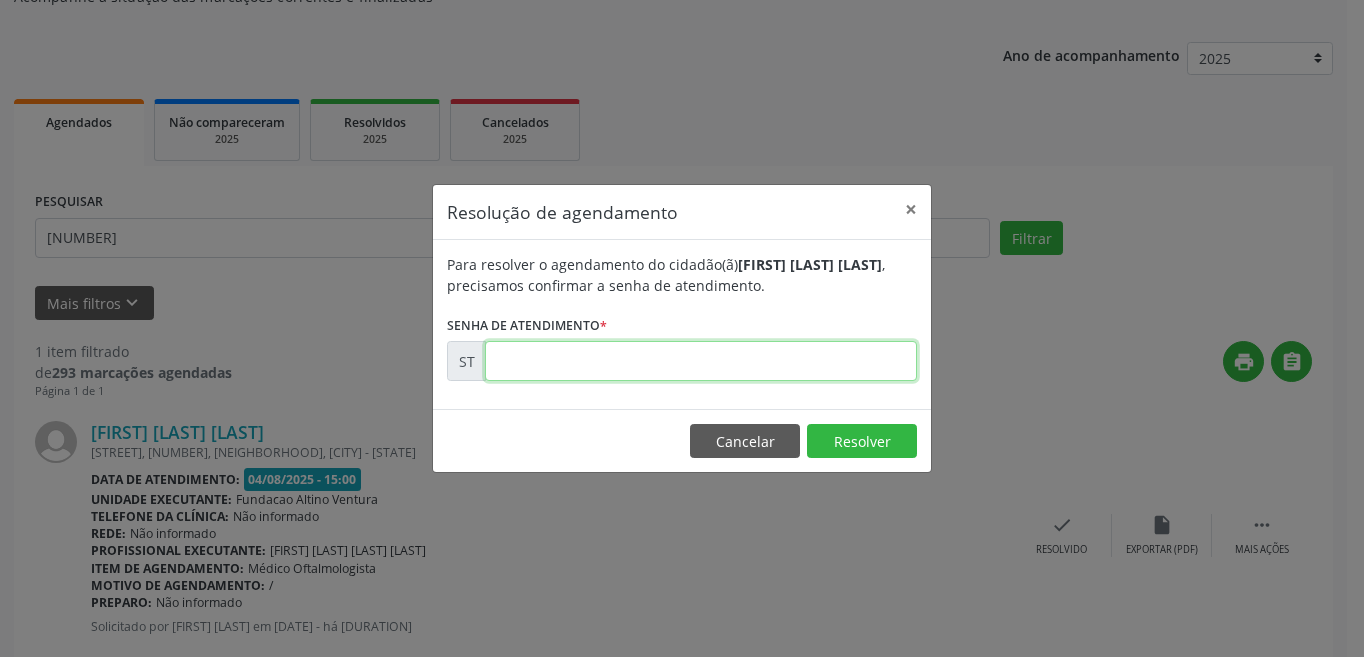 click at bounding box center (701, 361) 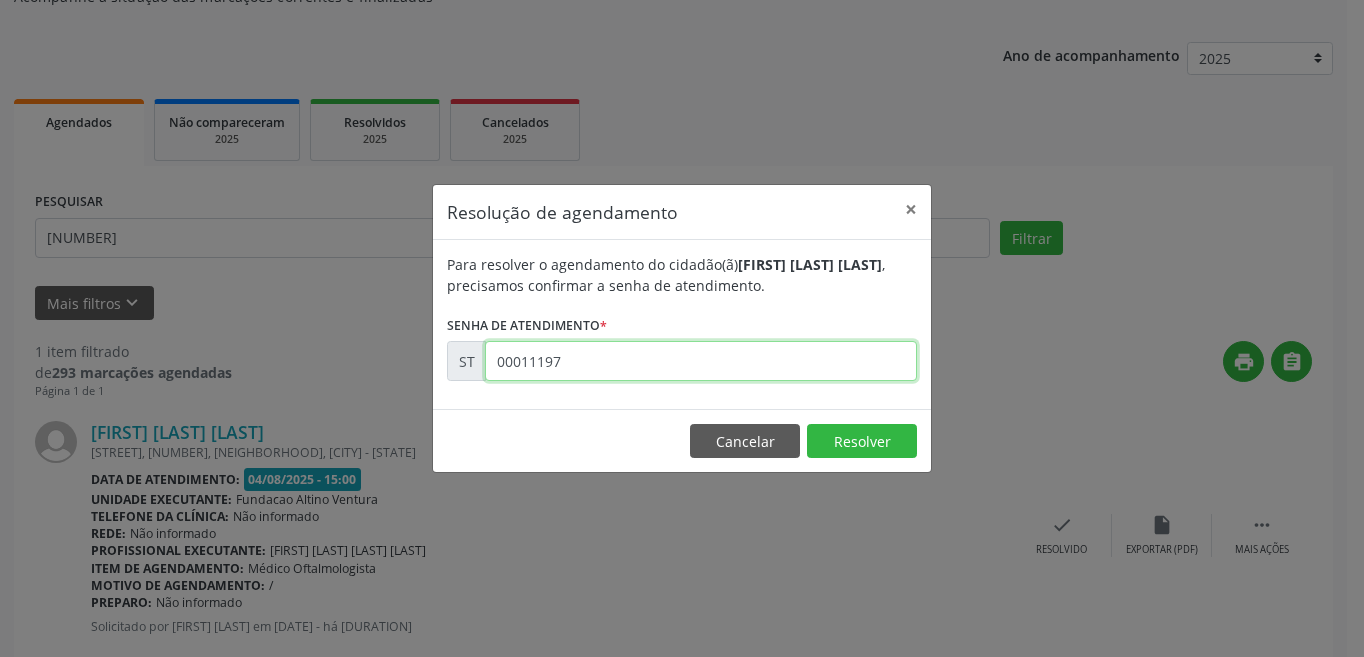 type on "00011197" 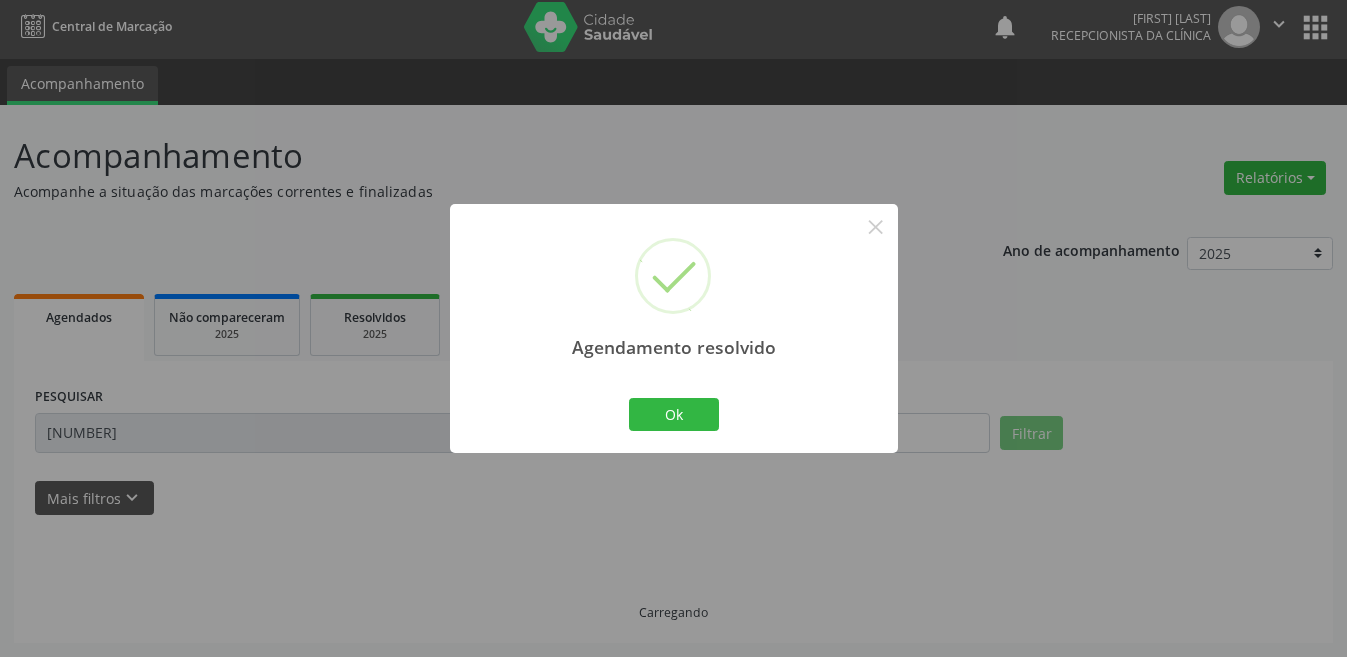 scroll, scrollTop: 26, scrollLeft: 0, axis: vertical 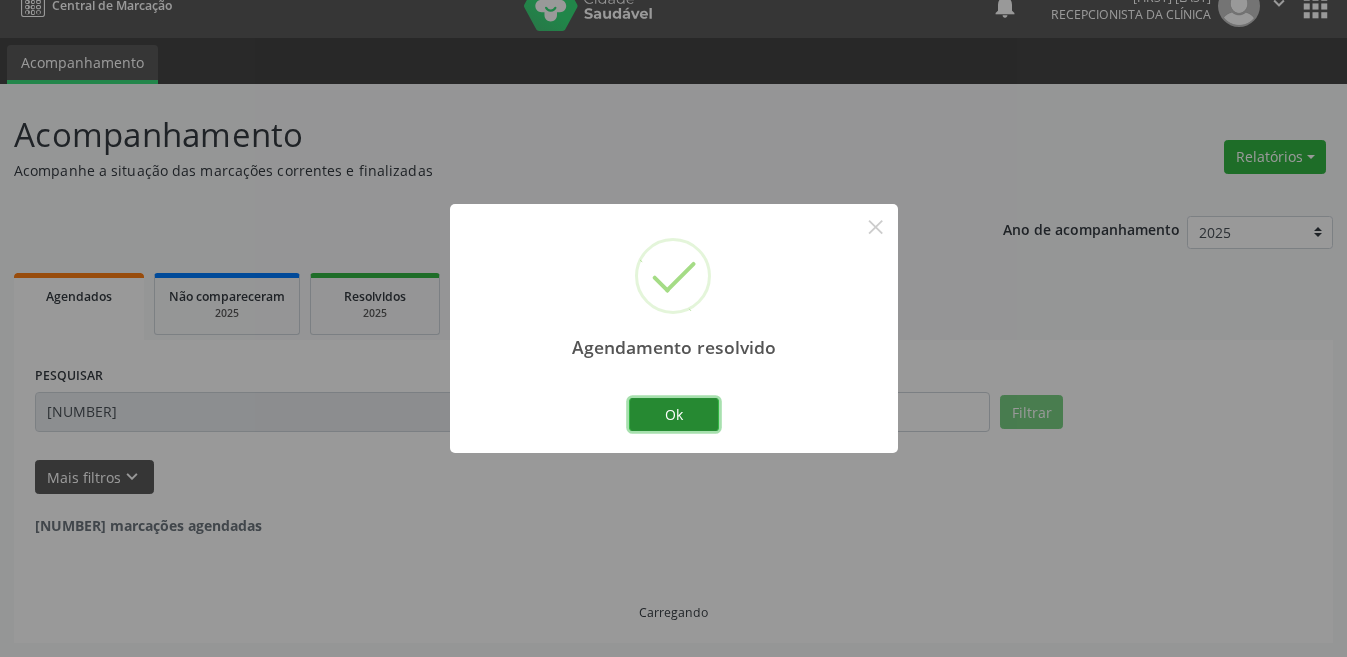 click on "Ok" at bounding box center (674, 415) 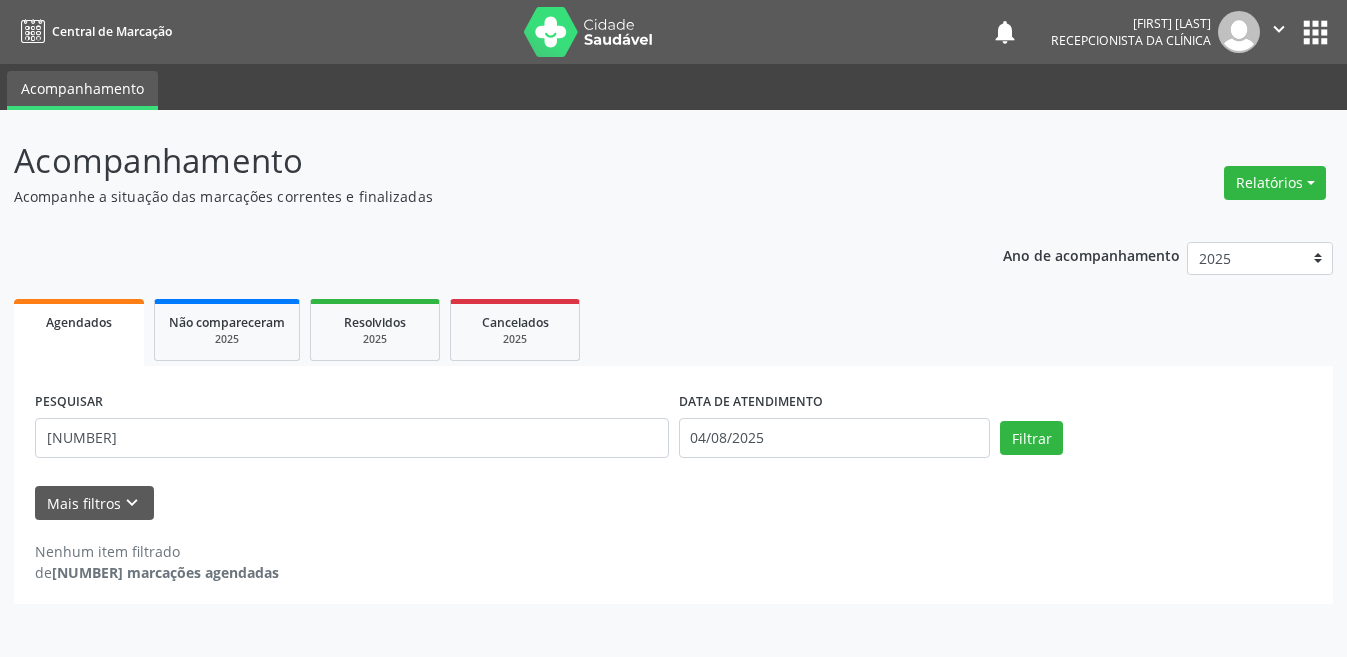 scroll, scrollTop: 0, scrollLeft: 0, axis: both 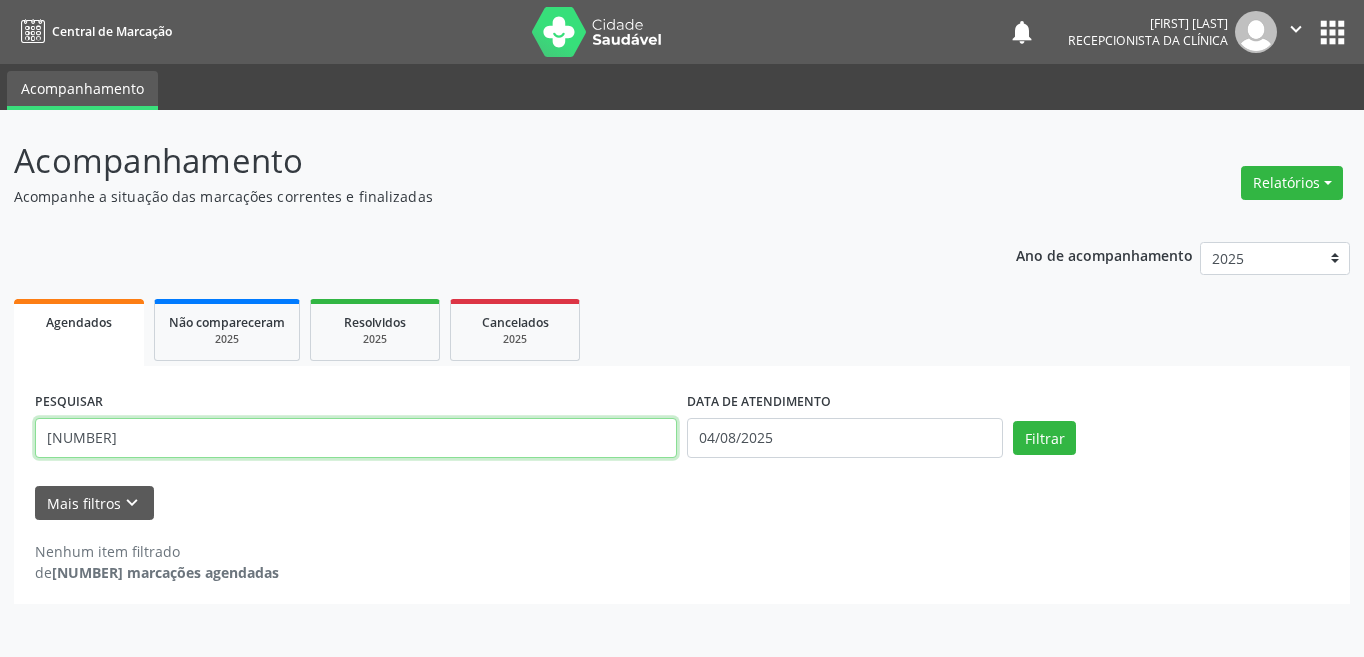 click on "[NUMBER]" at bounding box center (356, 438) 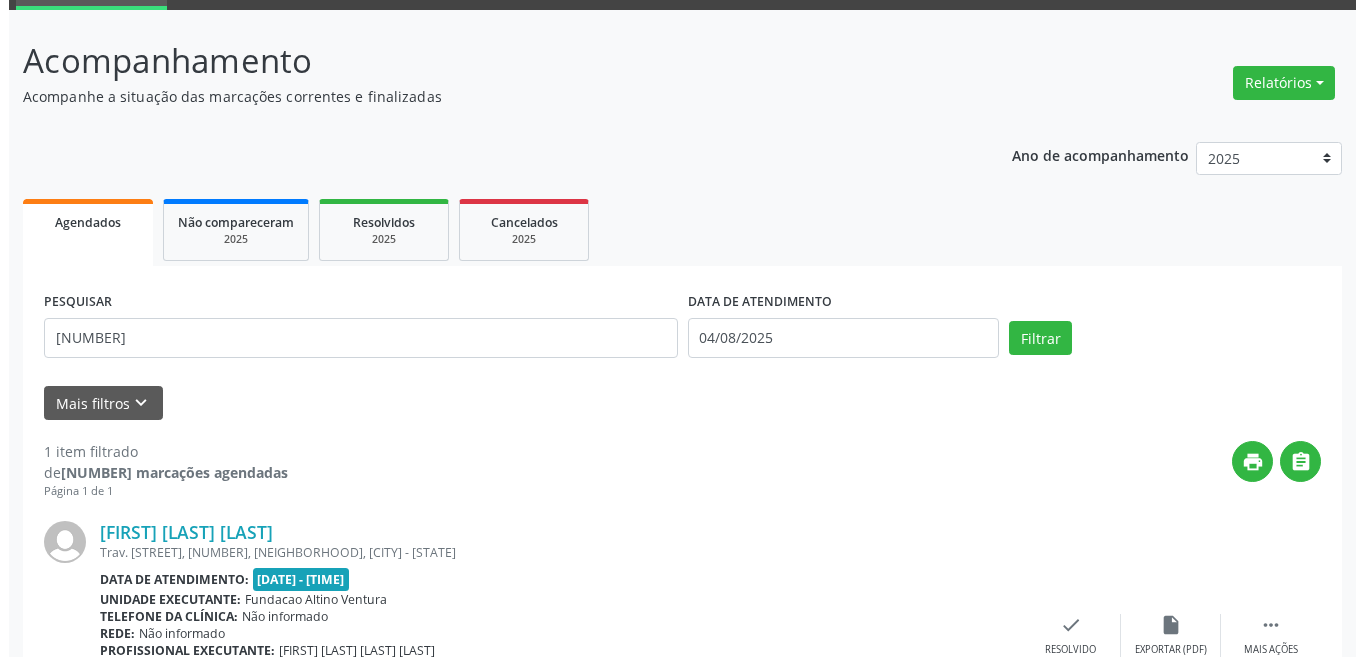 scroll, scrollTop: 200, scrollLeft: 0, axis: vertical 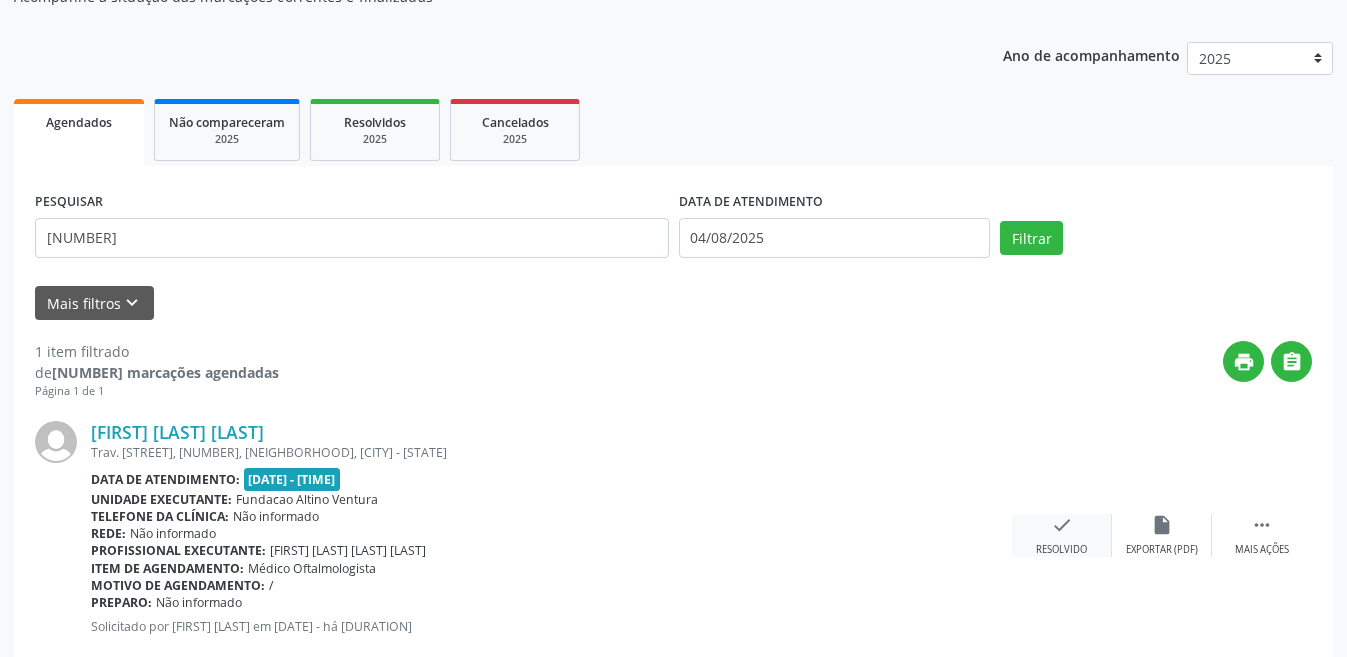 click on "check
Resolvido" at bounding box center (1062, 535) 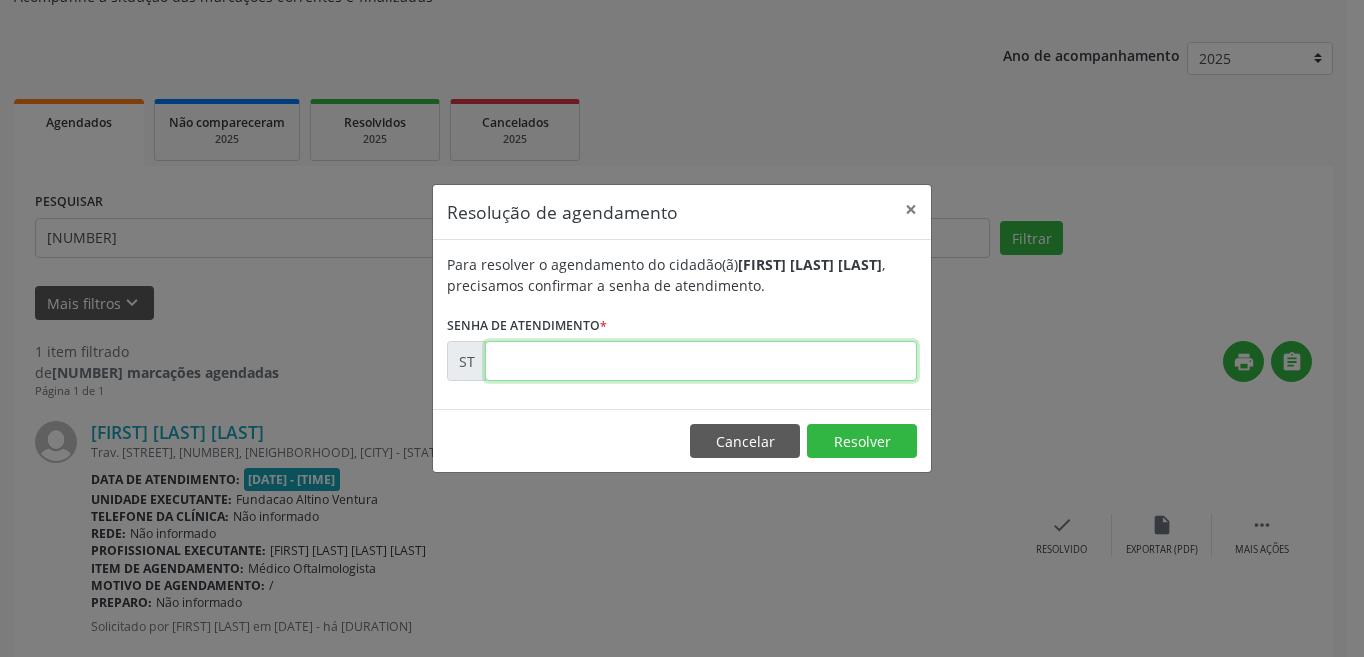 click at bounding box center (701, 361) 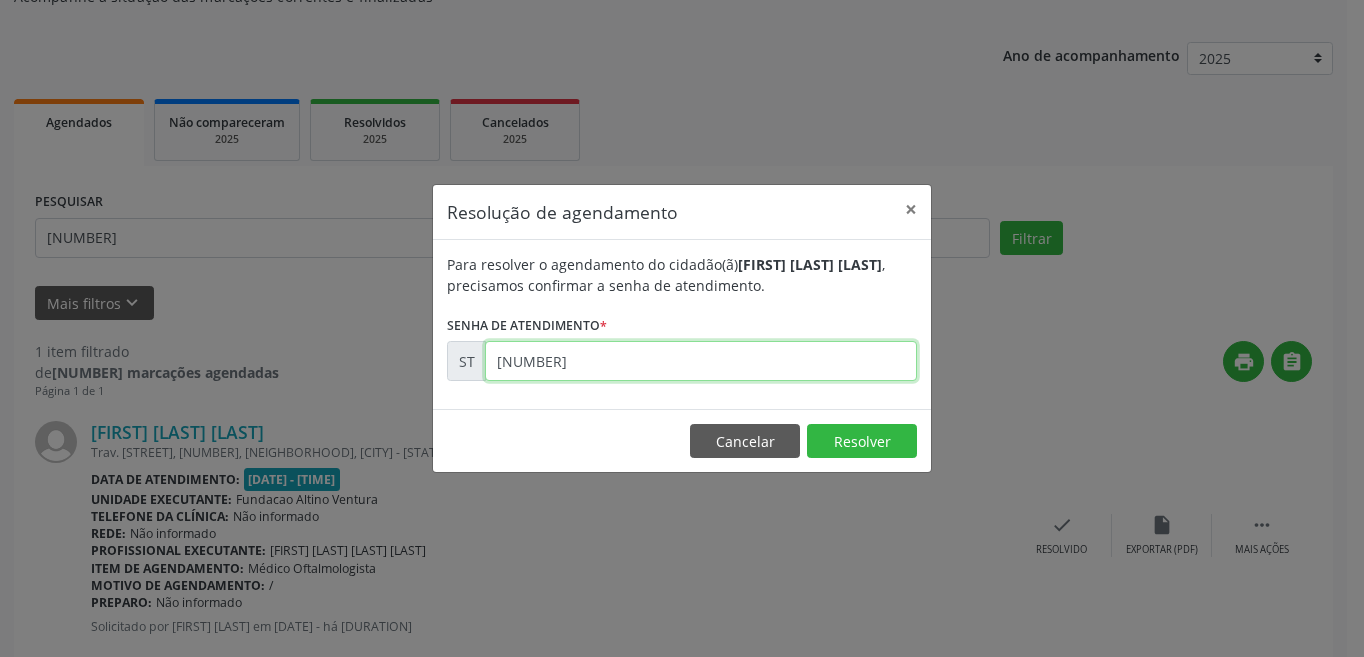 type on "[NUMBER]" 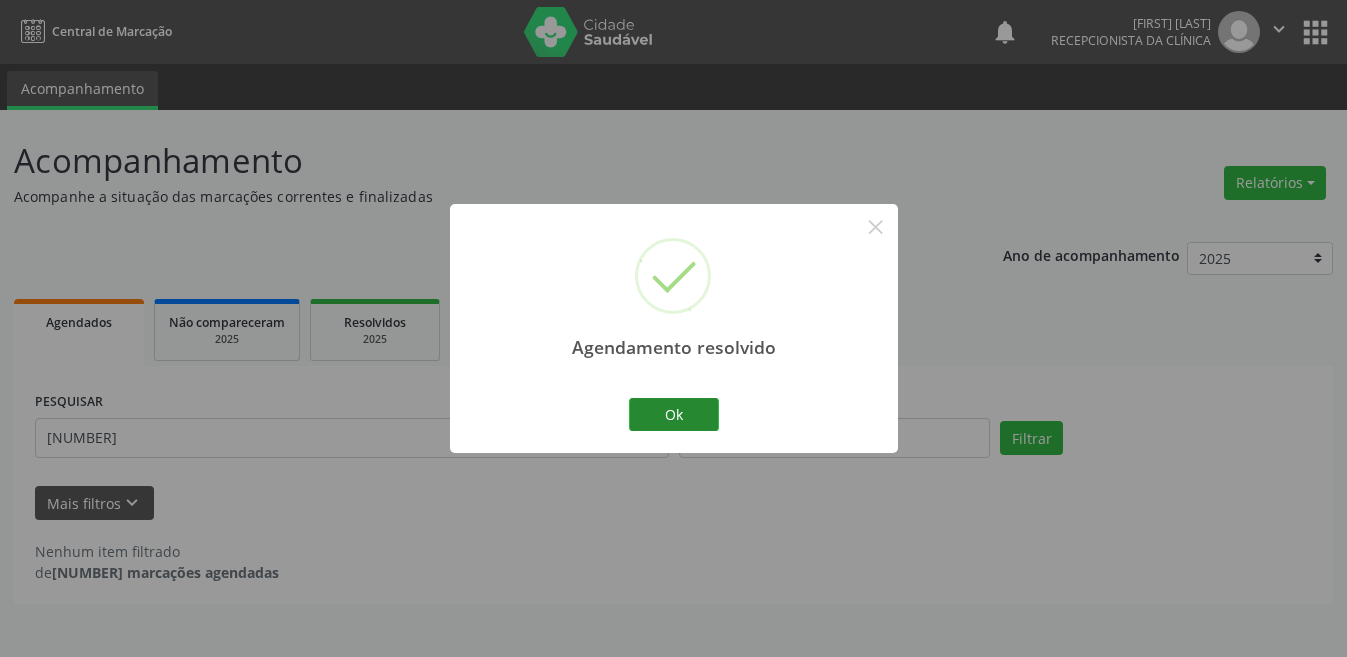 scroll, scrollTop: 0, scrollLeft: 0, axis: both 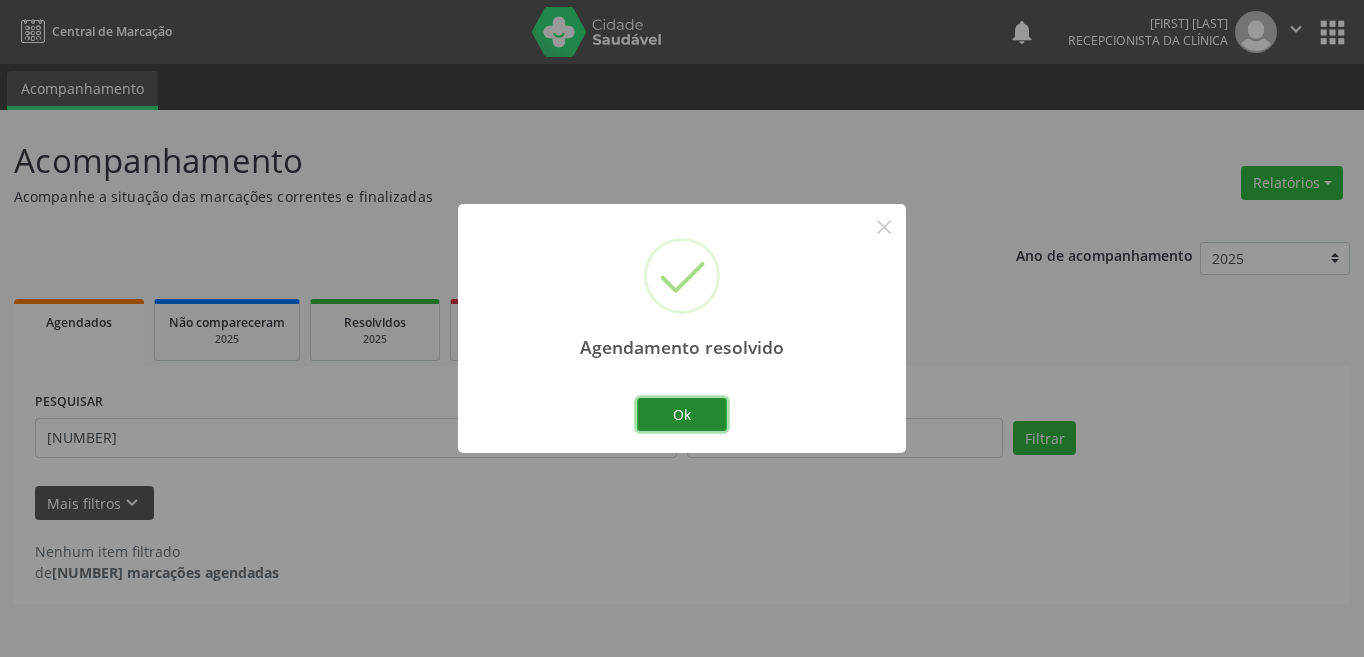 click on "Ok" at bounding box center [682, 415] 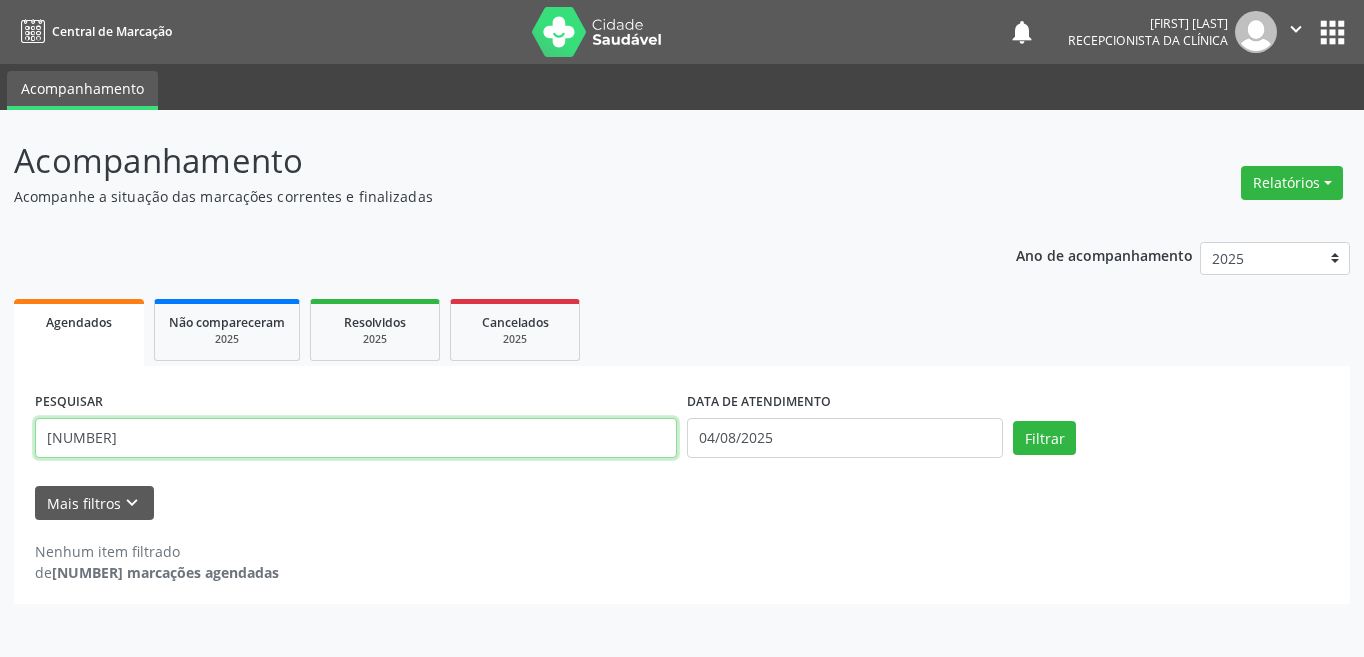 click on "[NUMBER]" at bounding box center (356, 438) 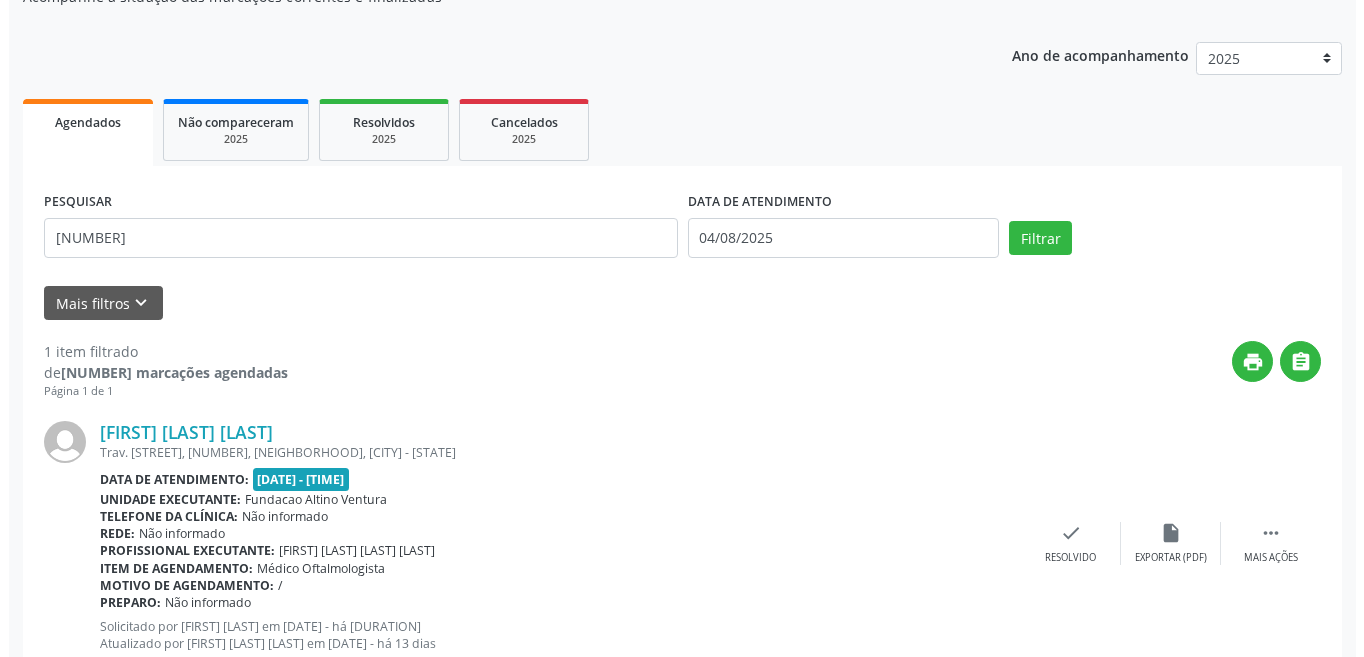 scroll, scrollTop: 265, scrollLeft: 0, axis: vertical 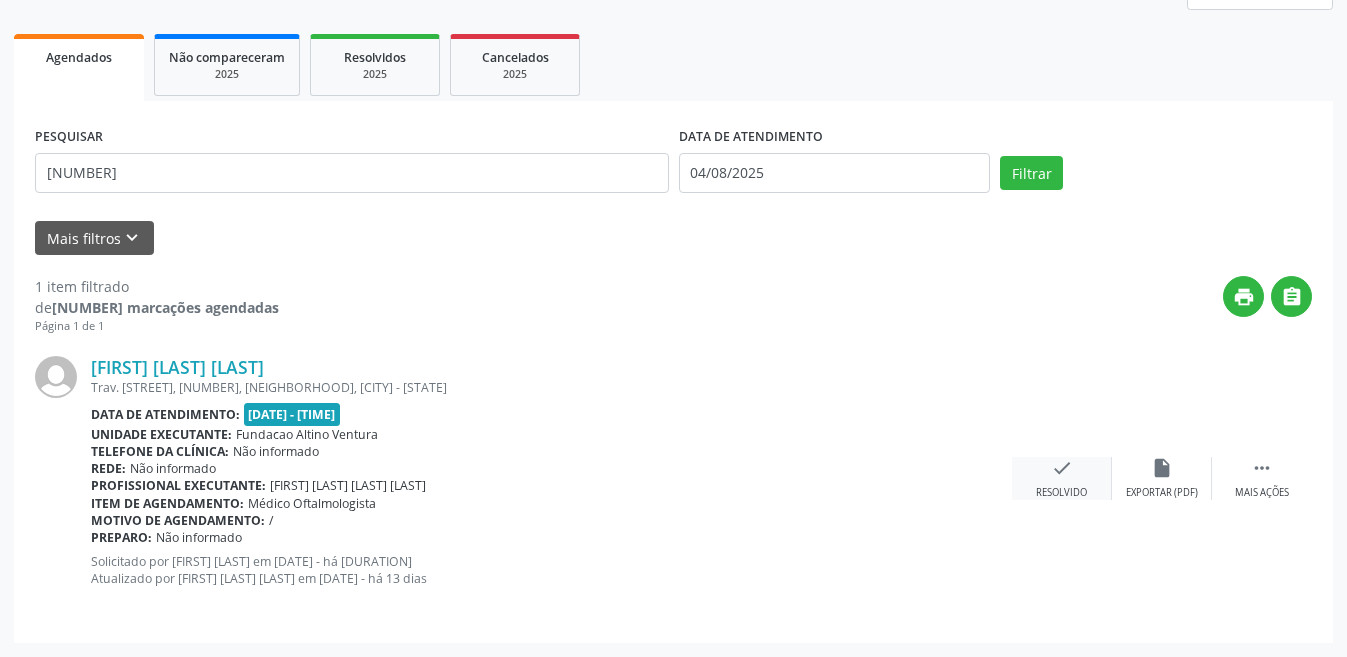 click on "check" at bounding box center (1062, 468) 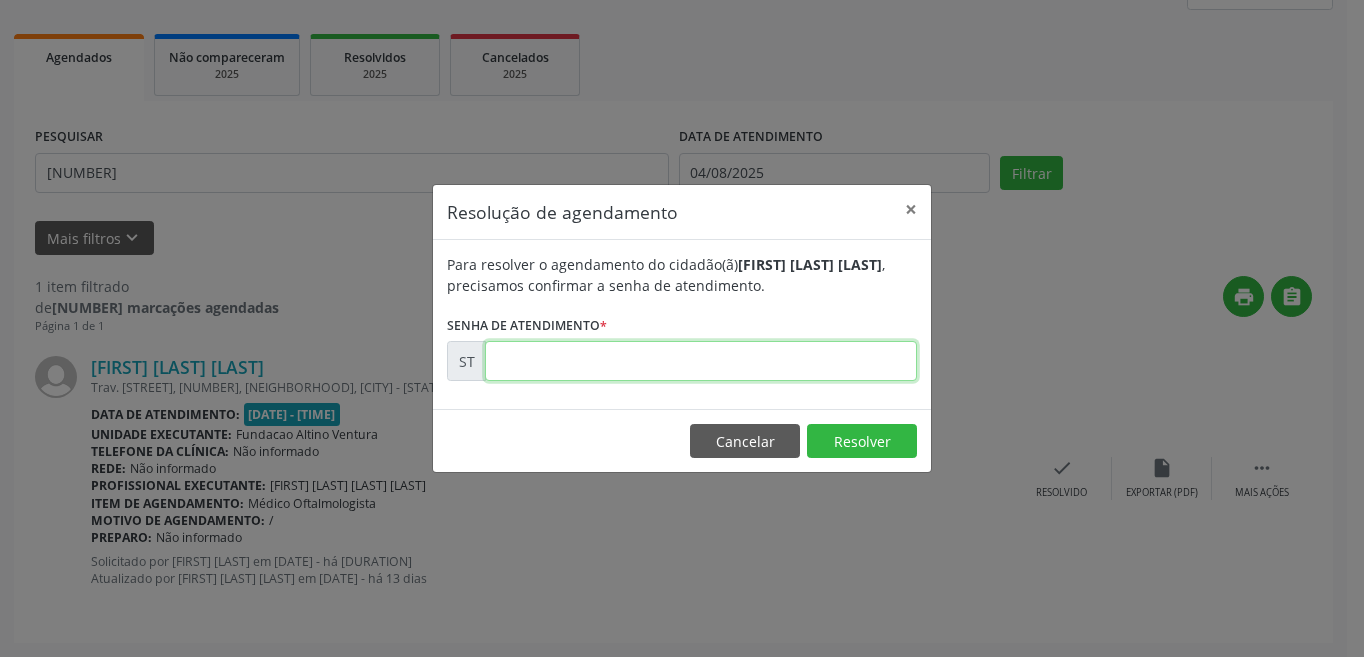 click at bounding box center (701, 361) 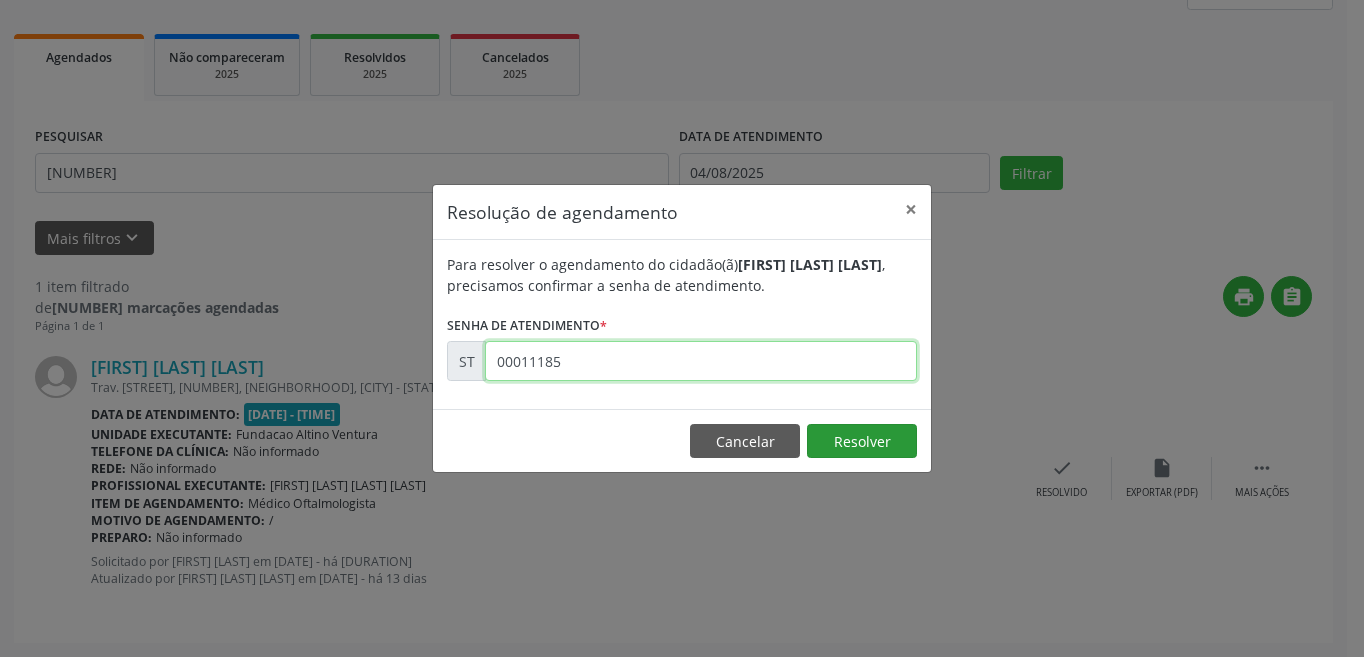type on "00011185" 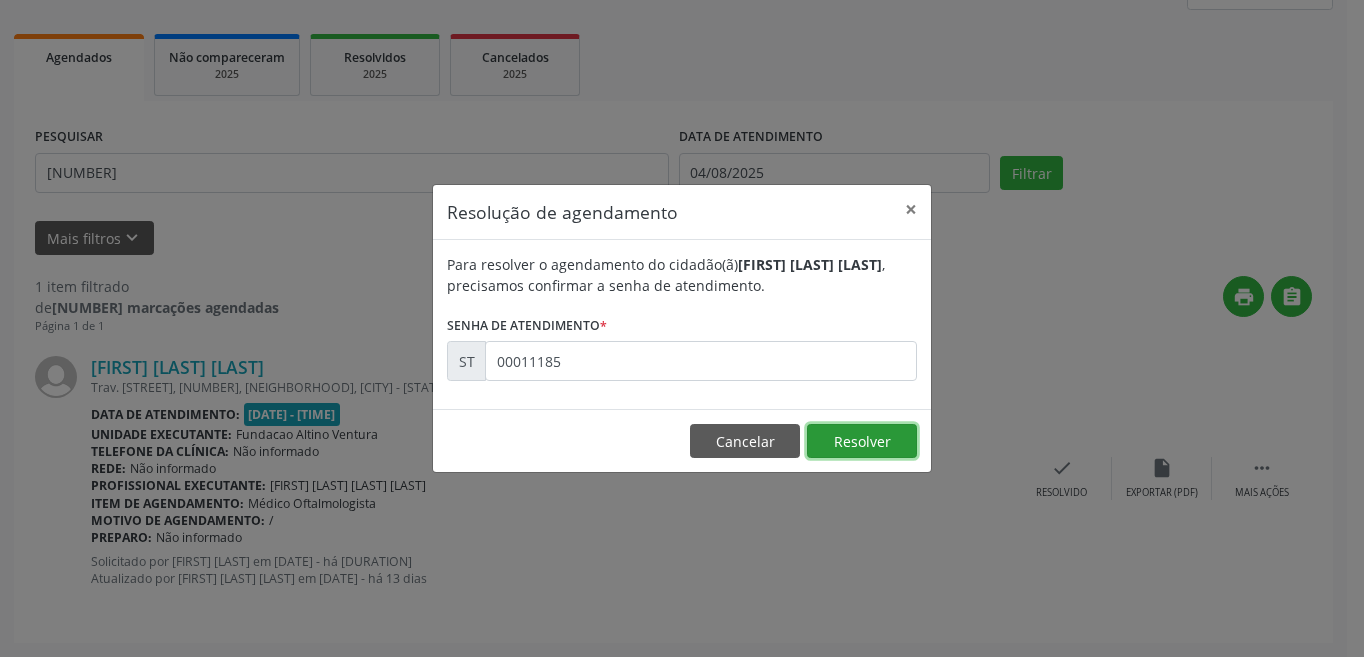 click on "Resolver" at bounding box center [862, 441] 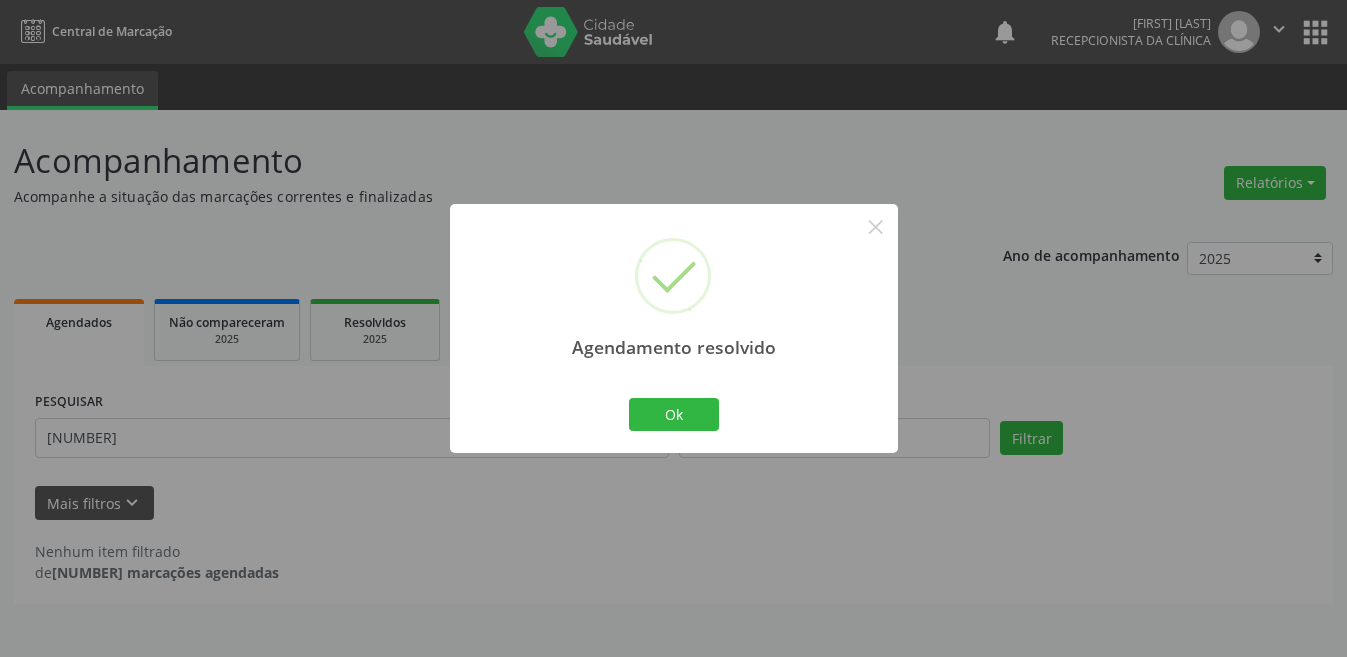 scroll, scrollTop: 0, scrollLeft: 0, axis: both 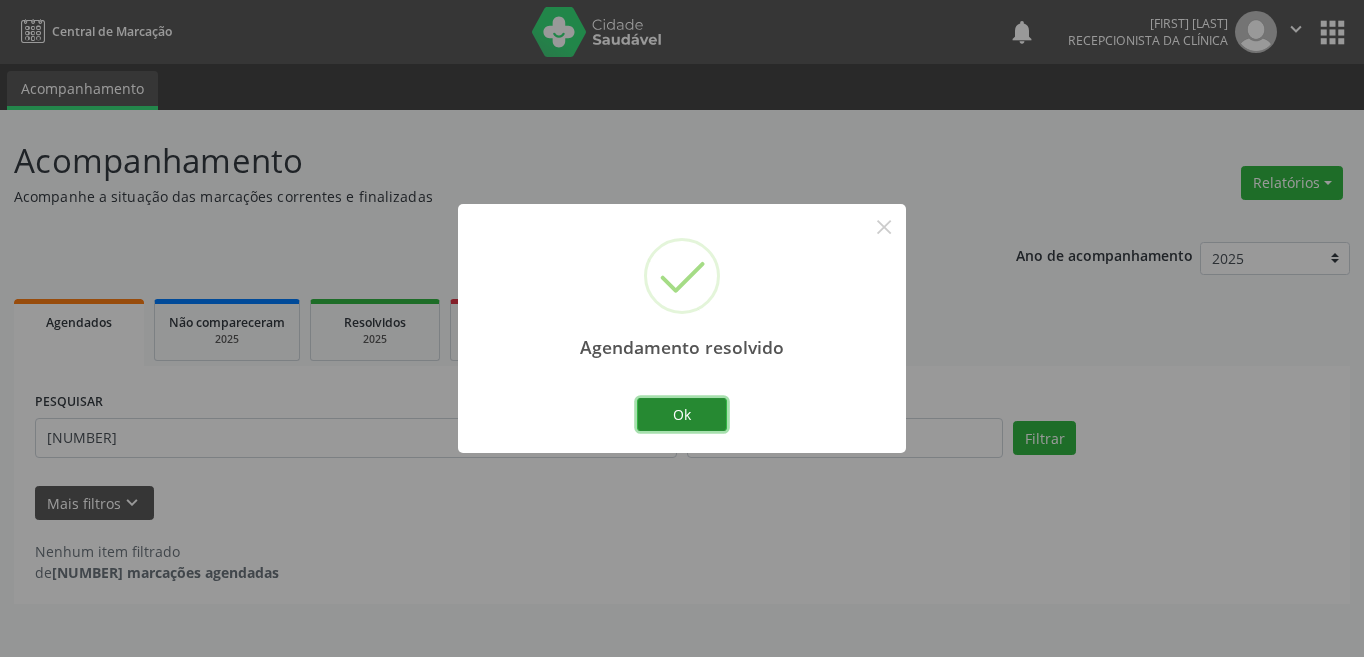click on "Ok" at bounding box center [682, 415] 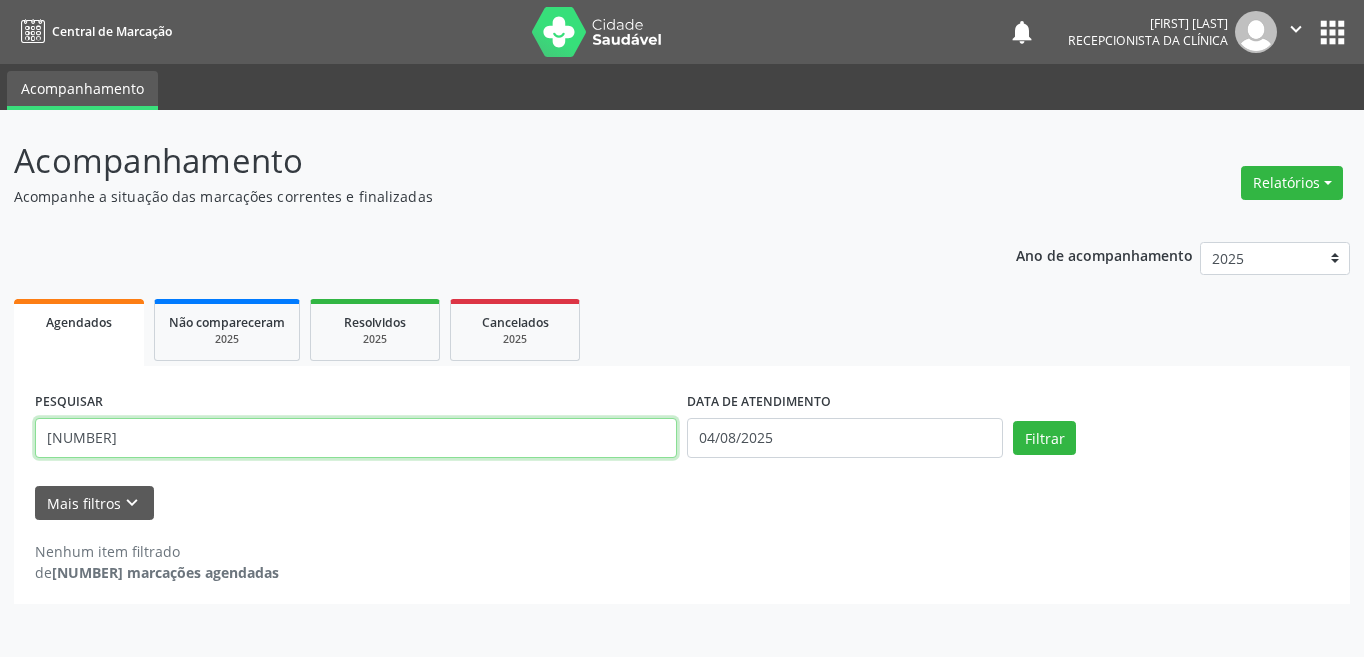 click on "[NUMBER]" at bounding box center (356, 438) 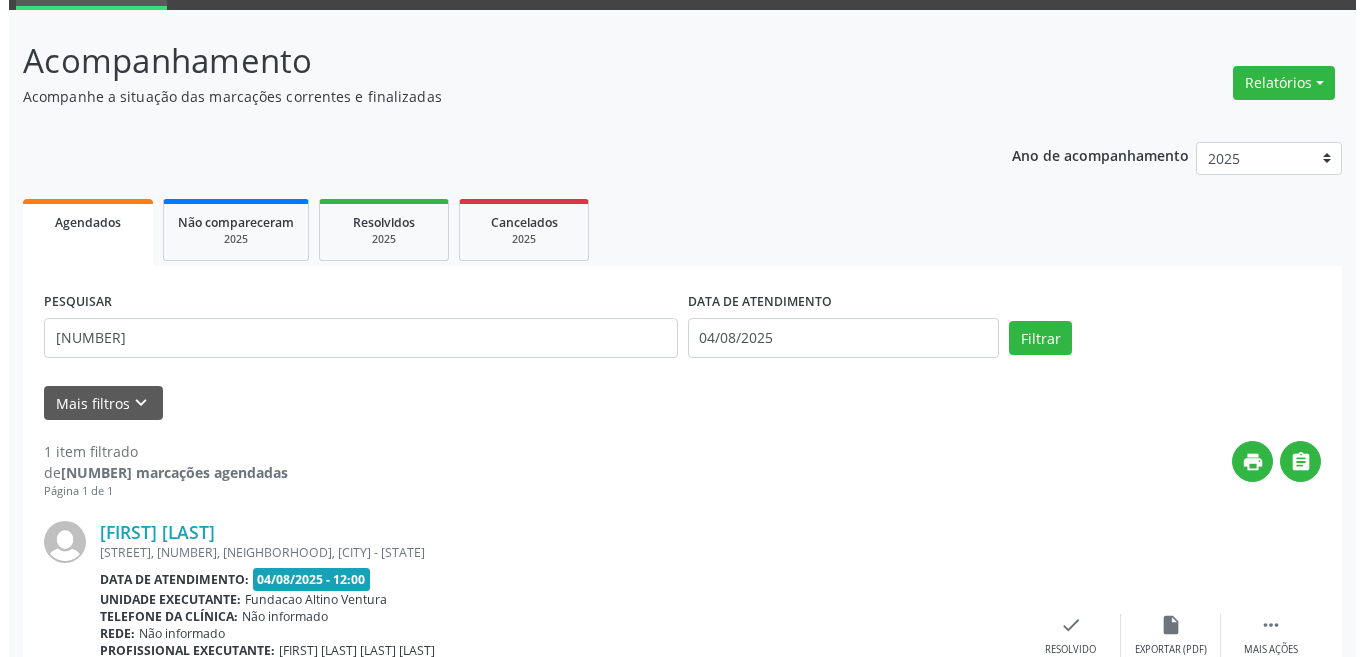 scroll, scrollTop: 200, scrollLeft: 0, axis: vertical 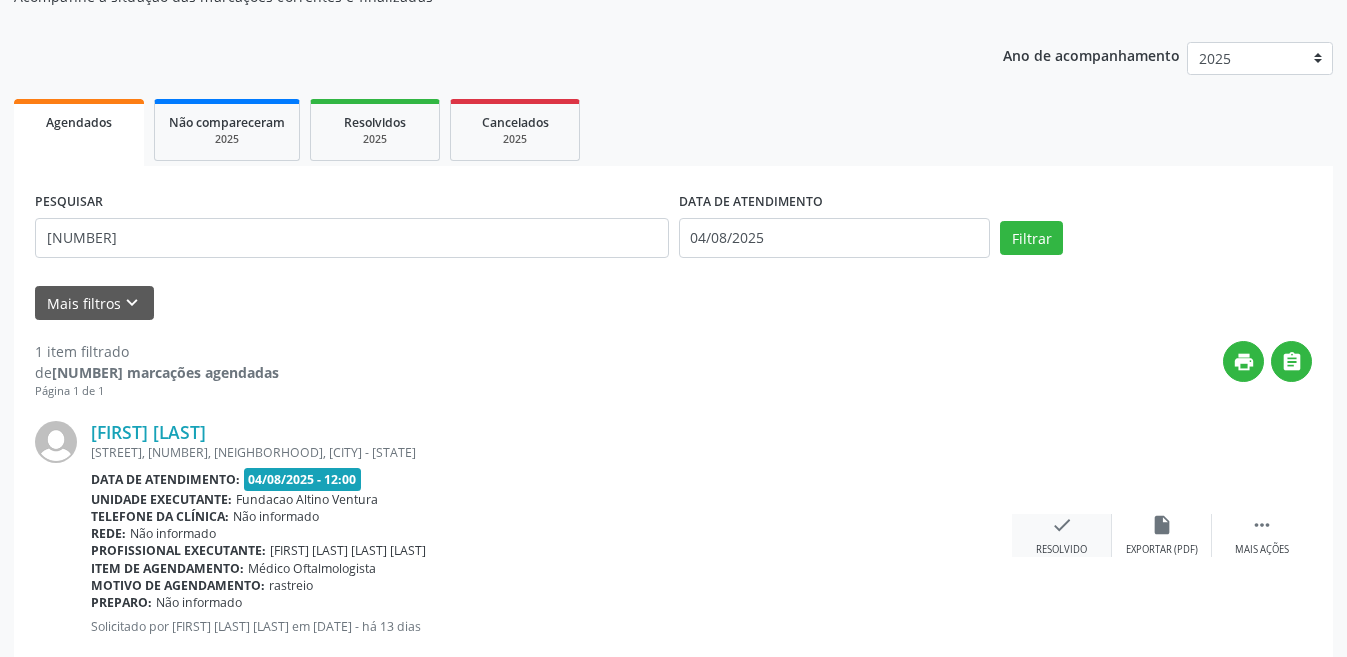 click on "check
Resolvido" at bounding box center (1062, 535) 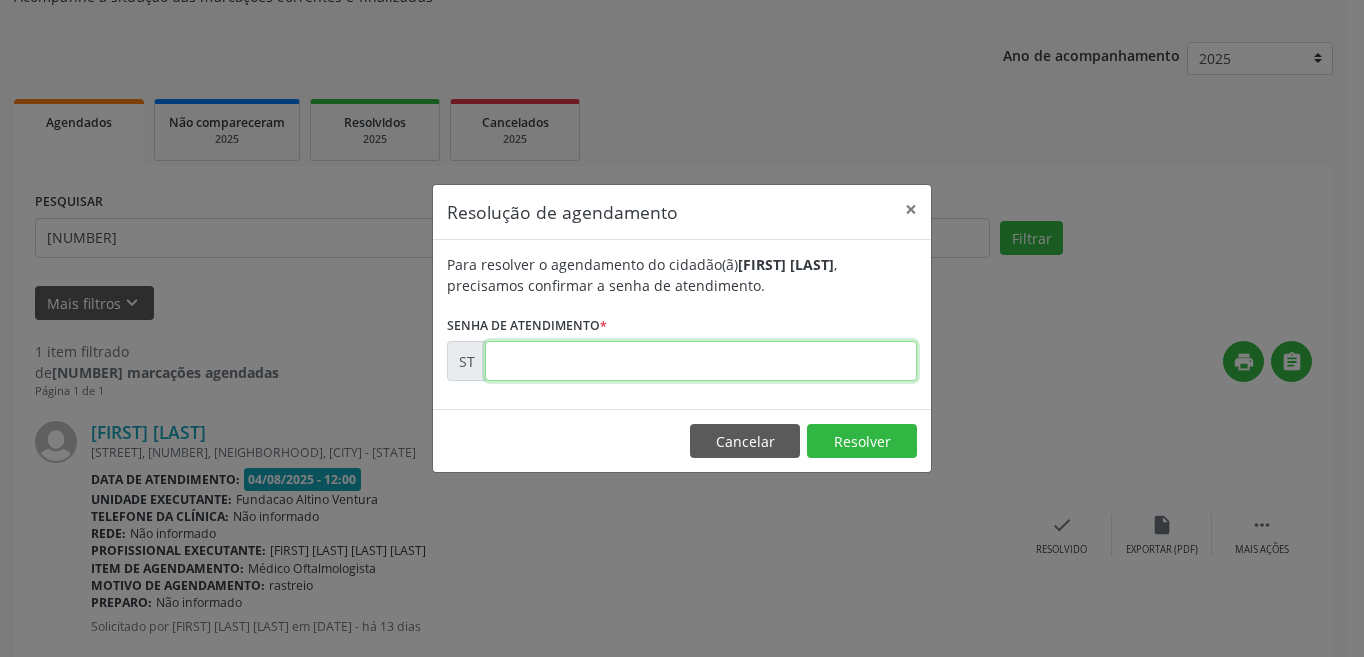 click at bounding box center [701, 361] 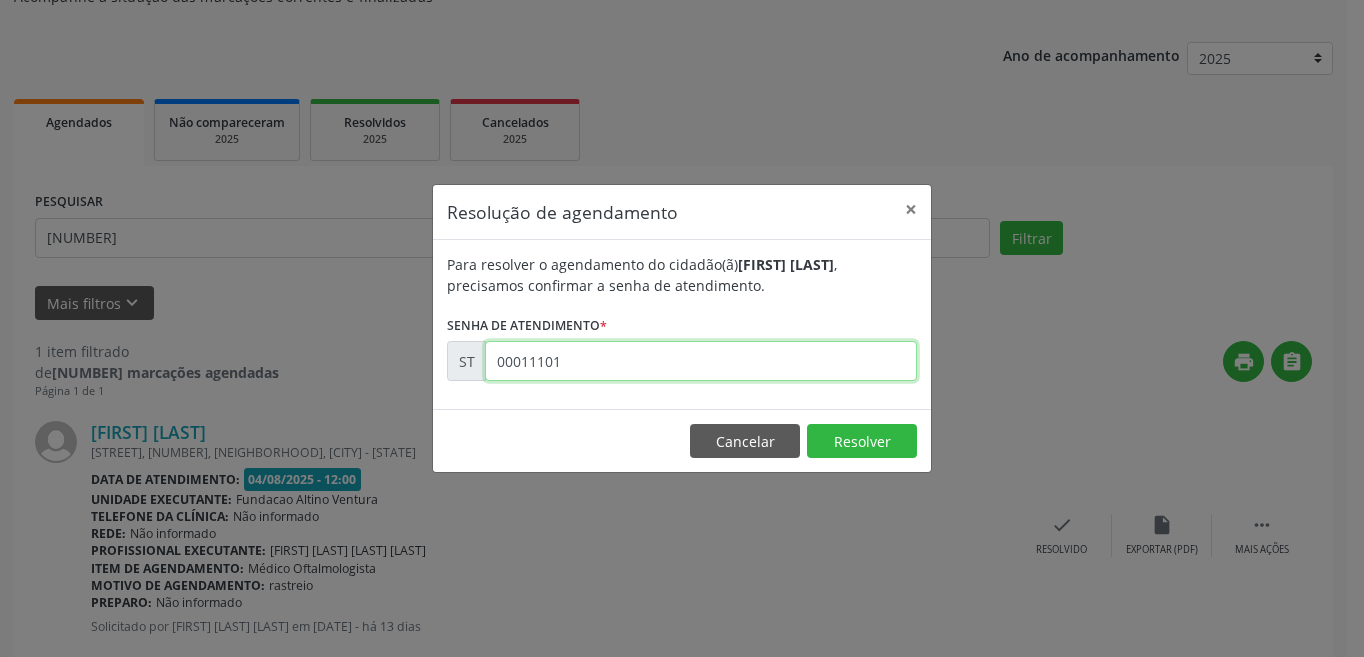 type on "00011101" 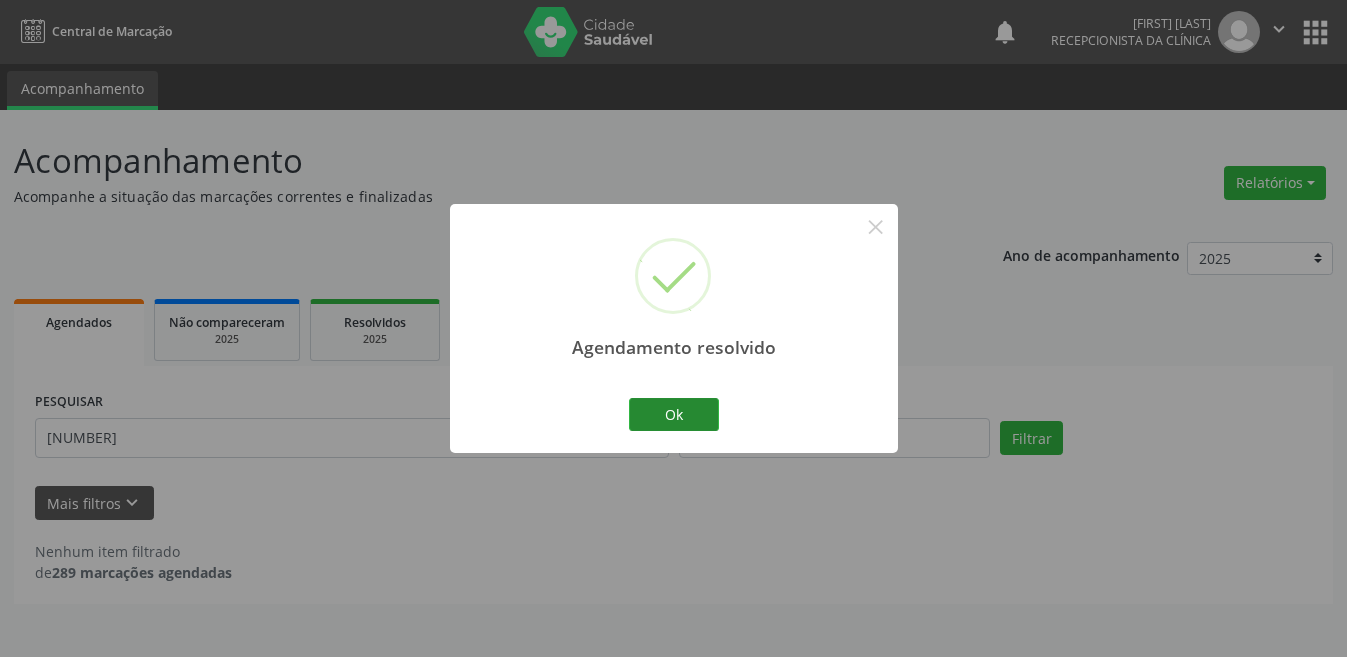 scroll, scrollTop: 0, scrollLeft: 0, axis: both 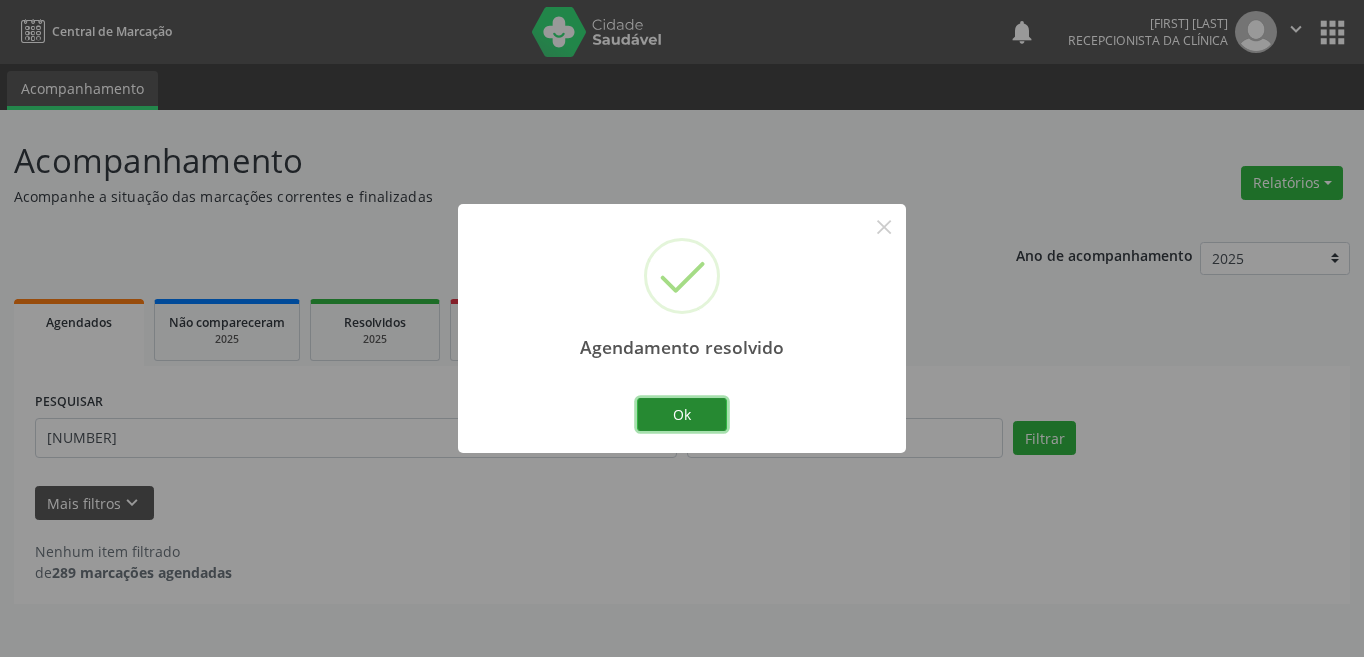 click on "Ok" at bounding box center (682, 415) 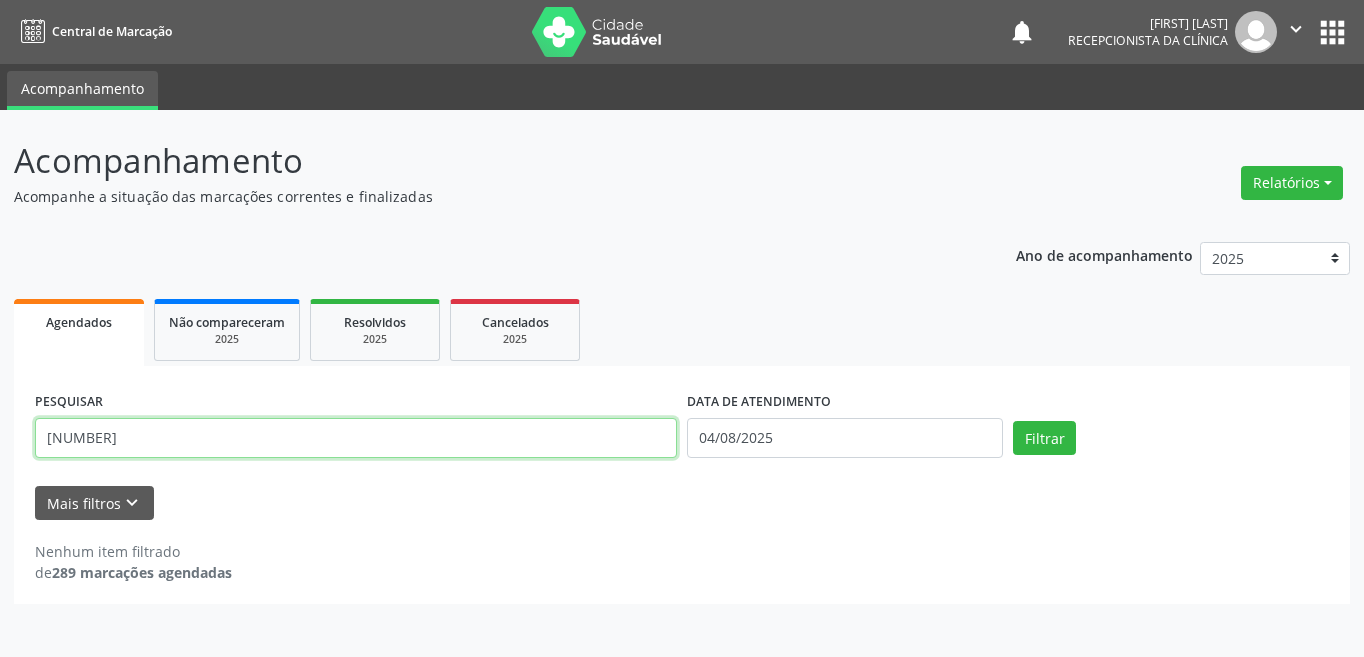 click on "[NUMBER]" at bounding box center [356, 438] 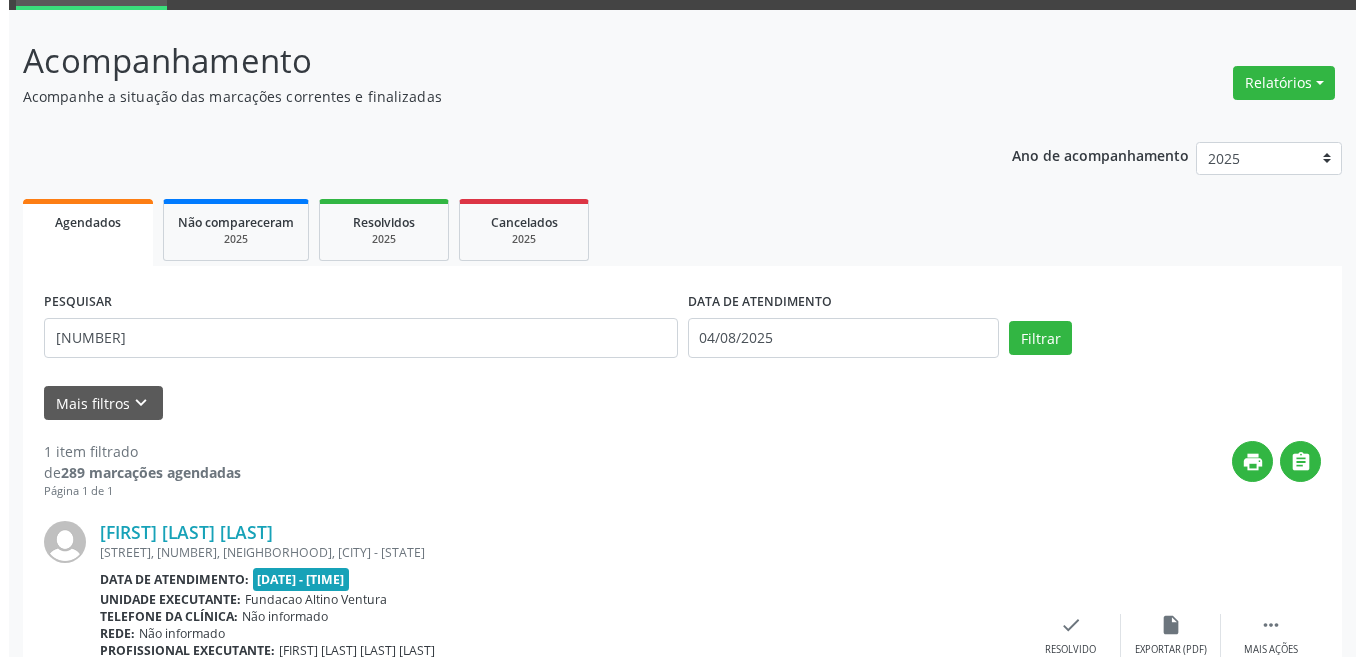 scroll, scrollTop: 200, scrollLeft: 0, axis: vertical 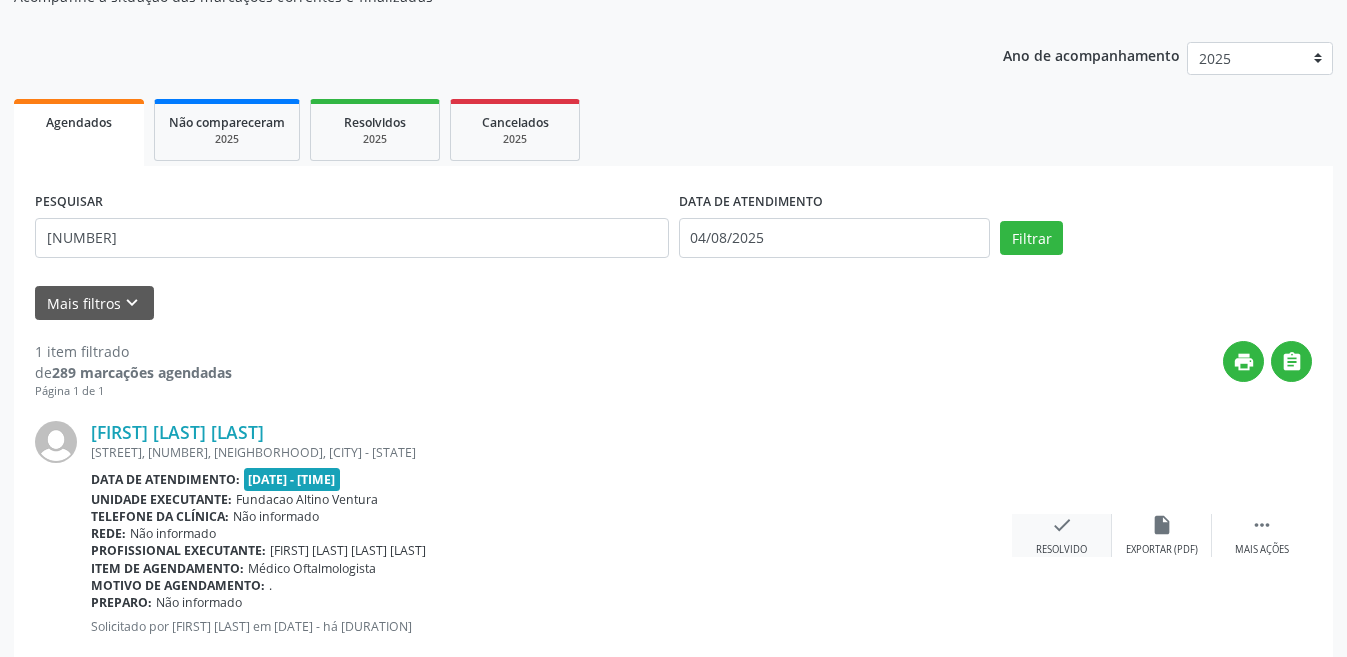 click on "check
Resolvido" at bounding box center [1062, 535] 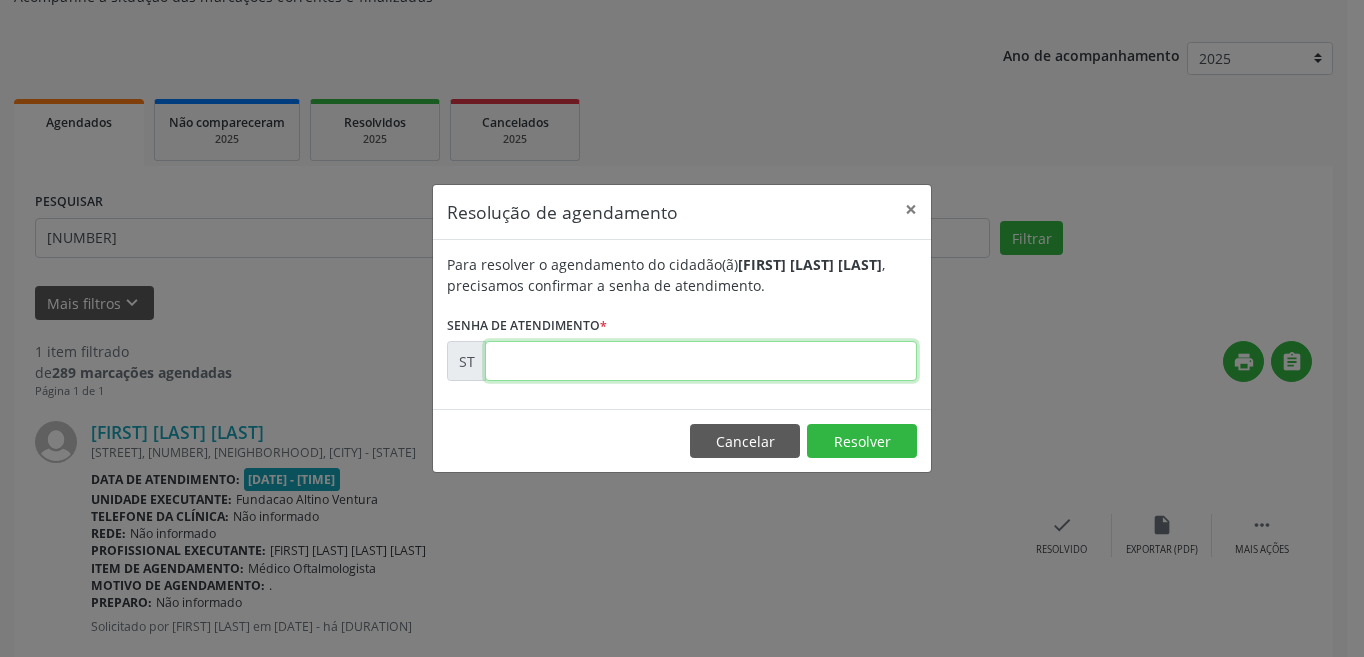 click at bounding box center (701, 361) 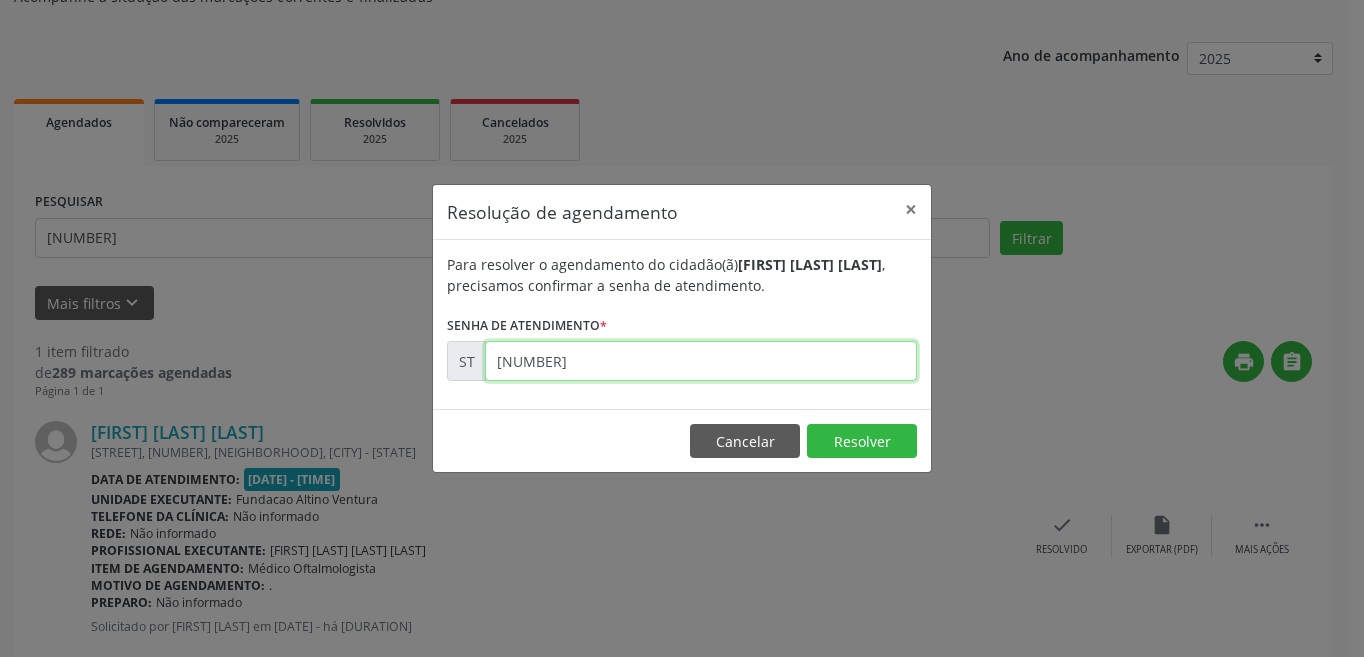 type on "[NUMBER]" 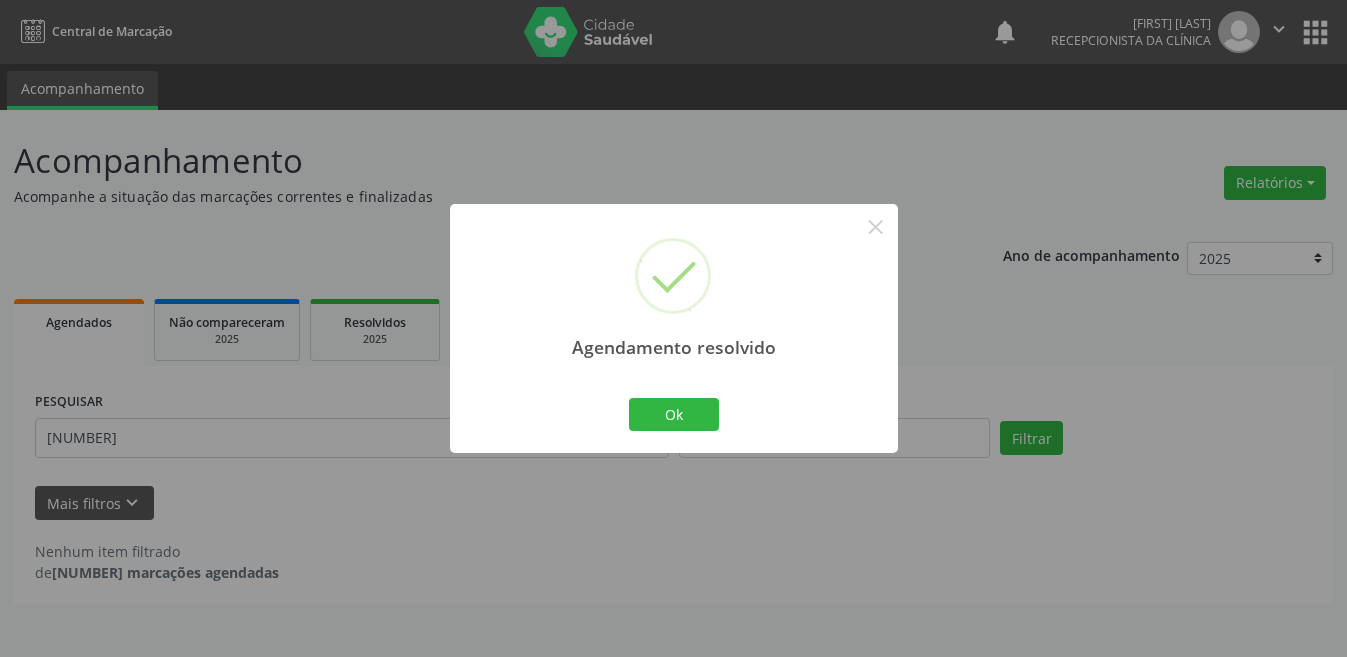 scroll, scrollTop: 0, scrollLeft: 0, axis: both 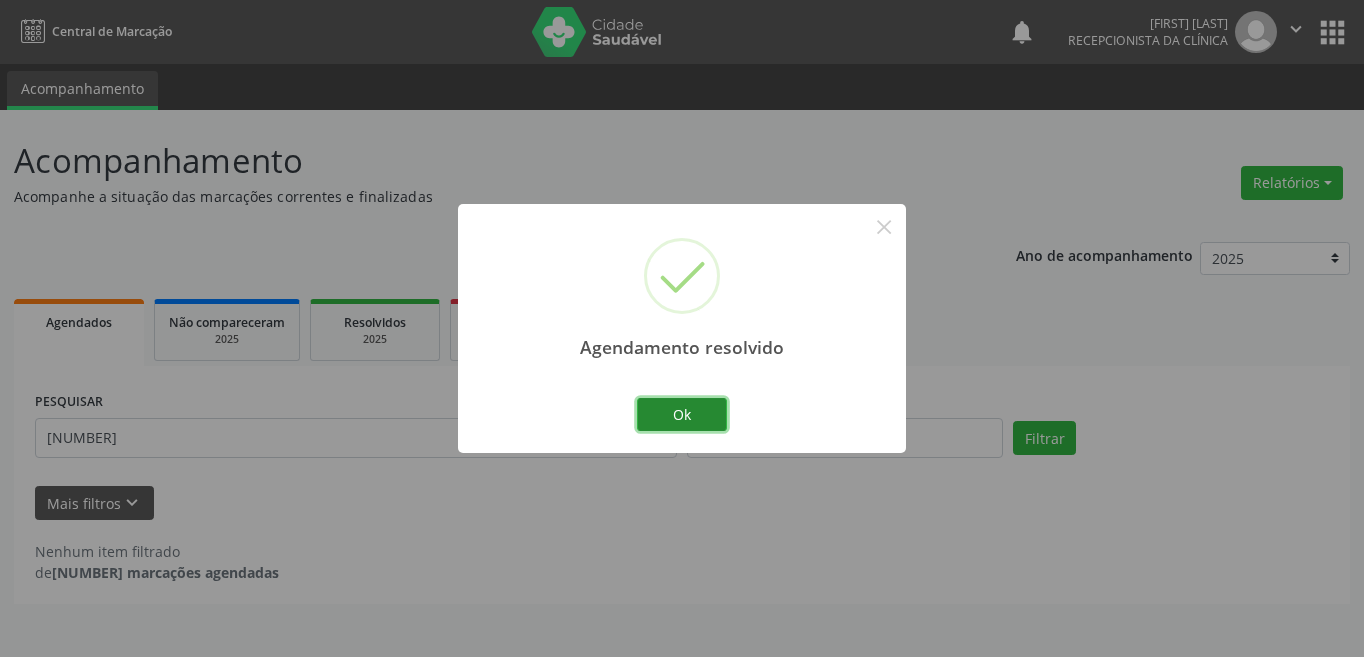 click on "Ok" at bounding box center (682, 415) 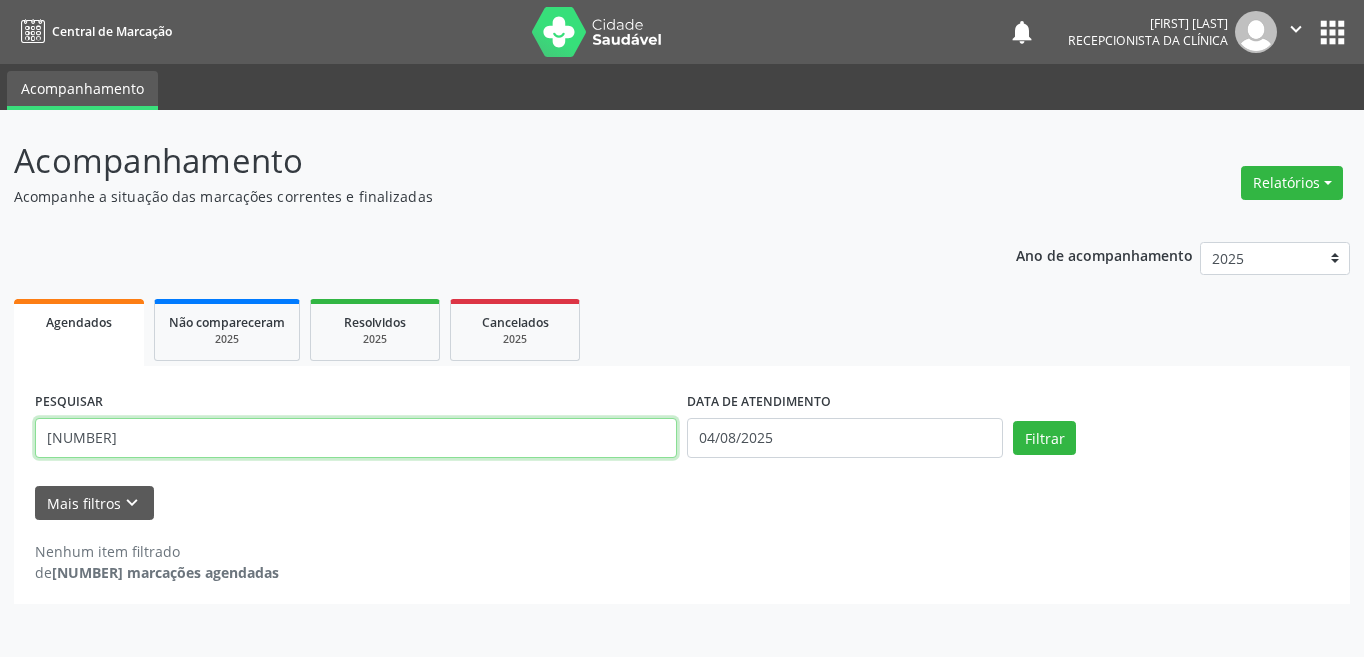click on "[NUMBER]" at bounding box center [356, 438] 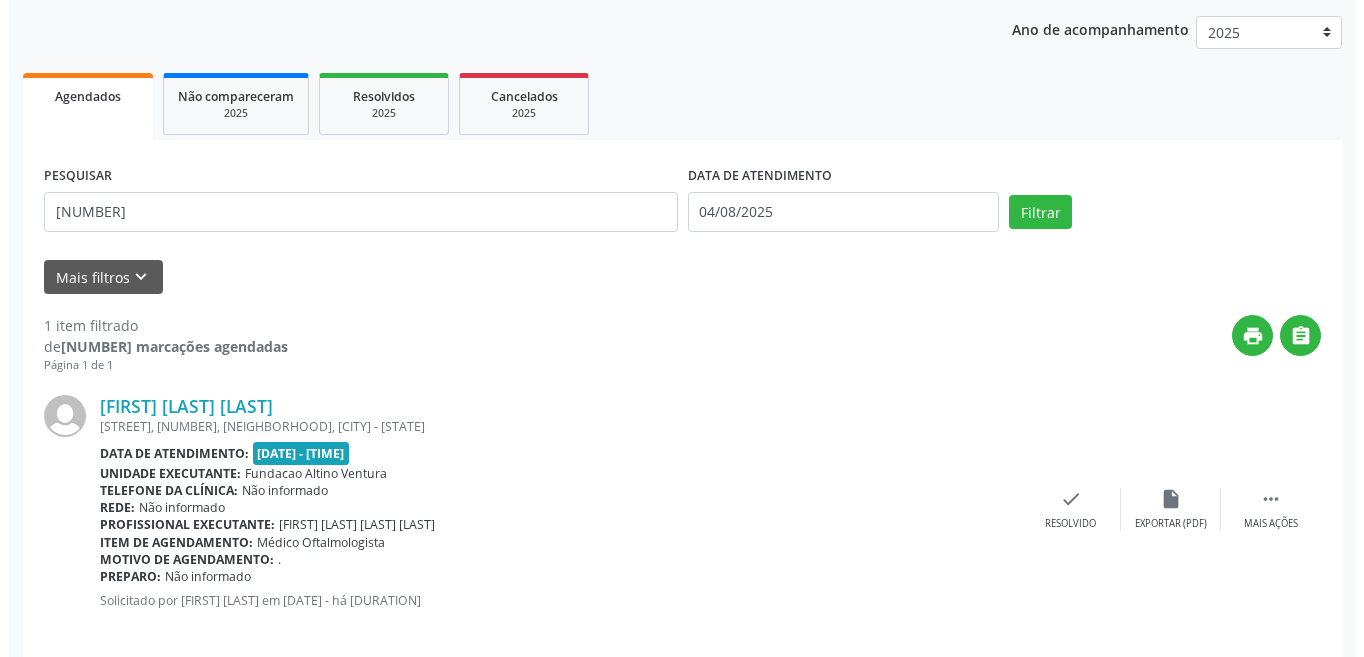 scroll, scrollTop: 248, scrollLeft: 0, axis: vertical 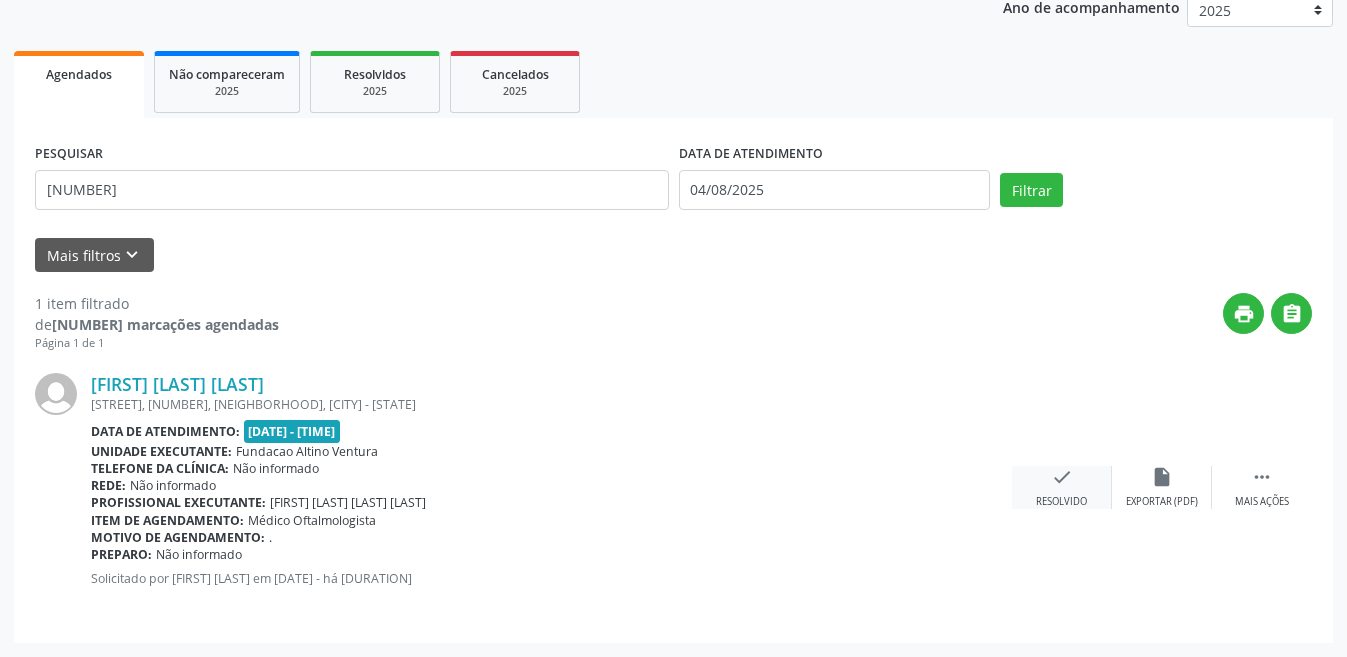click on "check" at bounding box center (1062, 477) 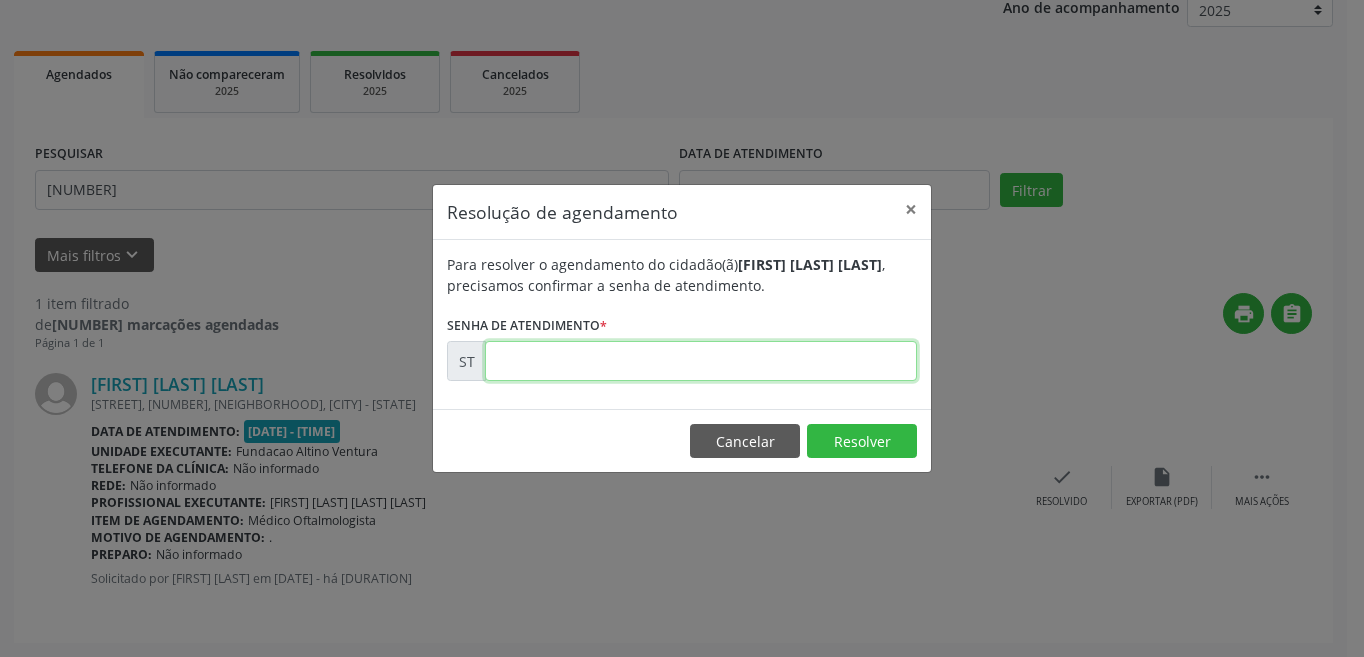 click at bounding box center (701, 361) 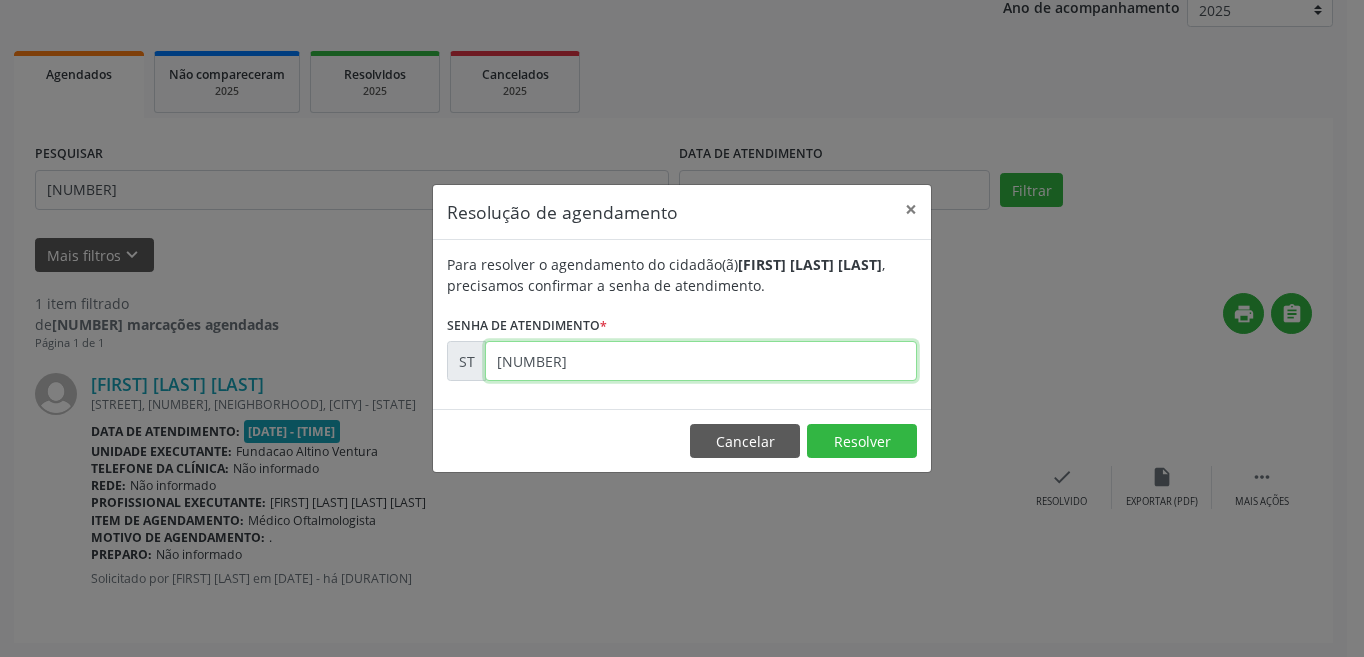type on "[NUMBER]" 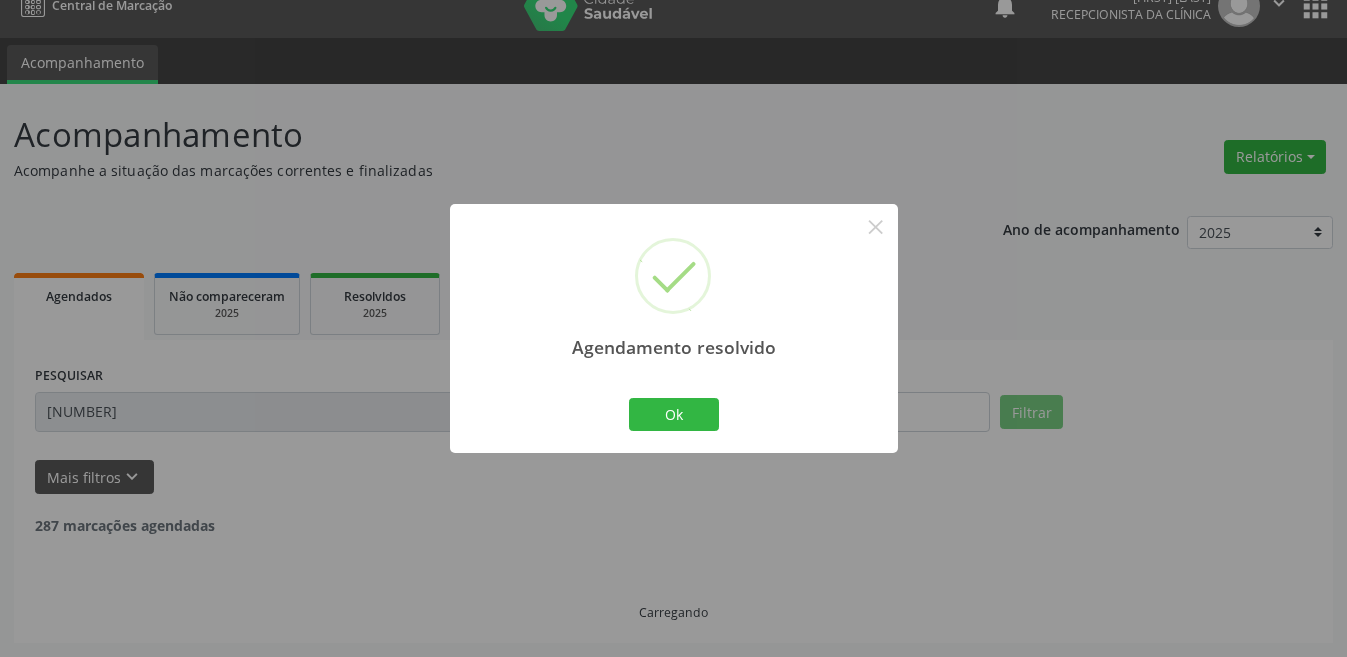 scroll, scrollTop: 0, scrollLeft: 0, axis: both 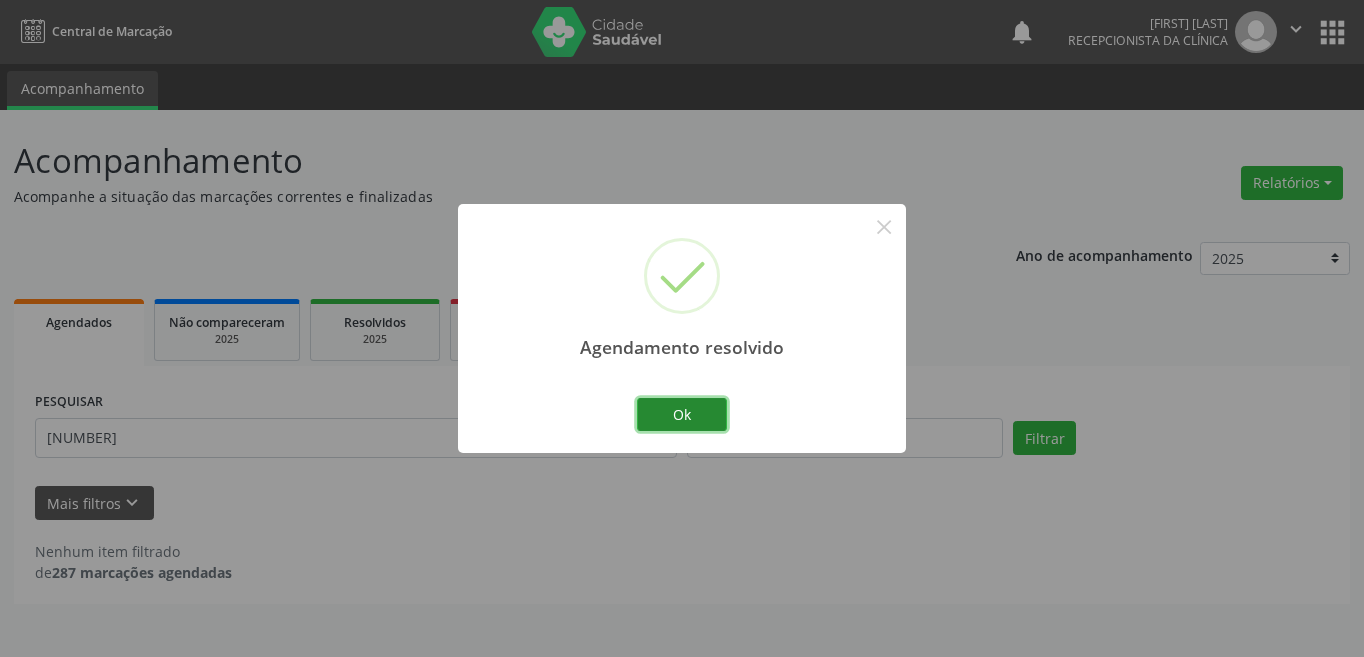 click on "Ok" at bounding box center (682, 415) 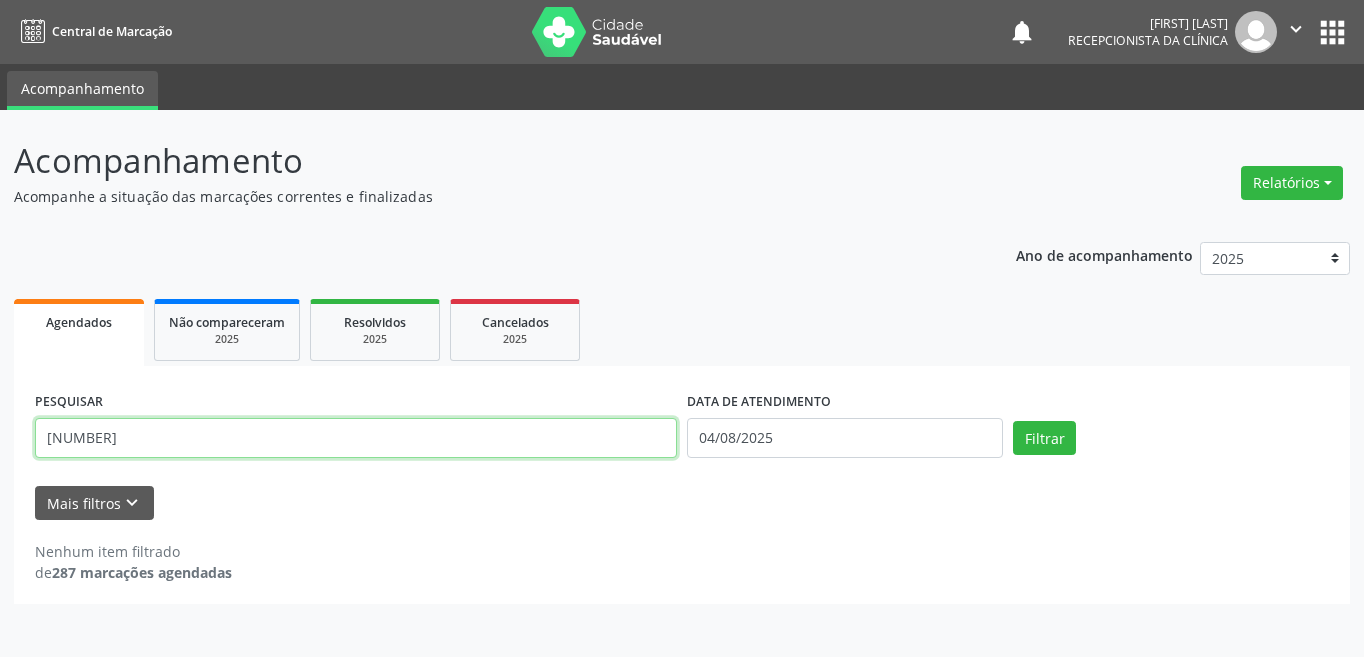 click on "[NUMBER]" at bounding box center [356, 438] 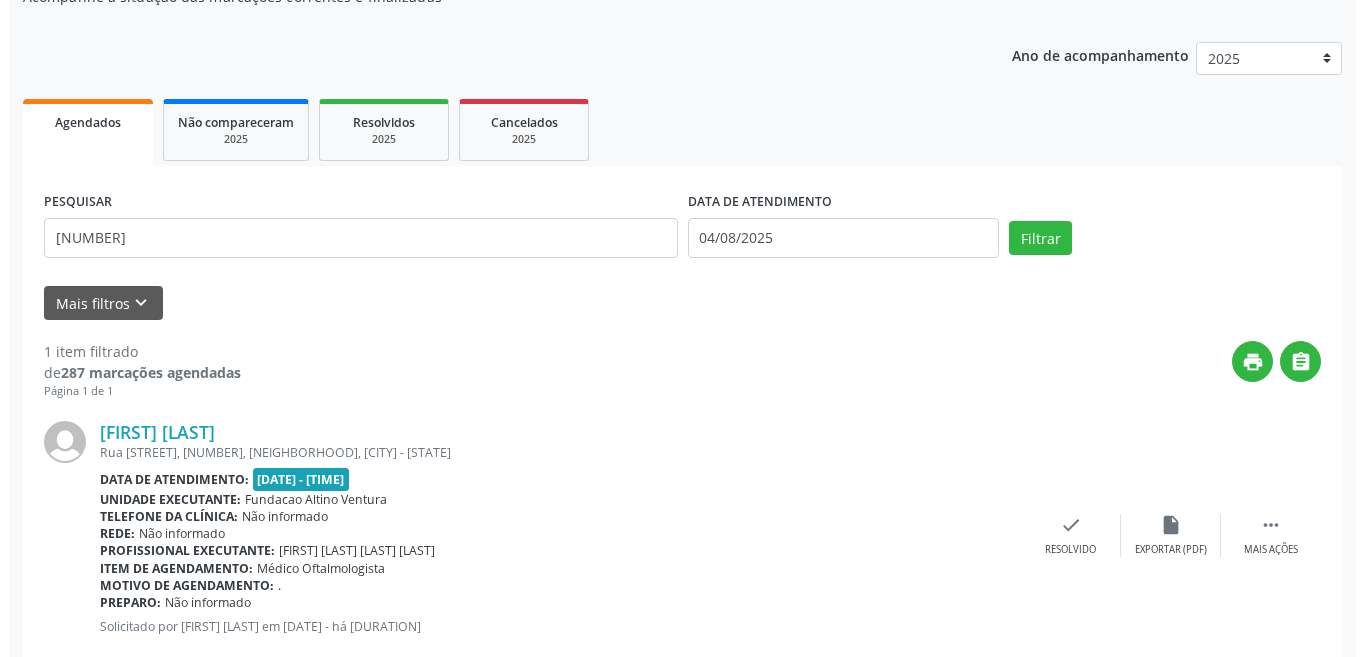 scroll, scrollTop: 248, scrollLeft: 0, axis: vertical 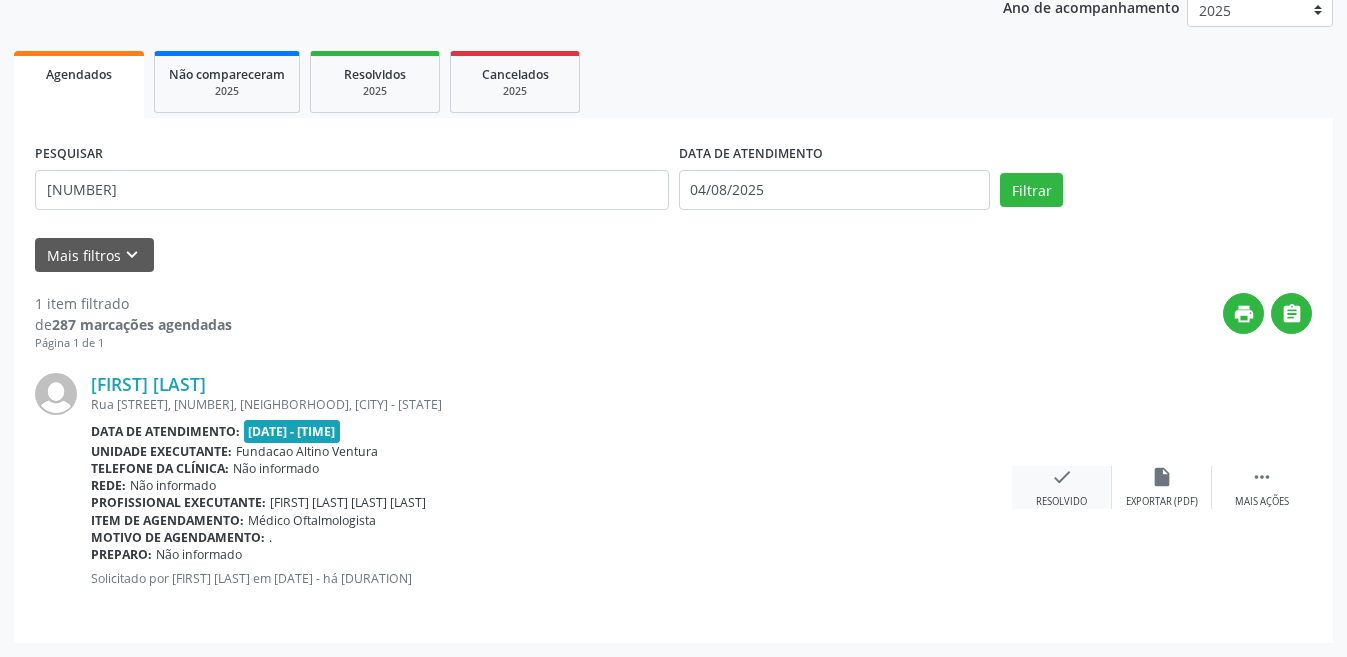 click on "Resolvido" at bounding box center [1061, 502] 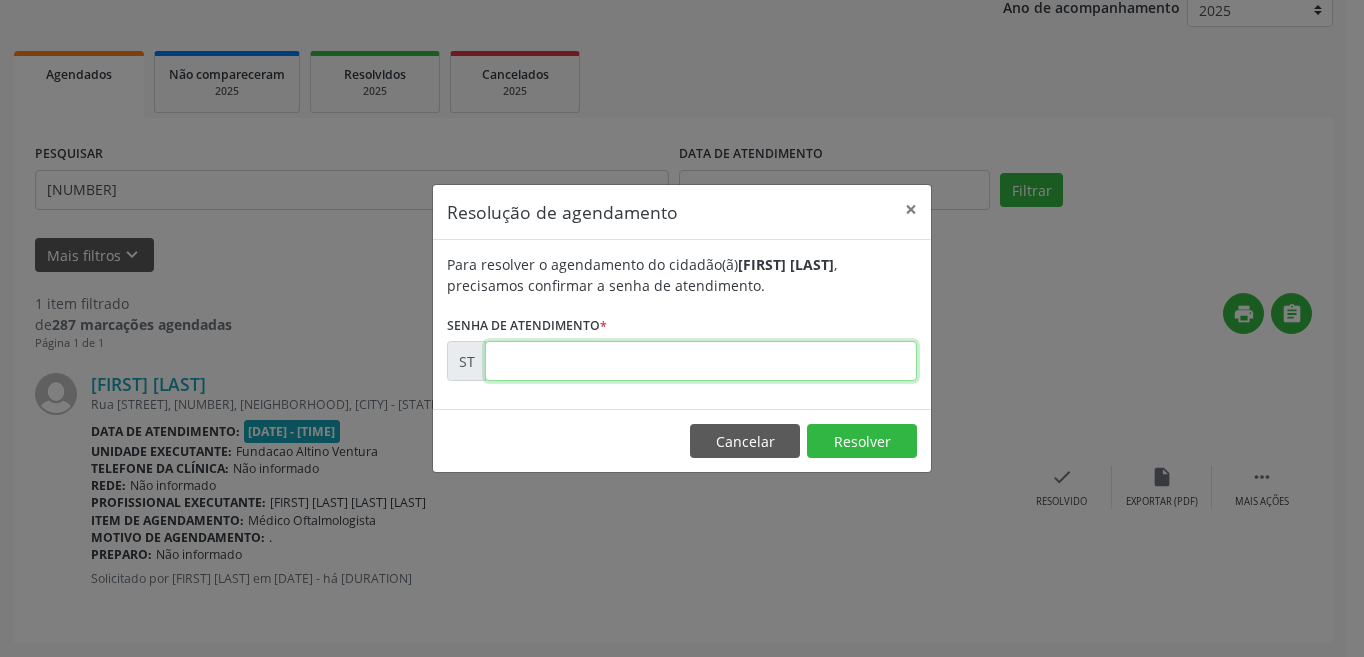 click at bounding box center (701, 361) 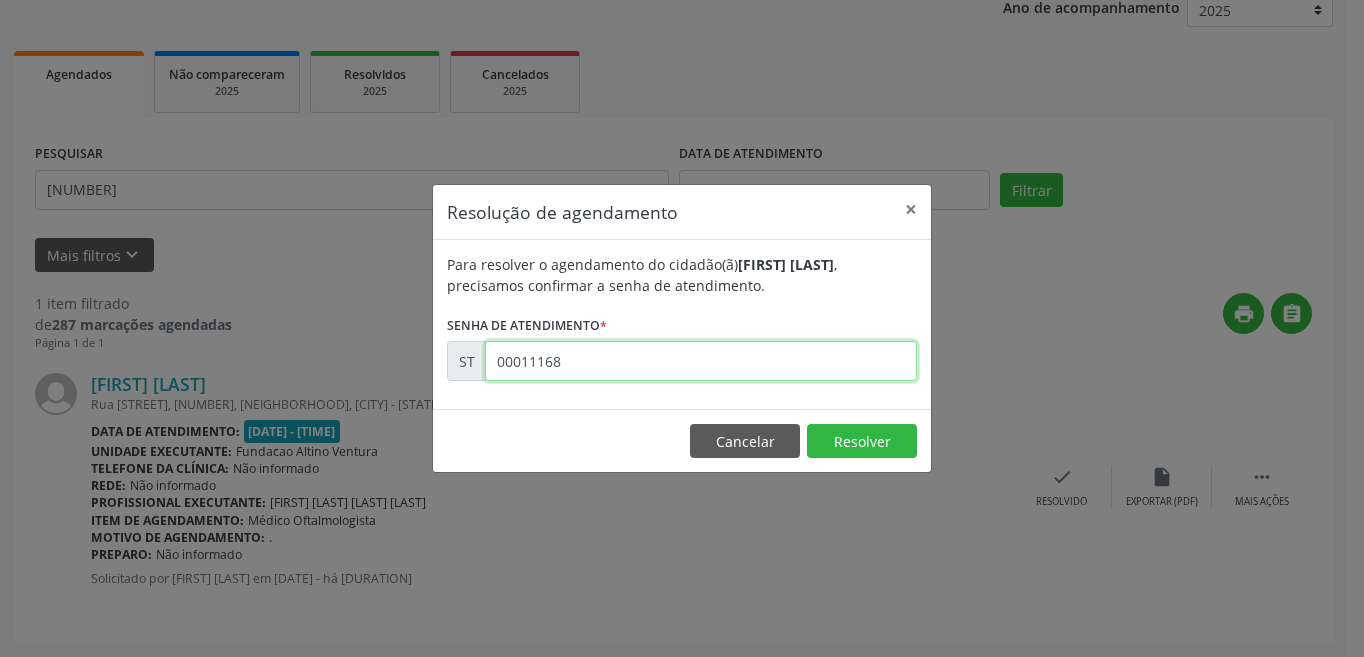 type on "00011168" 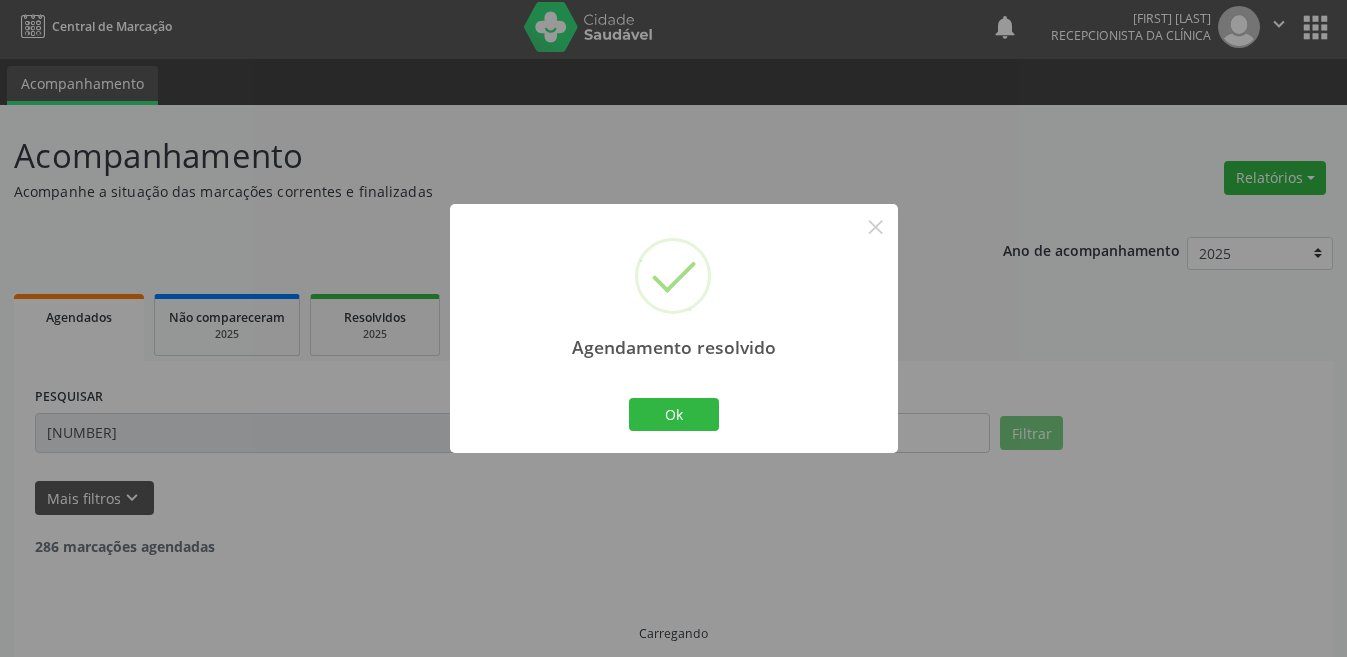 scroll, scrollTop: 26, scrollLeft: 0, axis: vertical 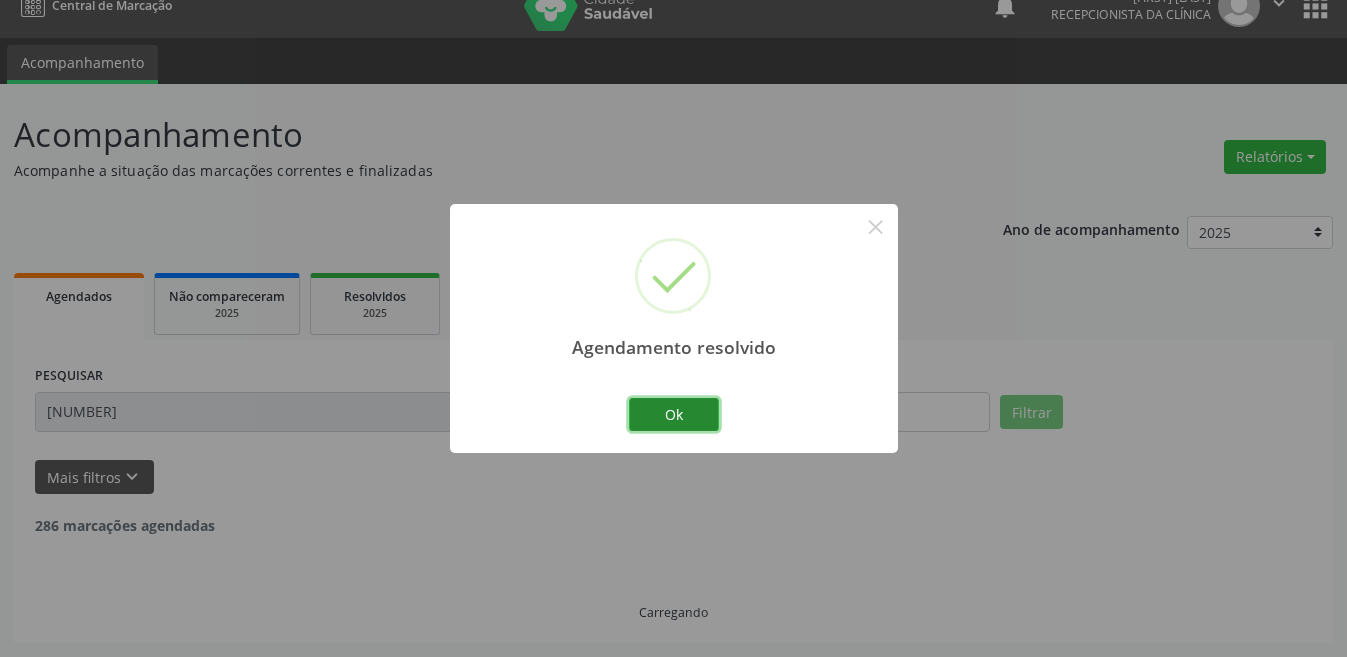 click on "Ok" at bounding box center [674, 415] 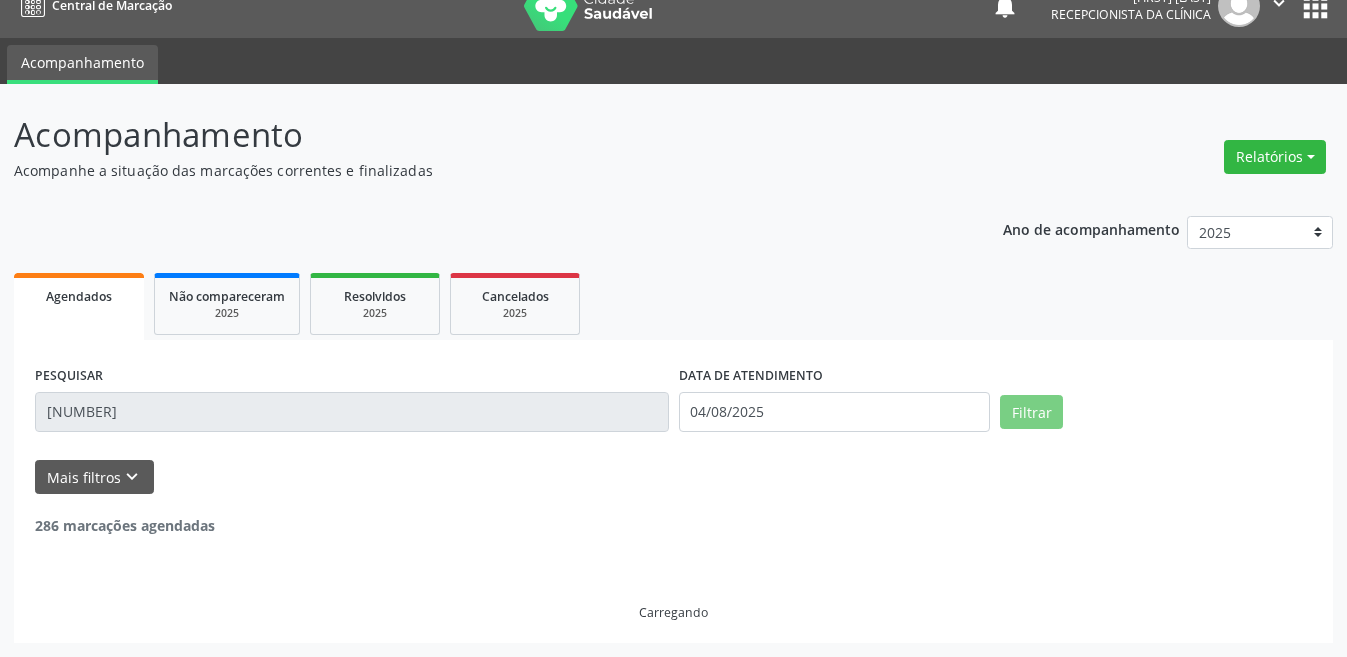 scroll, scrollTop: 0, scrollLeft: 0, axis: both 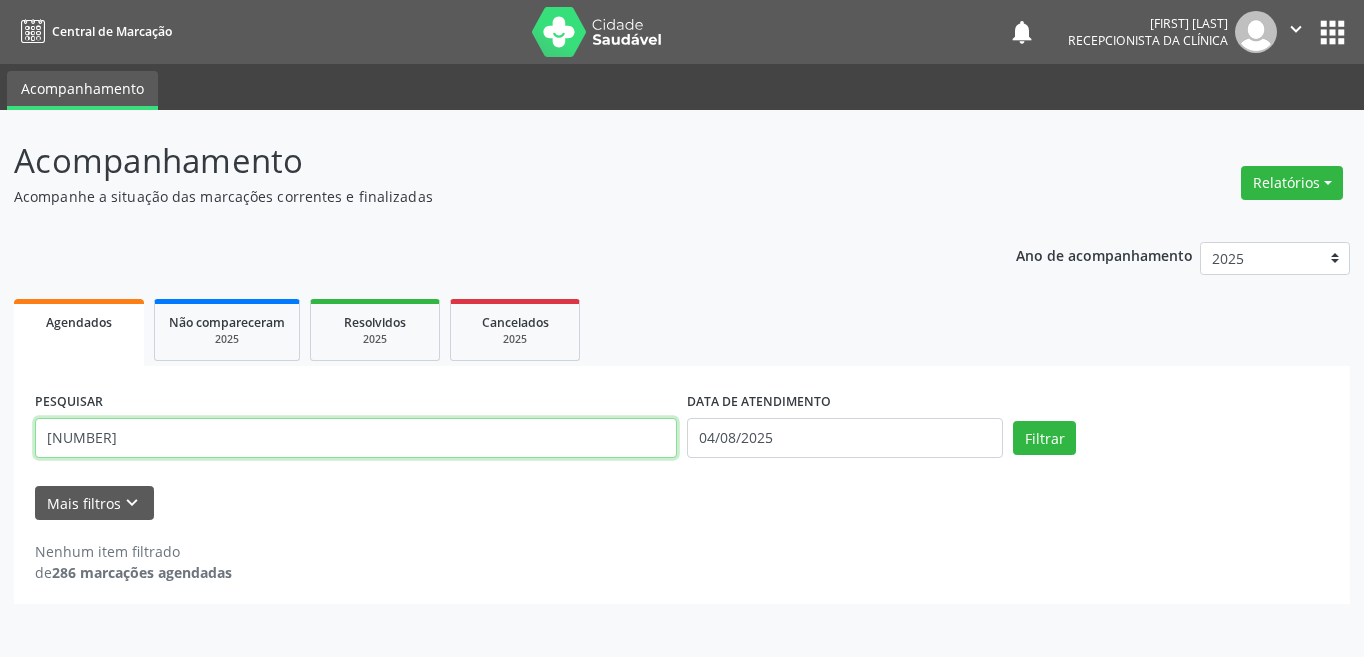 click on "[NUMBER]" at bounding box center [356, 438] 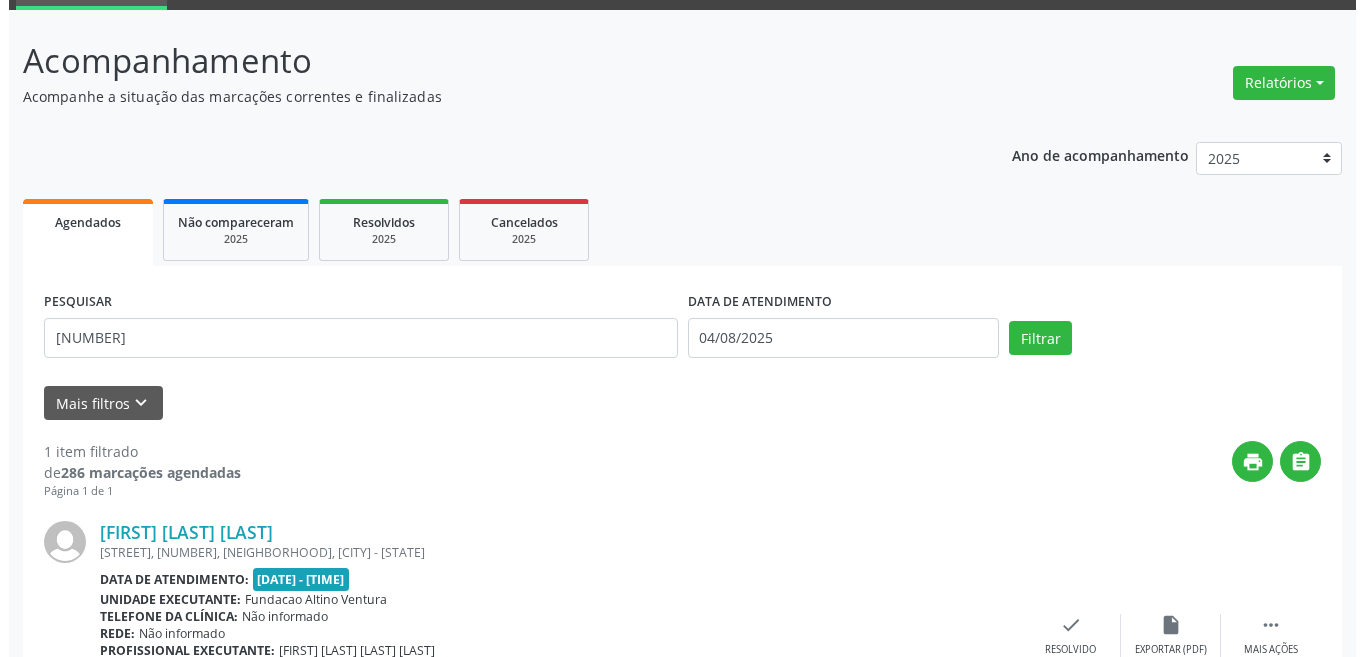 scroll, scrollTop: 248, scrollLeft: 0, axis: vertical 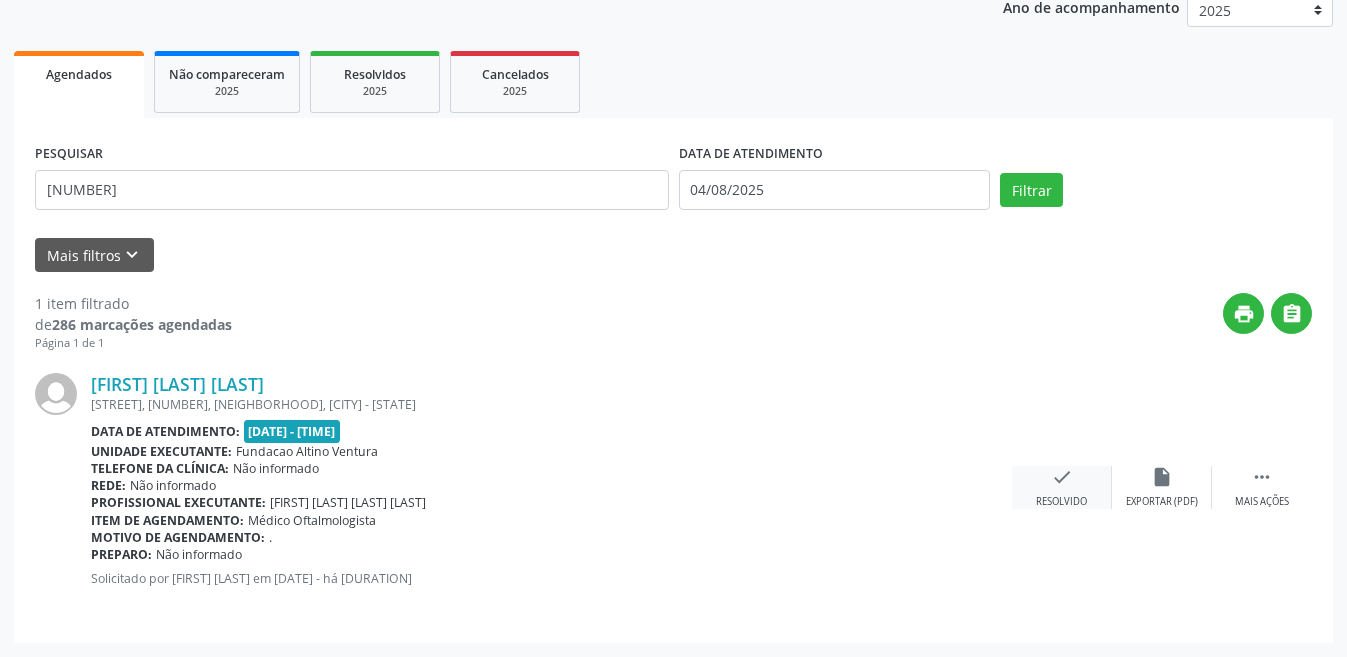 click on "check" at bounding box center (1062, 477) 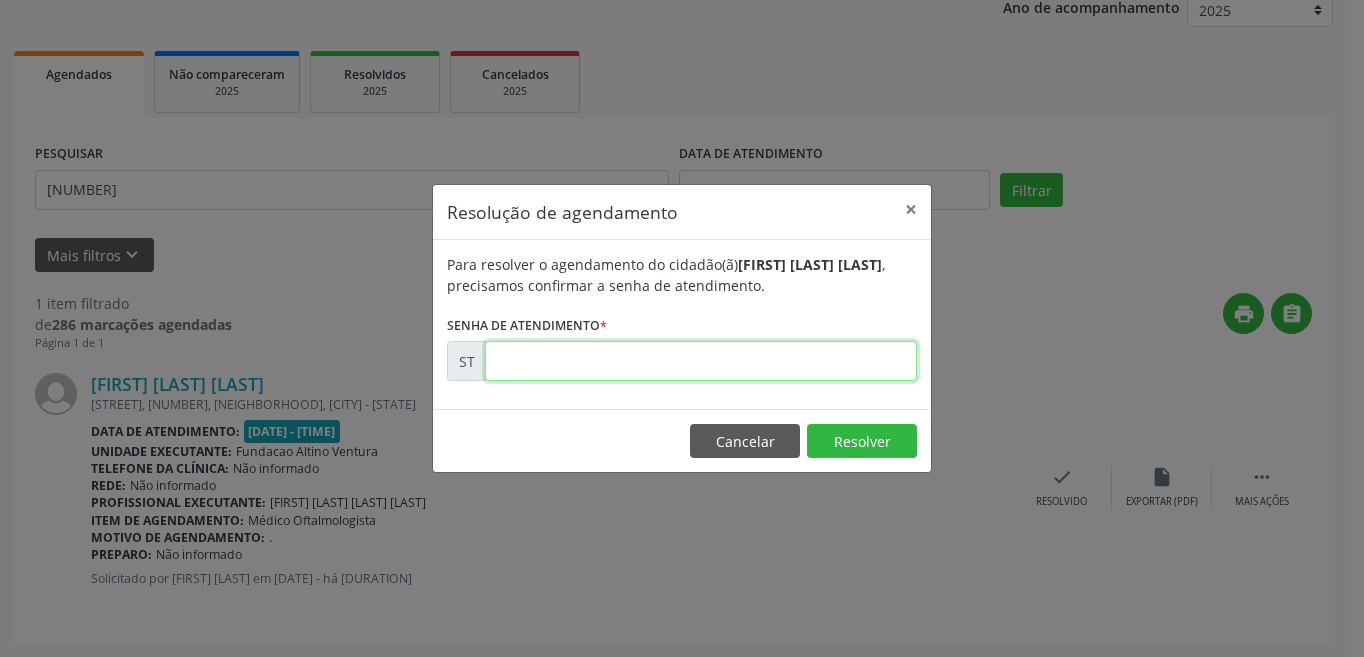 click at bounding box center (701, 361) 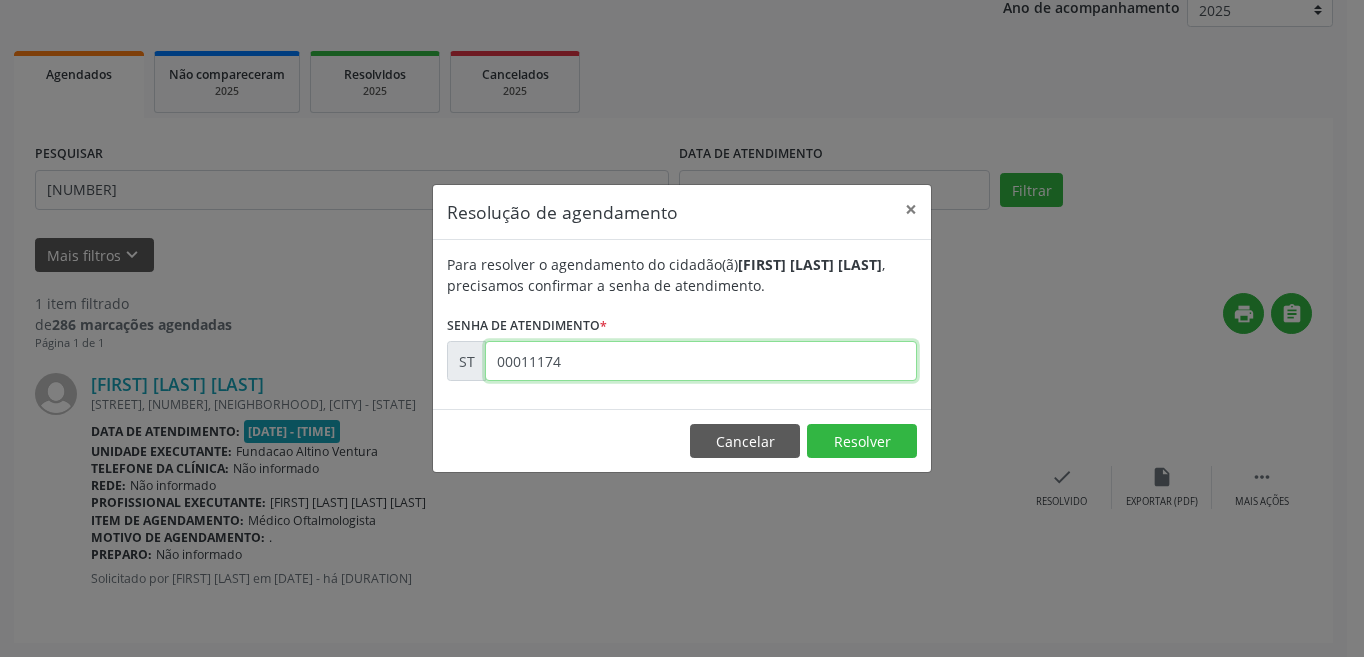 type on "00011174" 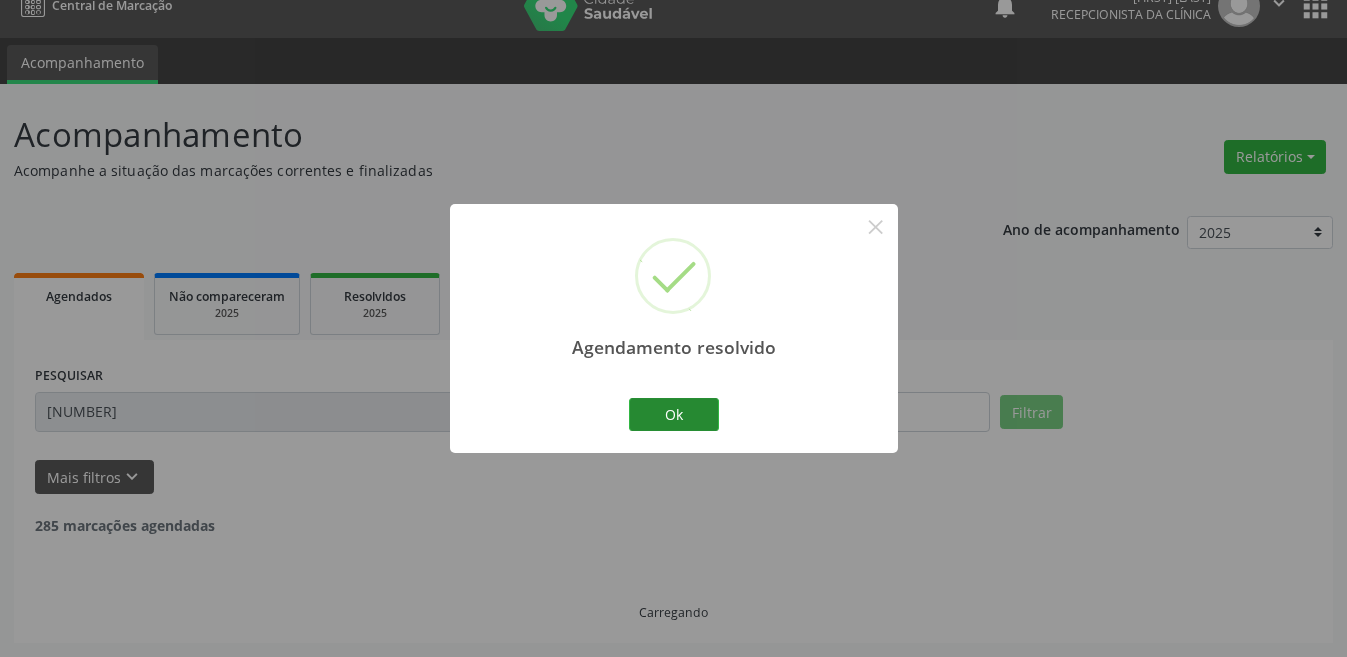 scroll, scrollTop: 0, scrollLeft: 0, axis: both 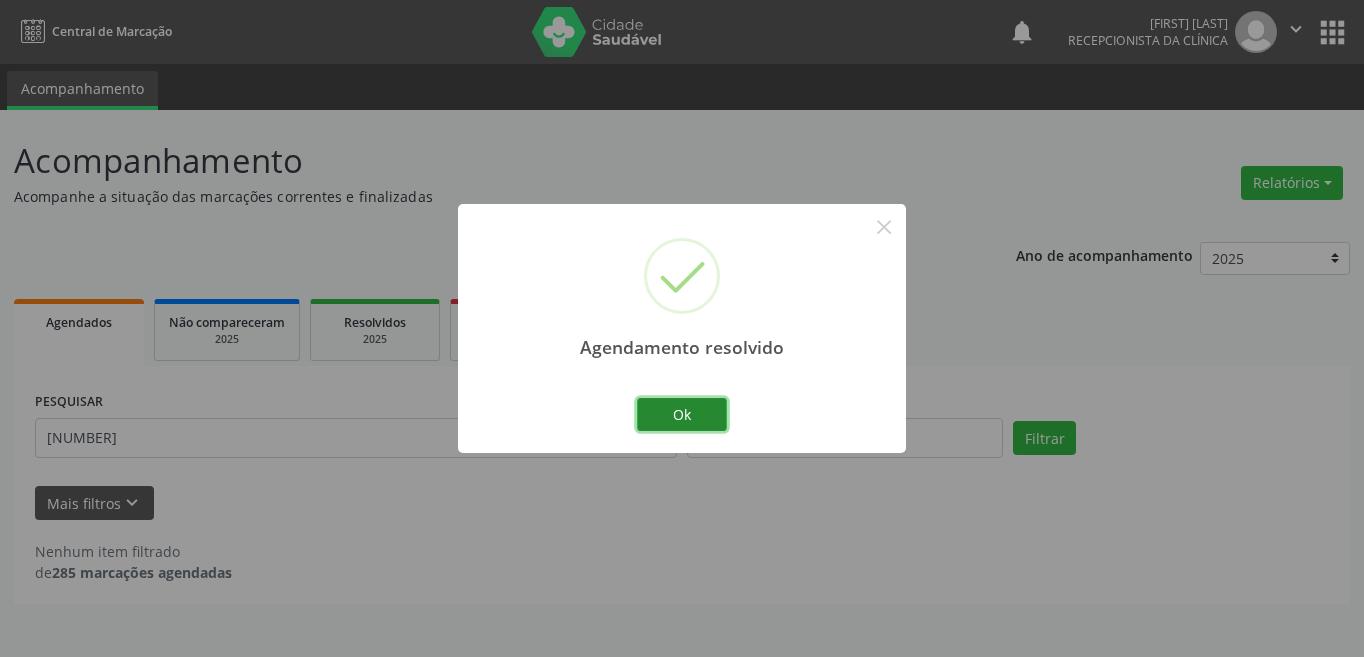 click on "Ok" at bounding box center [682, 415] 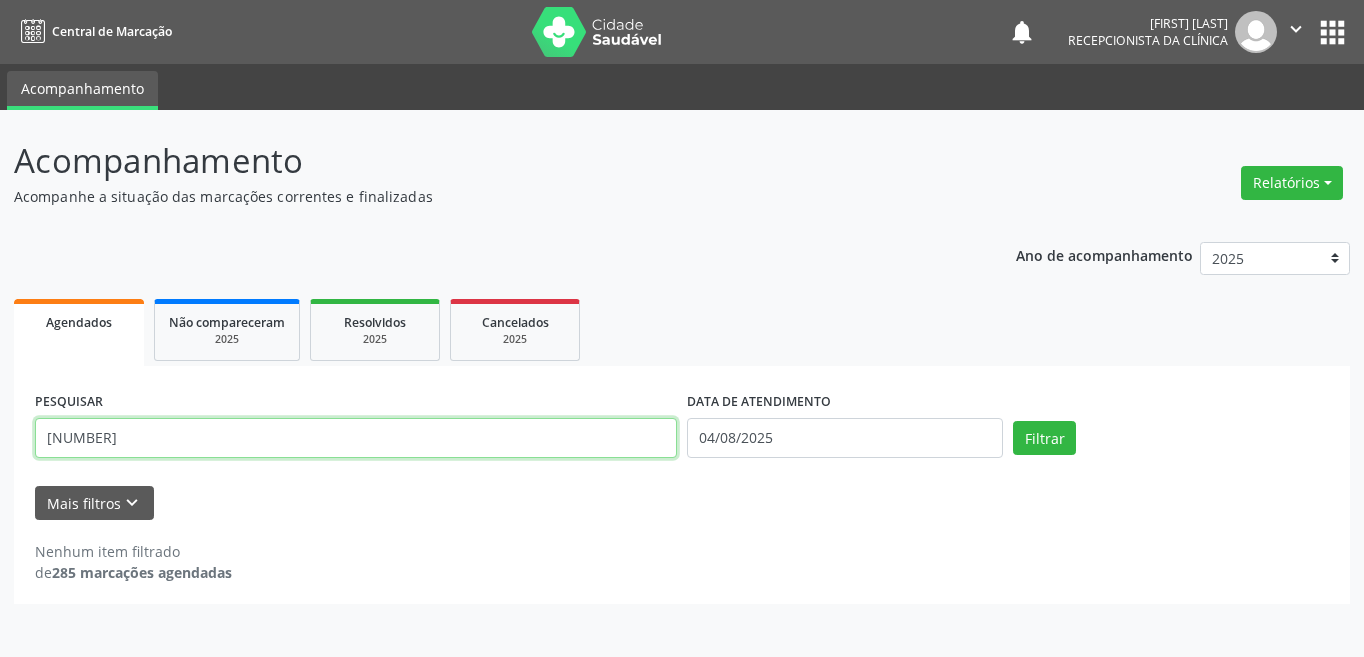 click on "[NUMBER]" at bounding box center [356, 438] 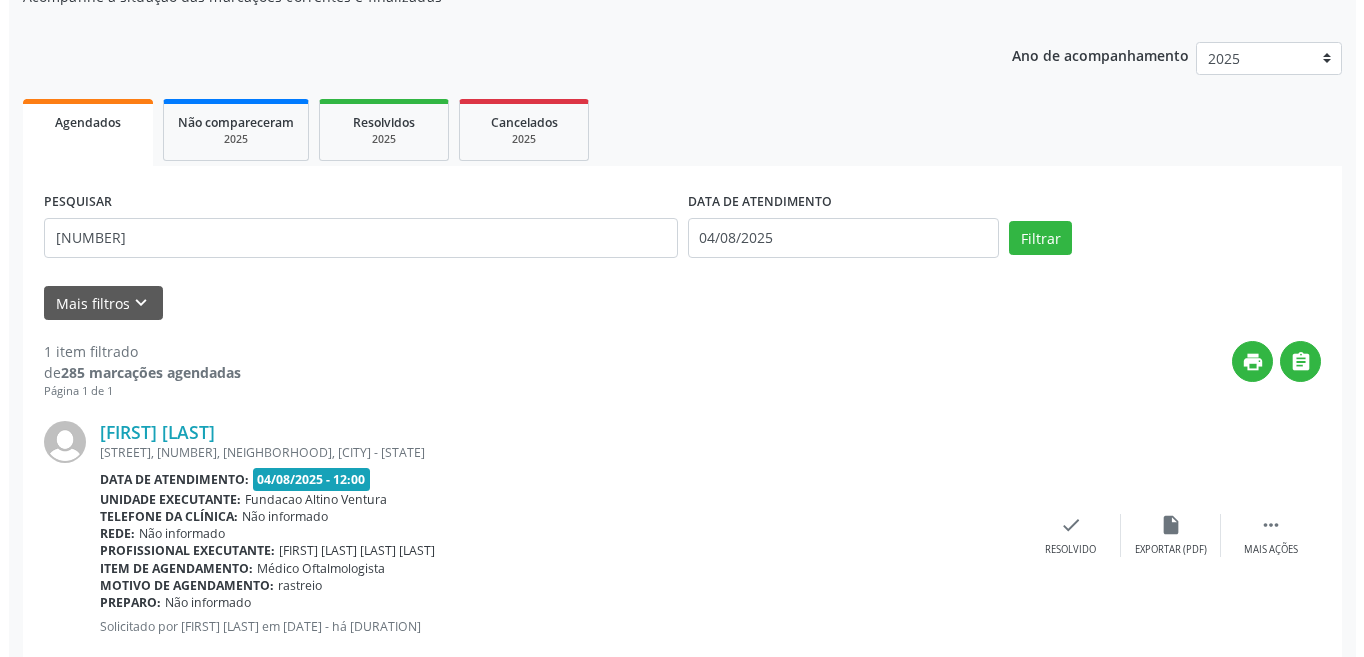 scroll, scrollTop: 248, scrollLeft: 0, axis: vertical 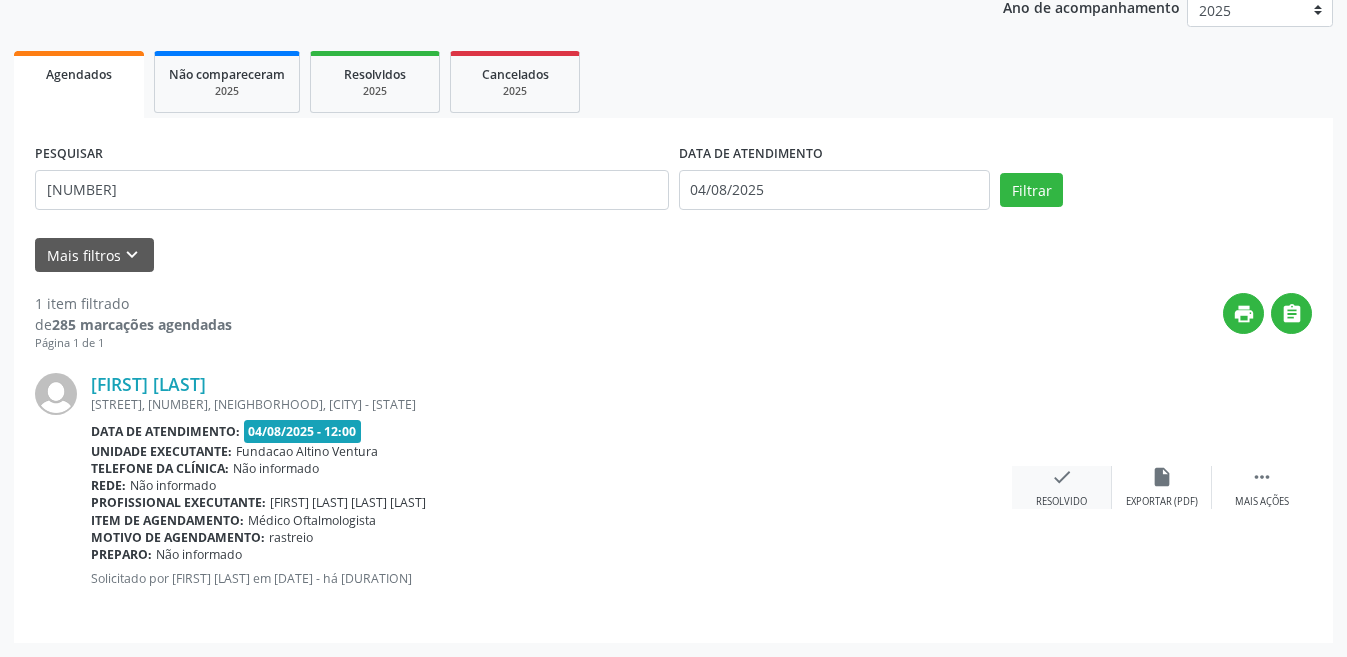 click on "check" at bounding box center [1062, 477] 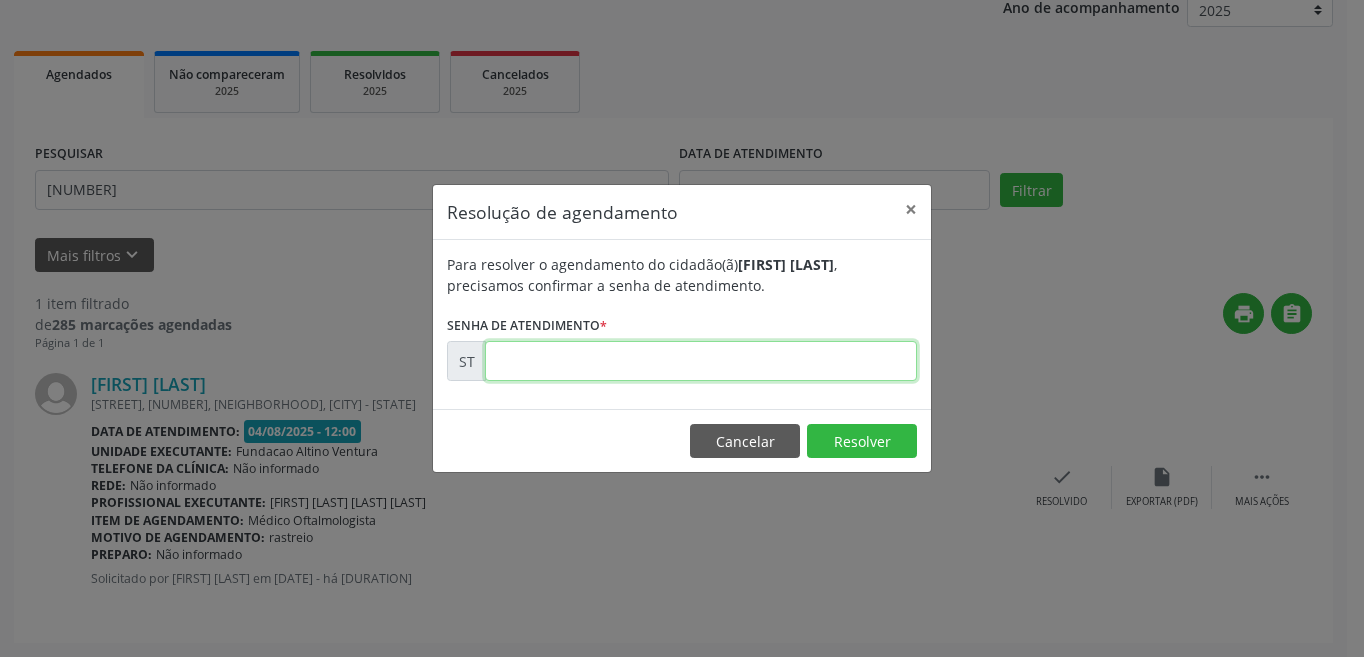 click at bounding box center (701, 361) 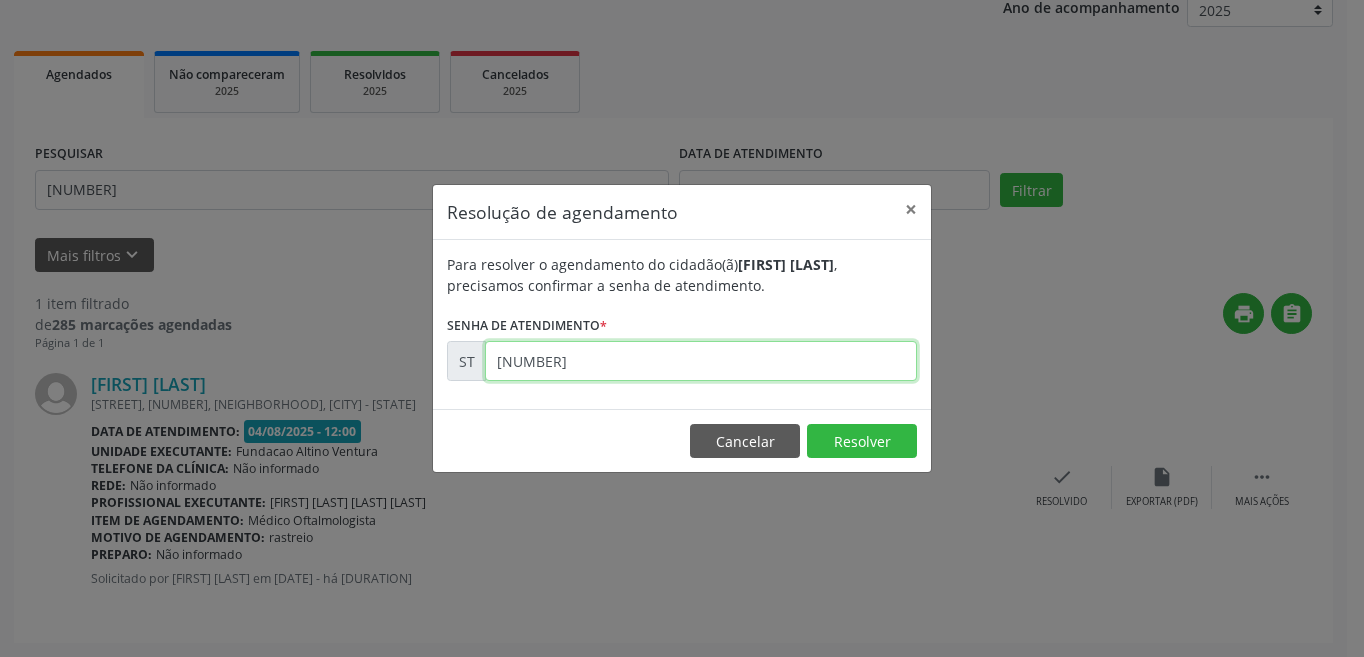 type on "[NUMBER]" 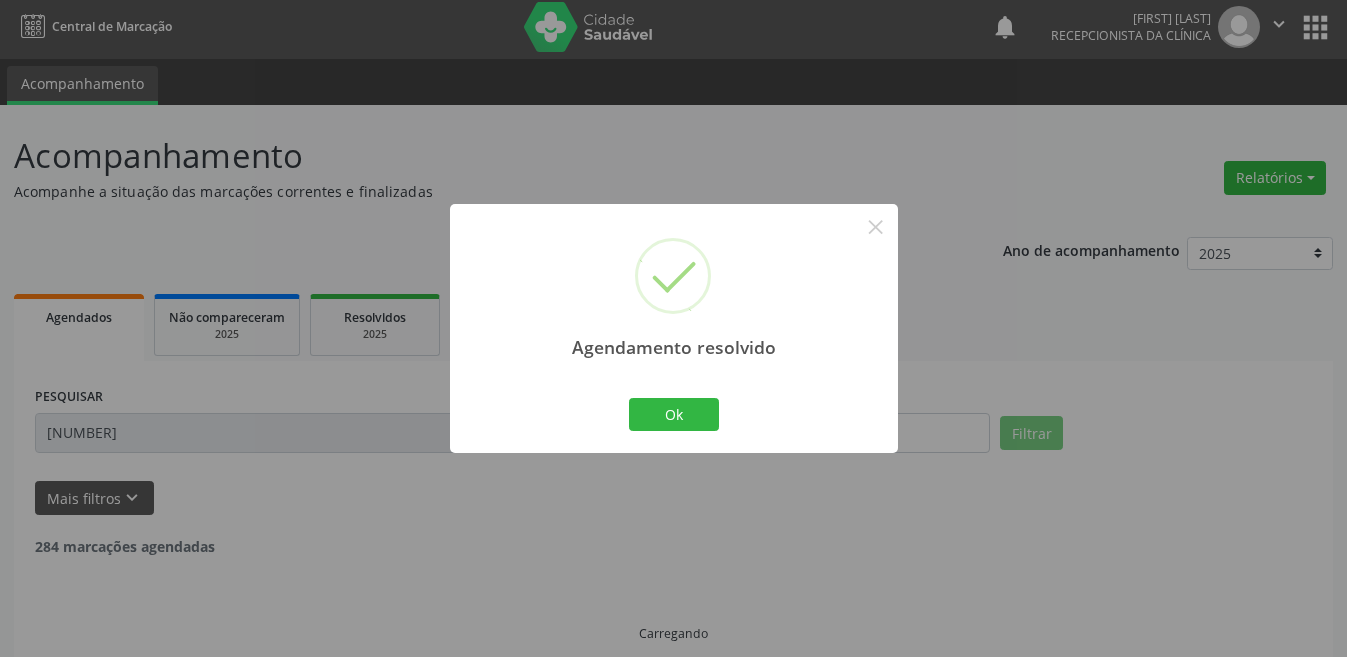 scroll, scrollTop: 26, scrollLeft: 0, axis: vertical 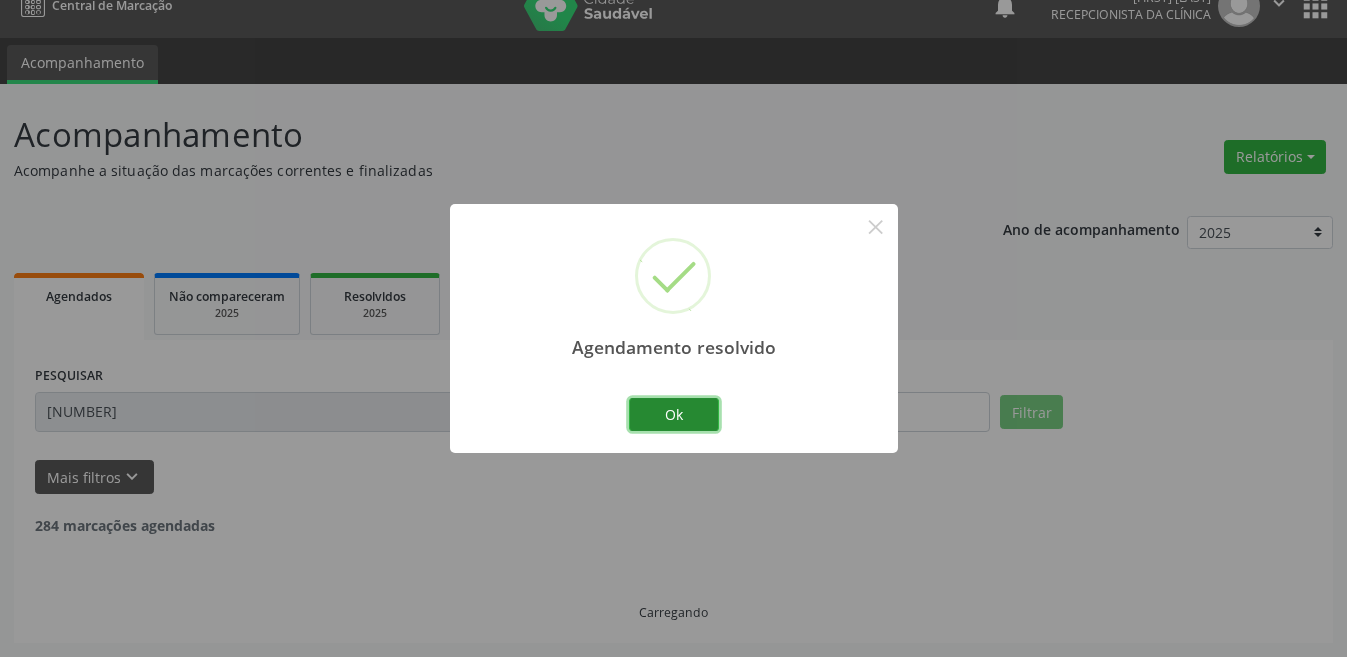 click on "Ok" at bounding box center [674, 415] 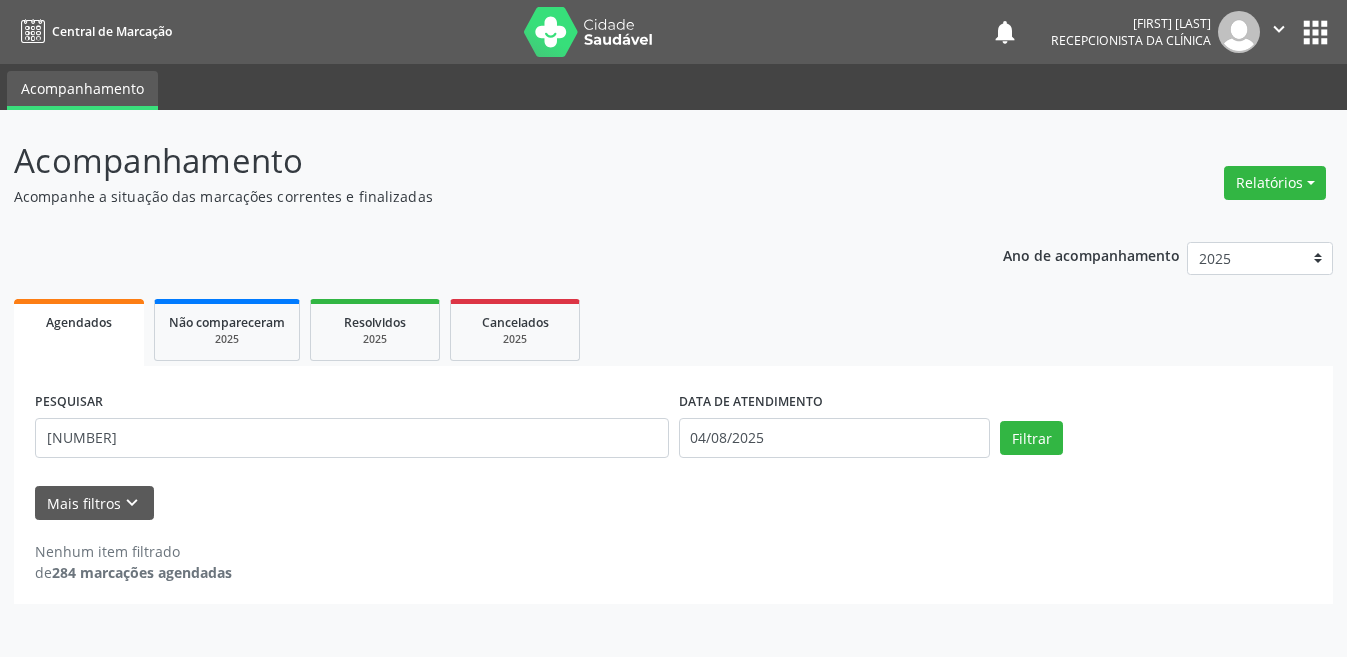 scroll, scrollTop: 0, scrollLeft: 0, axis: both 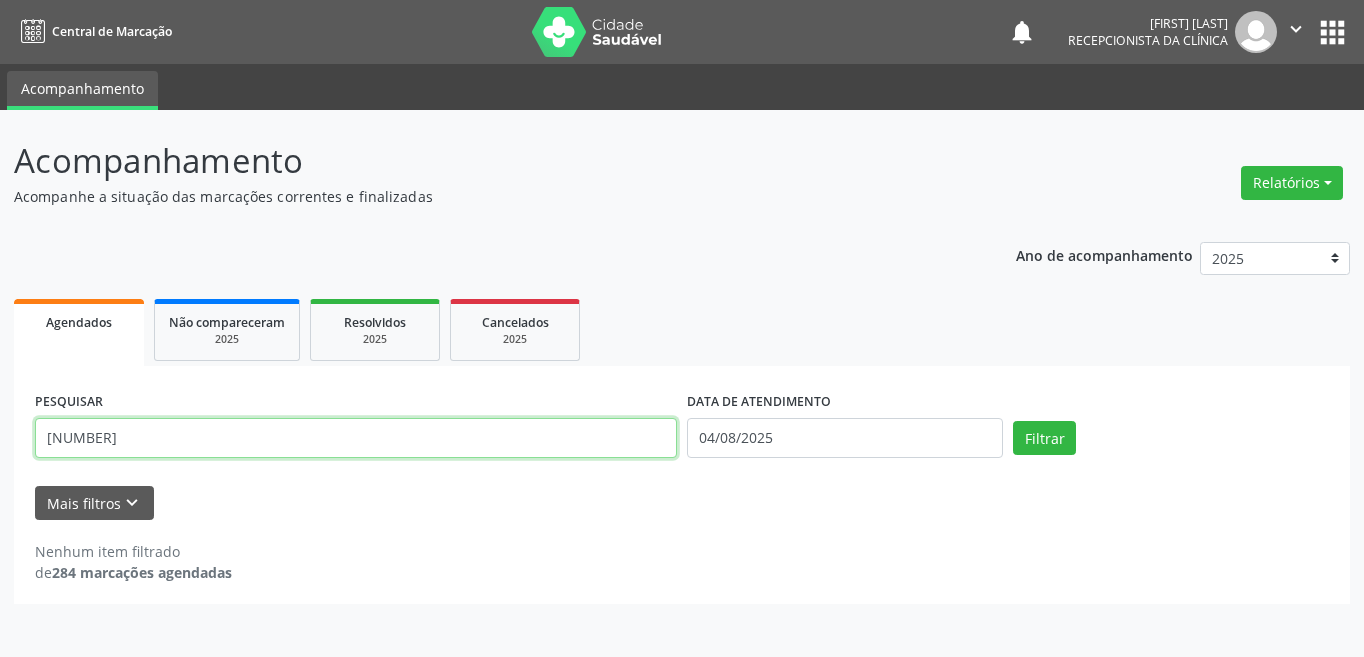 drag, startPoint x: 309, startPoint y: 432, endPoint x: 299, endPoint y: 430, distance: 10.198039 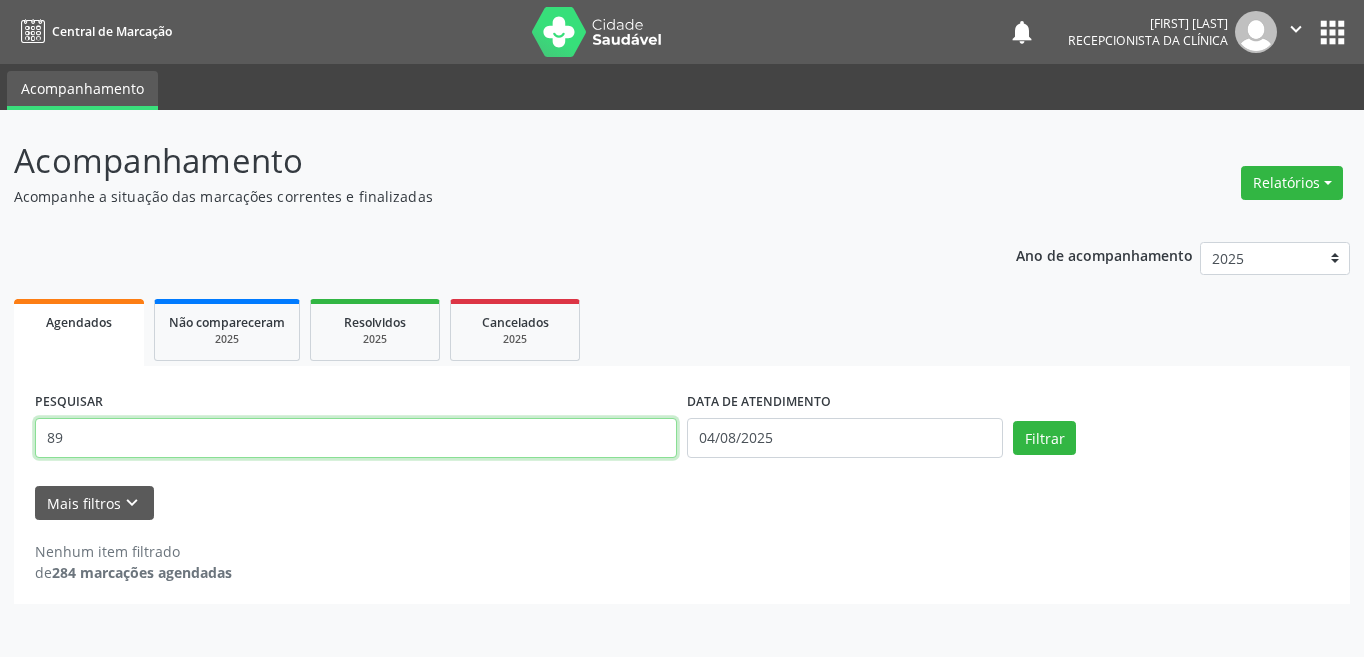 type on "8" 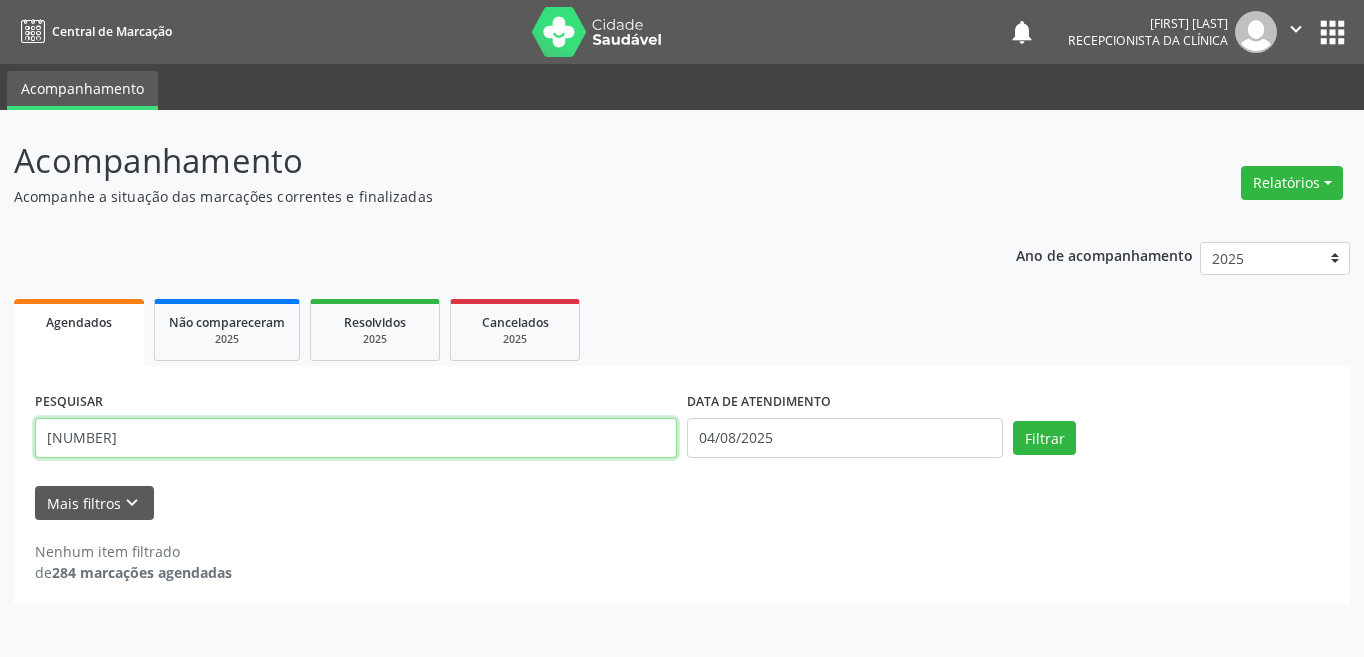 type on "[NUMBER]" 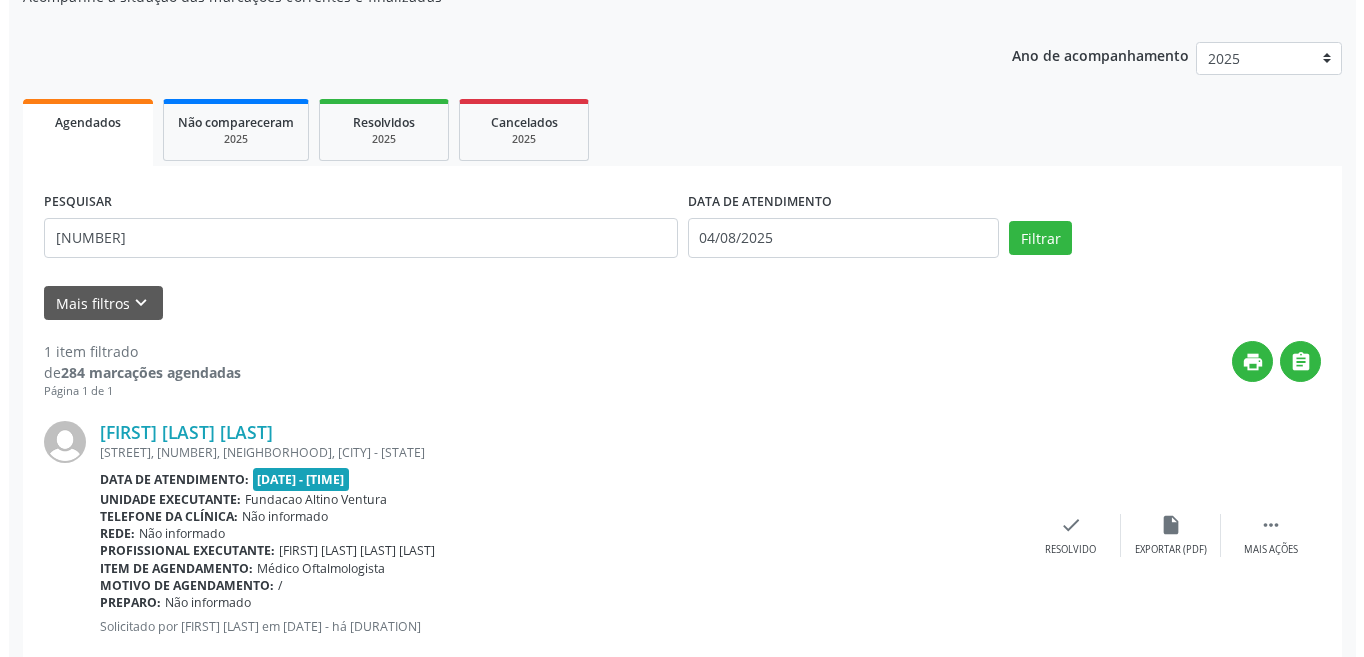 scroll, scrollTop: 248, scrollLeft: 0, axis: vertical 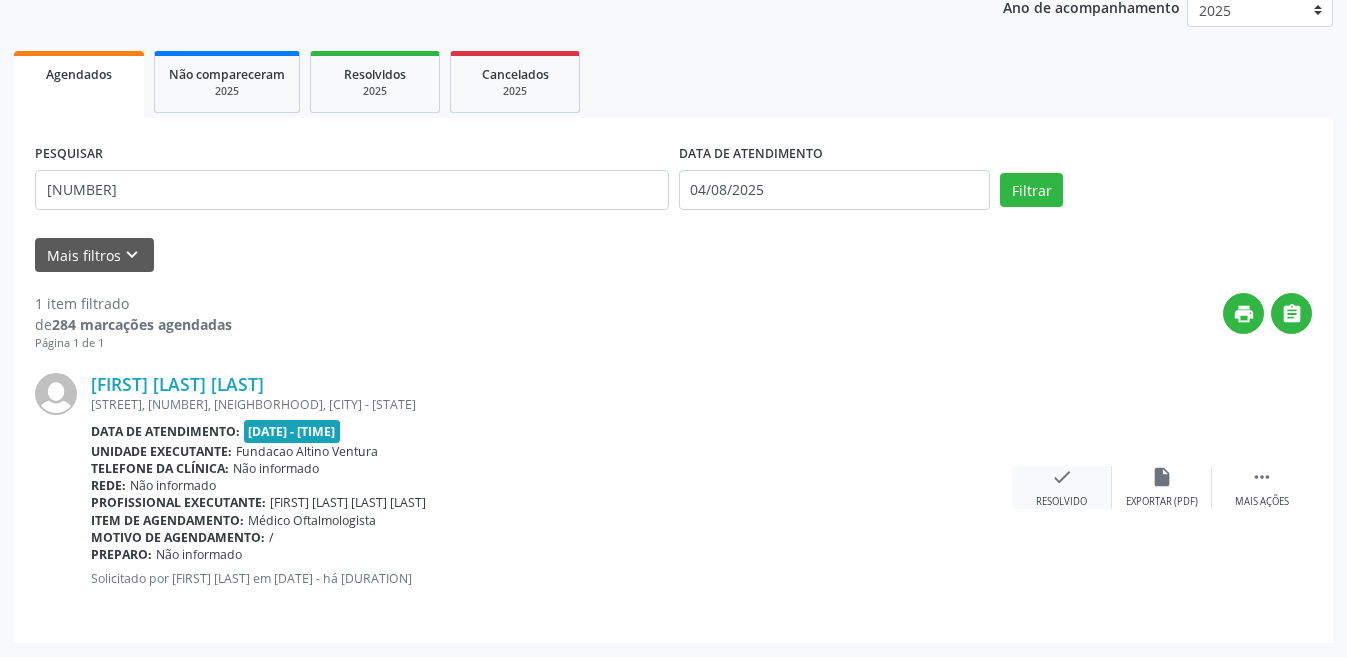 click on "check" at bounding box center (1062, 477) 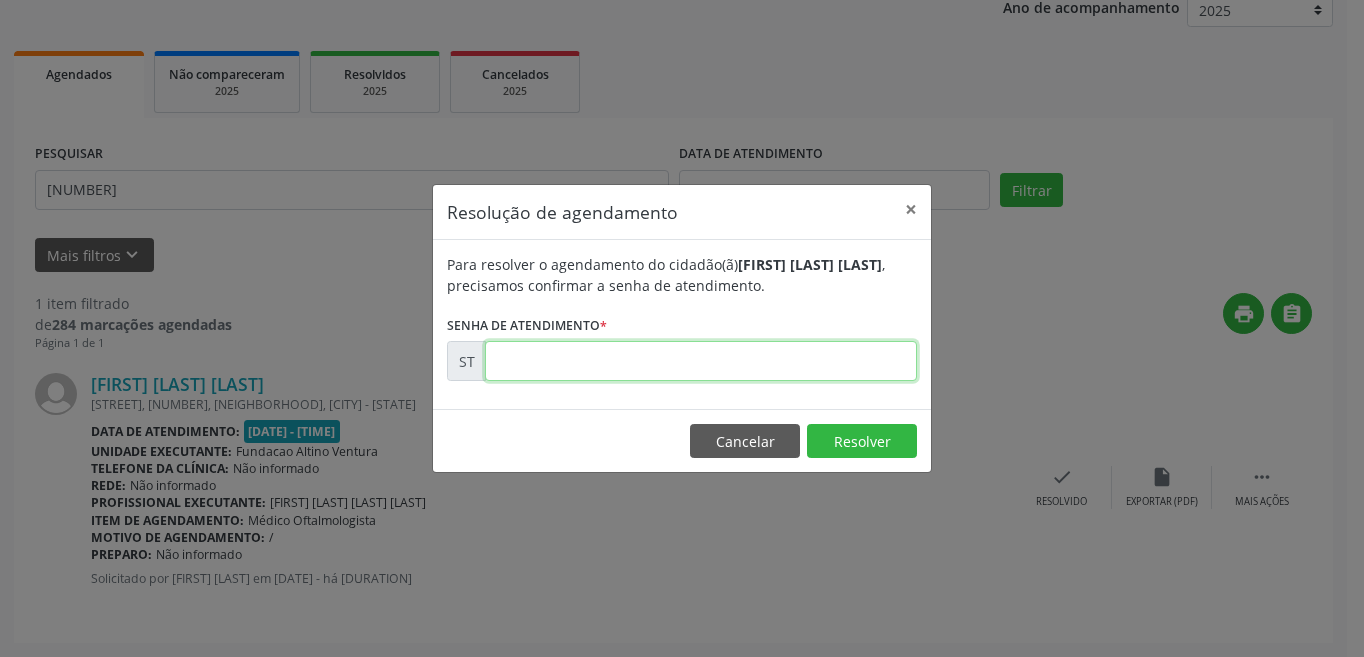 click at bounding box center [701, 361] 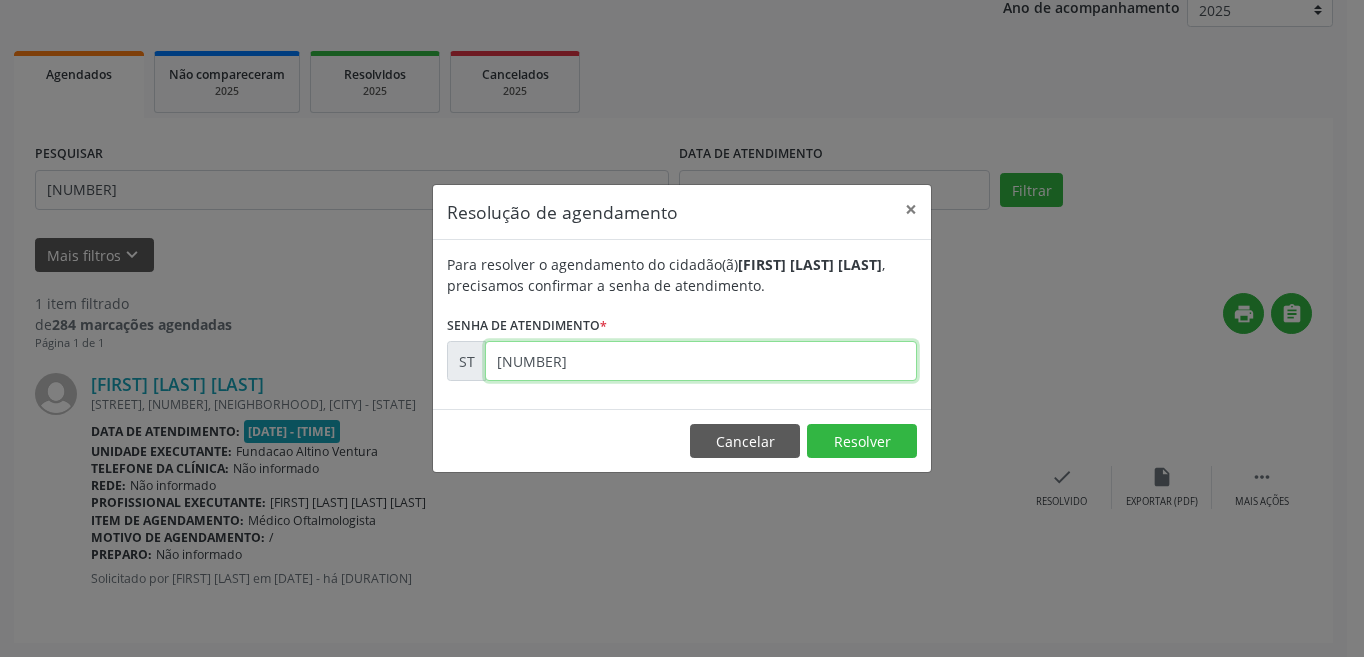 type on "[NUMBER]" 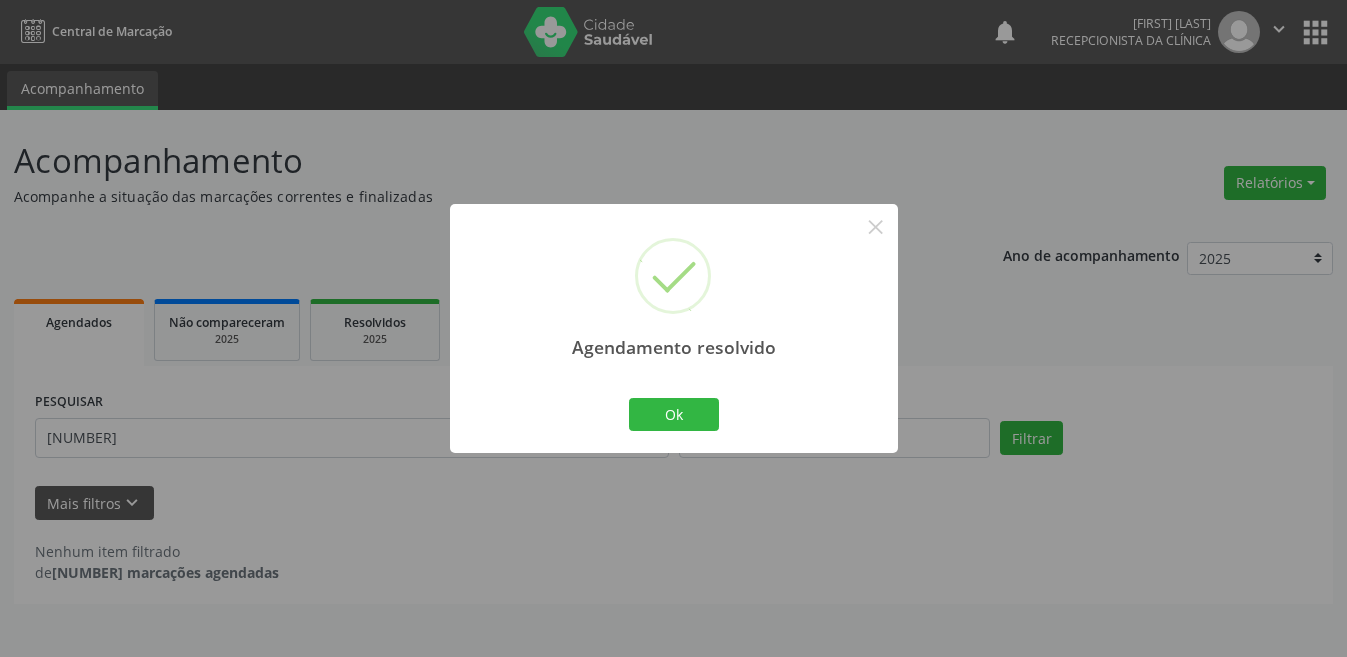 scroll, scrollTop: 0, scrollLeft: 0, axis: both 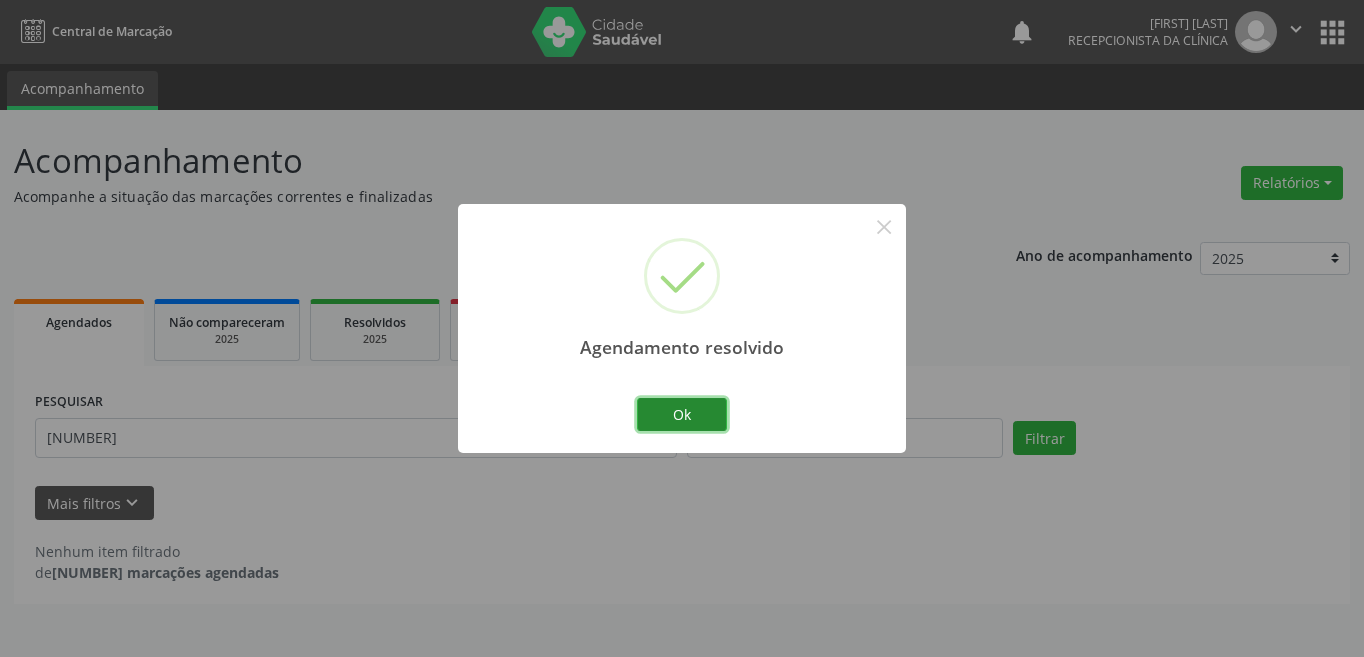 click on "Ok" at bounding box center (682, 415) 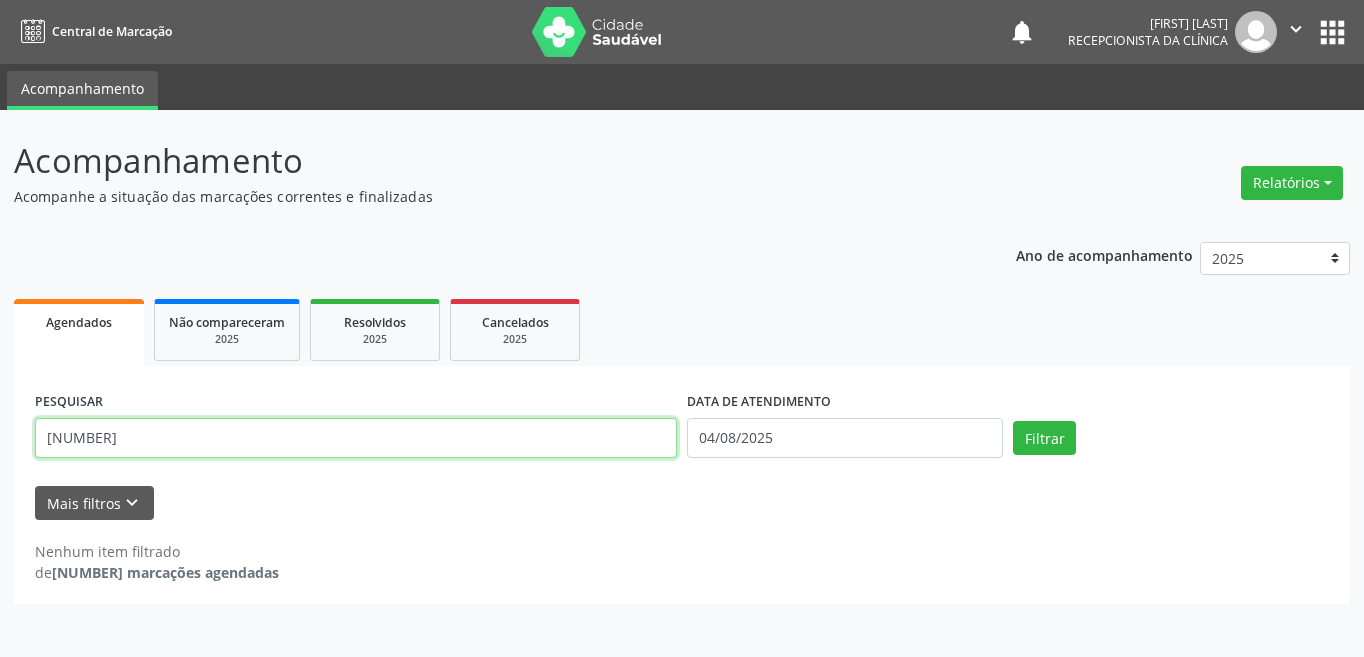 click on "[NUMBER]" at bounding box center (356, 438) 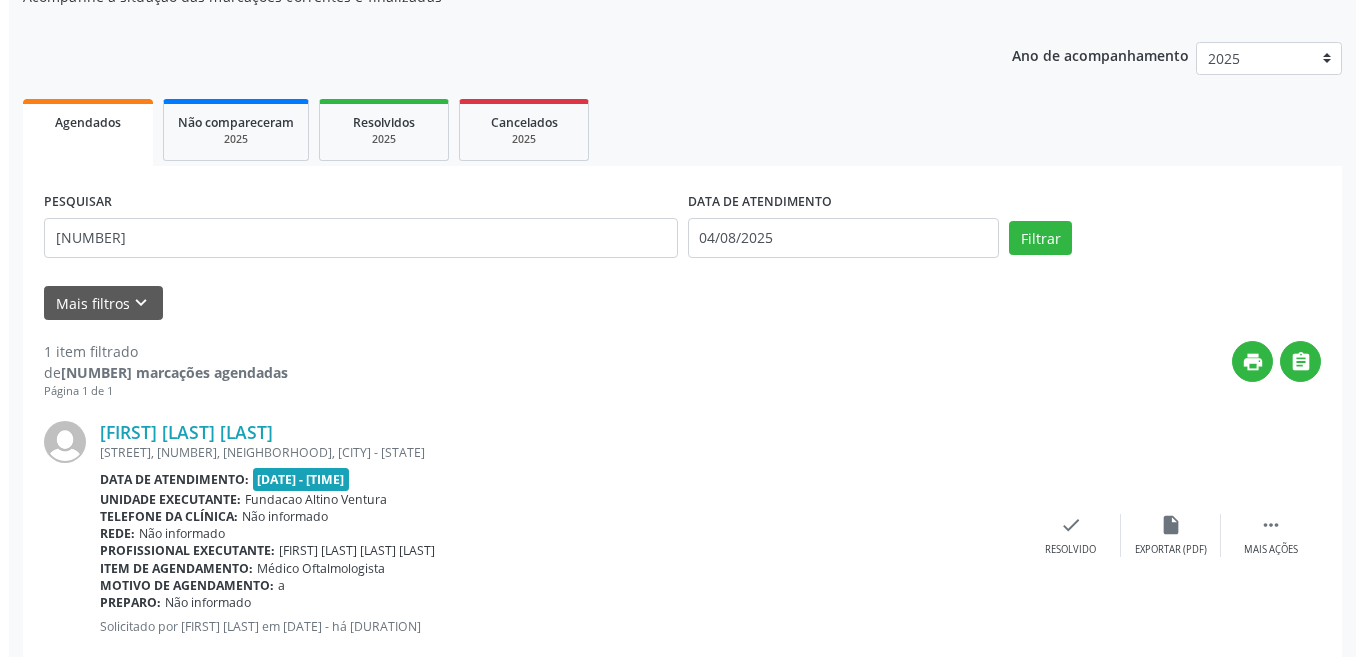 scroll, scrollTop: 248, scrollLeft: 0, axis: vertical 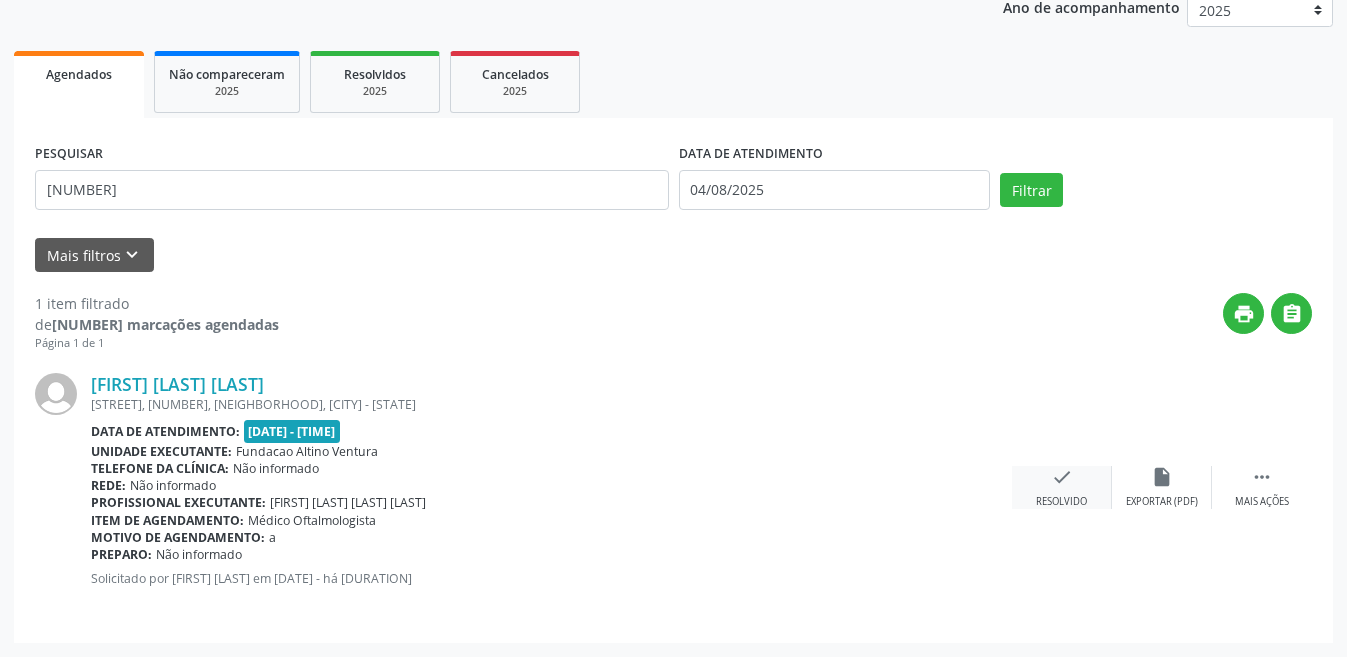 click on "check" at bounding box center (1062, 477) 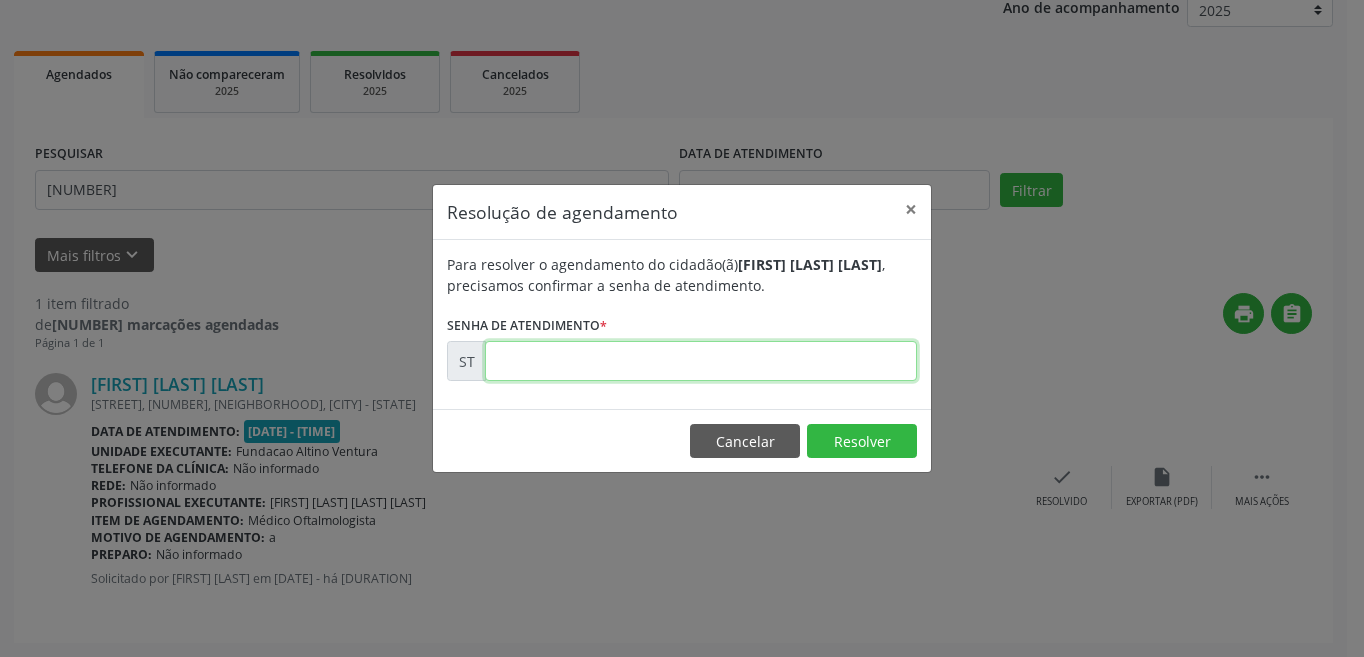 click at bounding box center (701, 361) 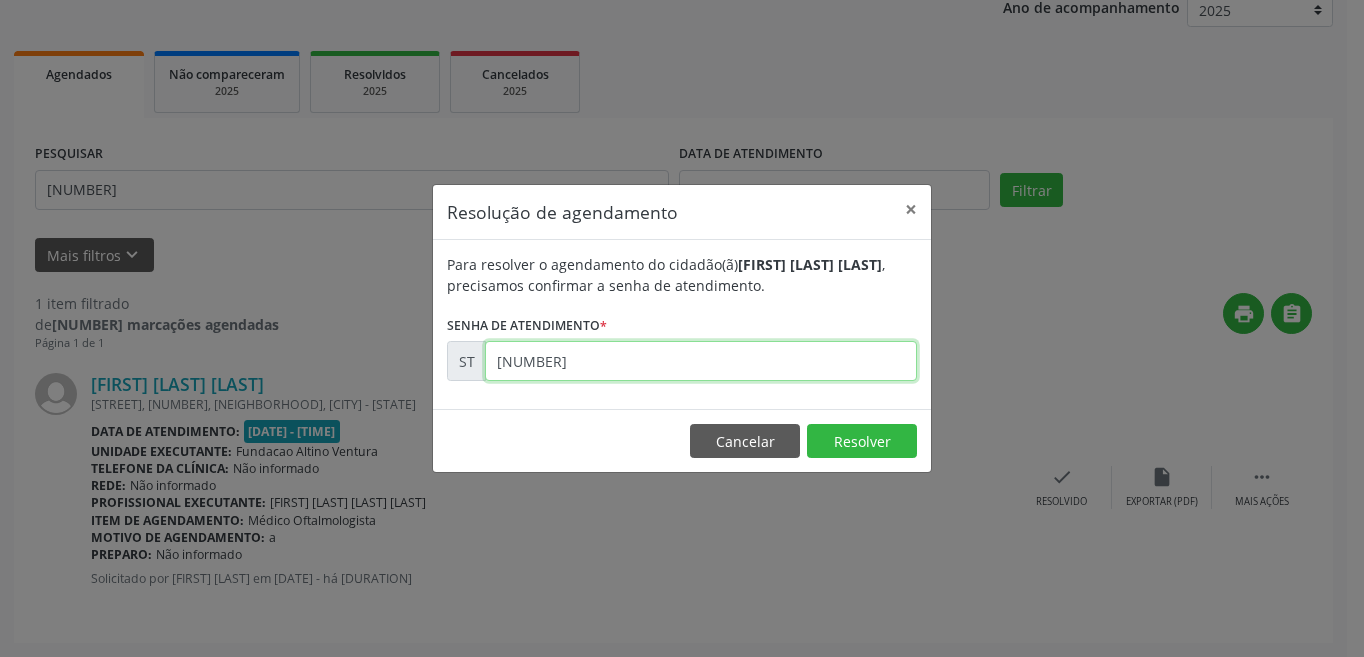 type on "[NUMBER]" 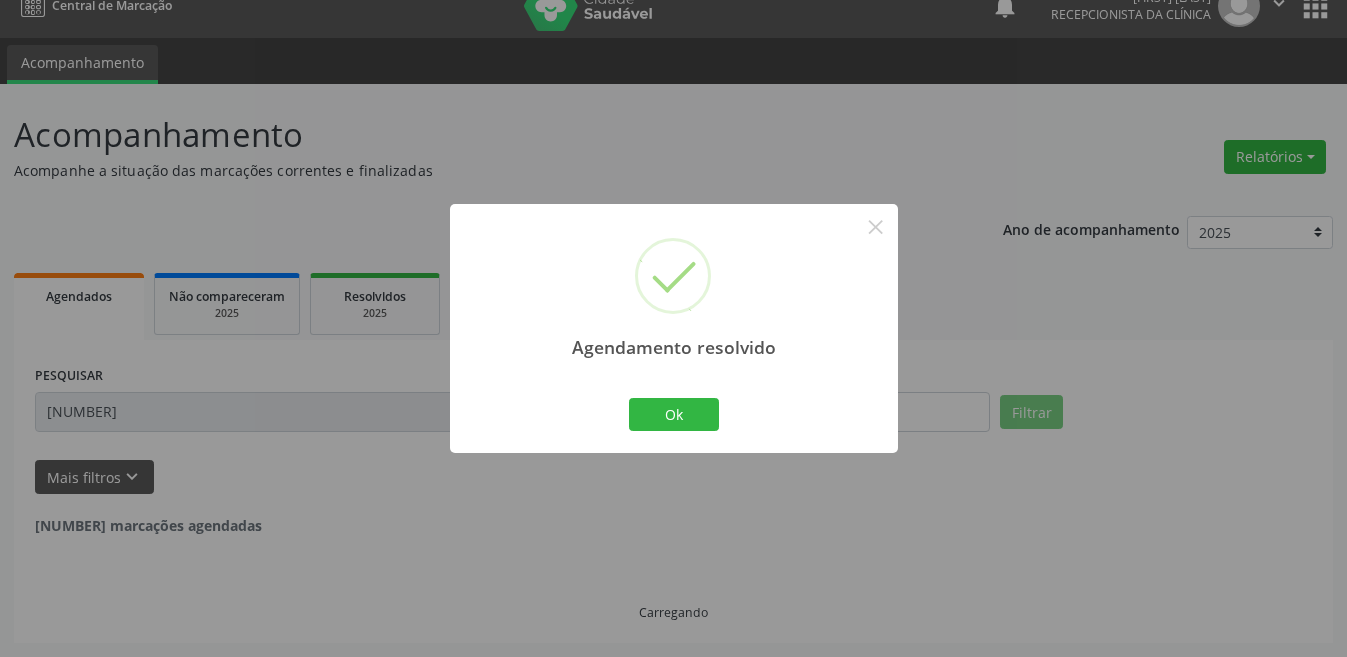 scroll, scrollTop: 0, scrollLeft: 0, axis: both 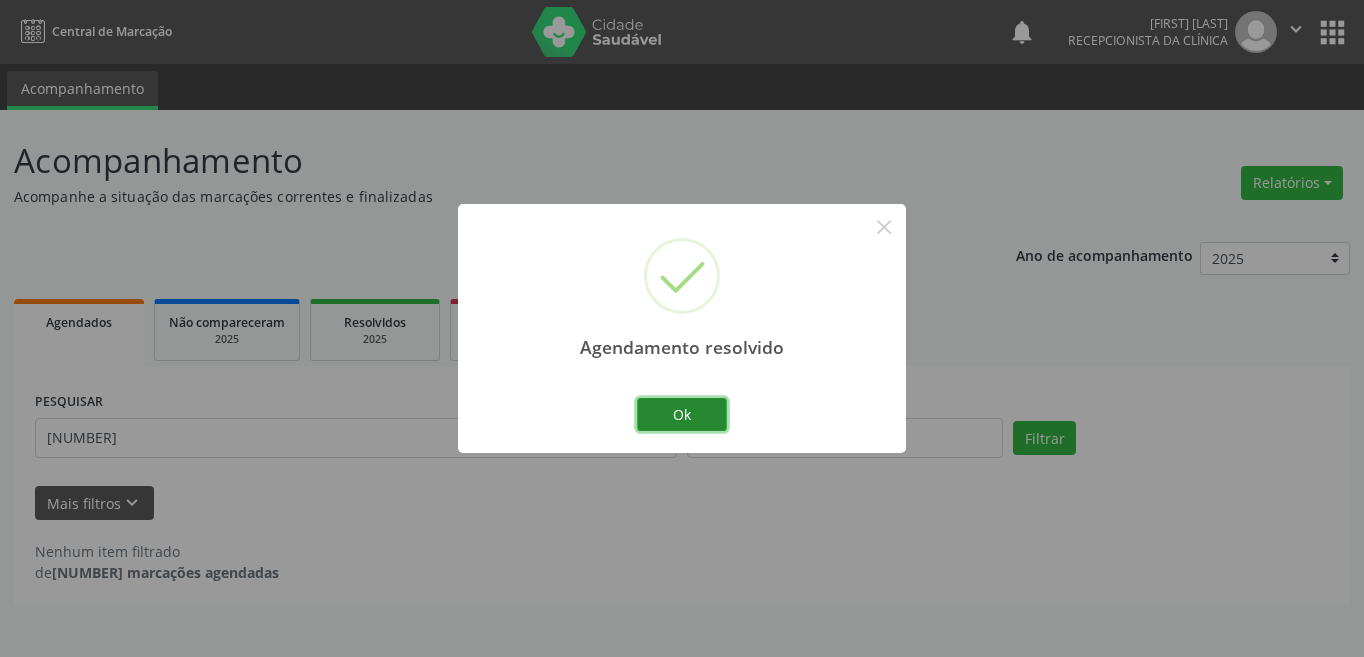 click on "Ok" at bounding box center [682, 415] 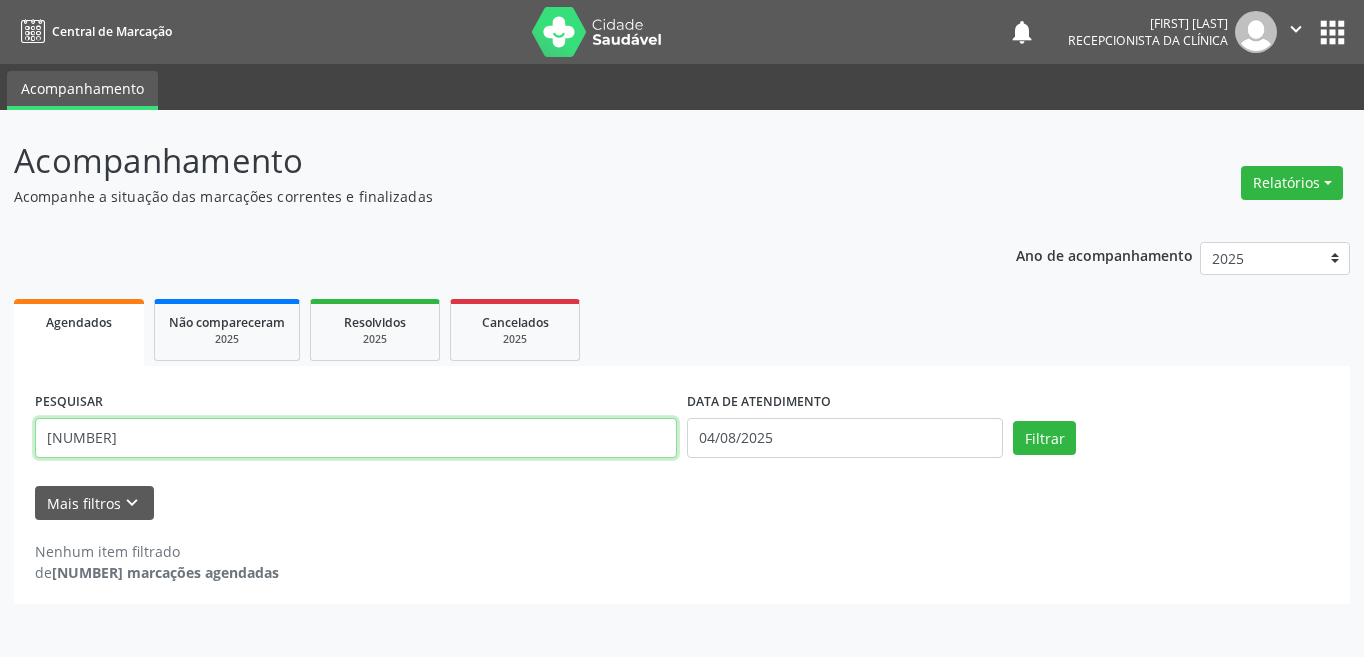 click on "[NUMBER]" at bounding box center (356, 438) 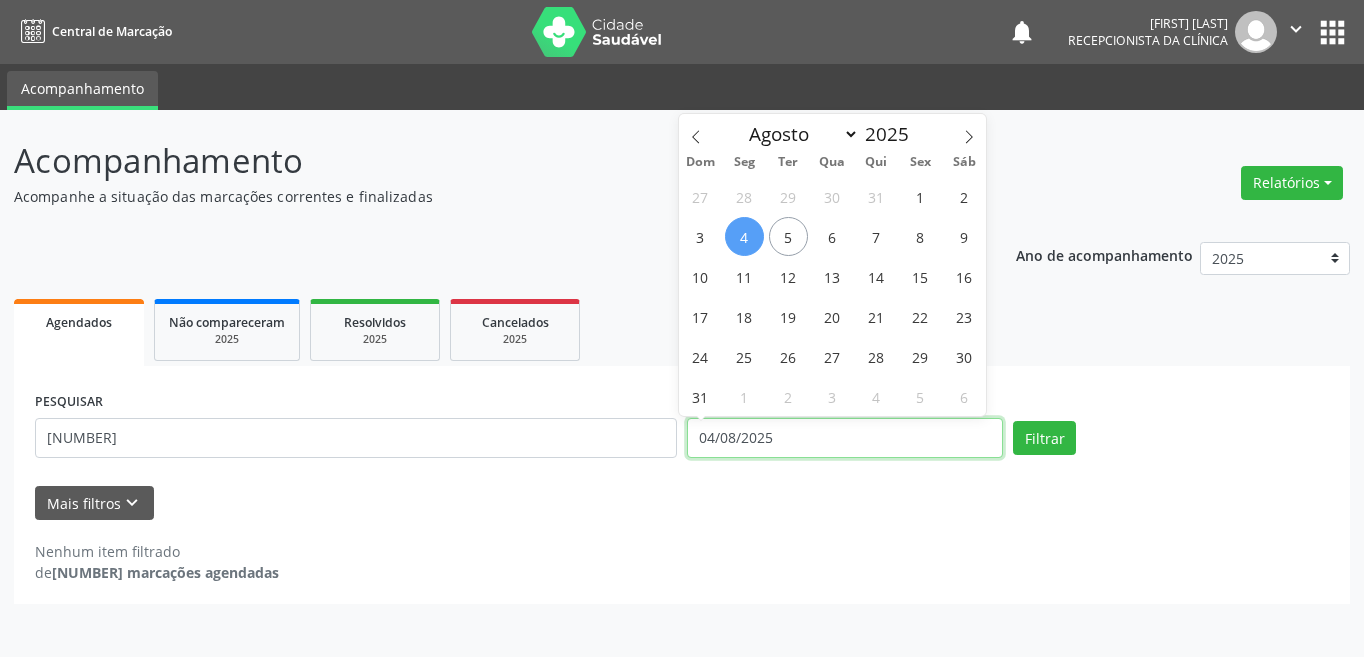 click on "04/08/2025" at bounding box center (845, 438) 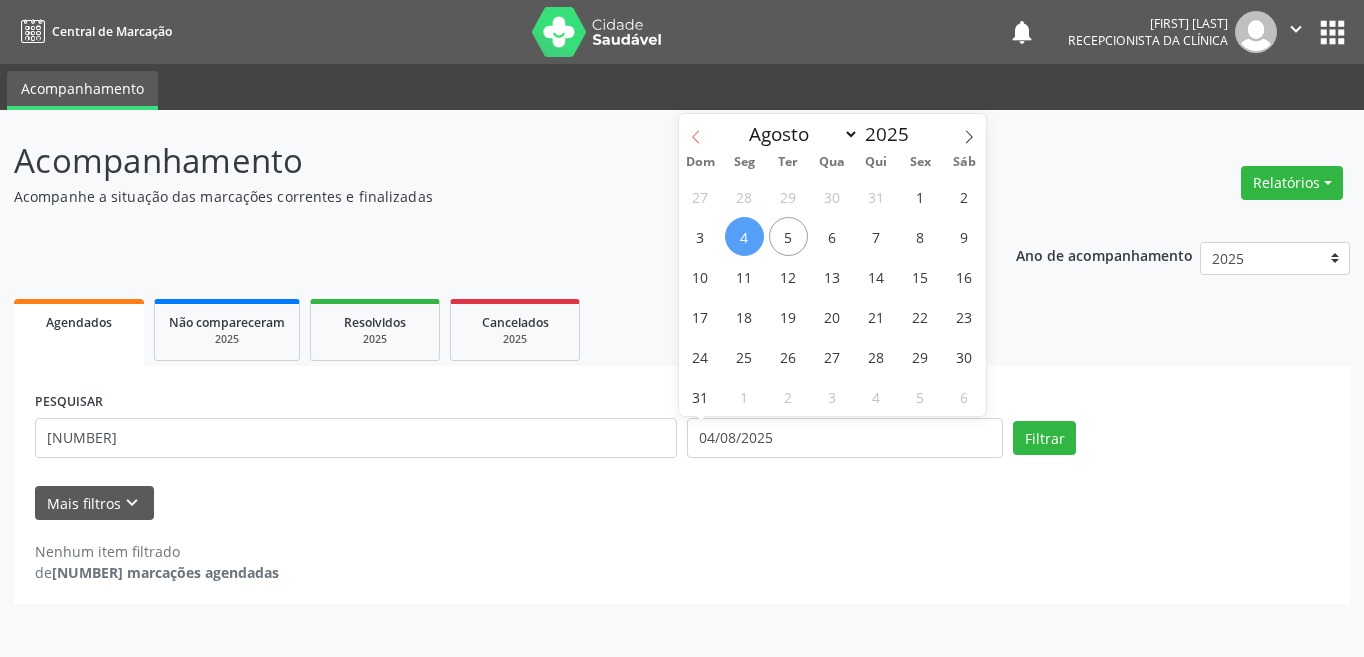 click 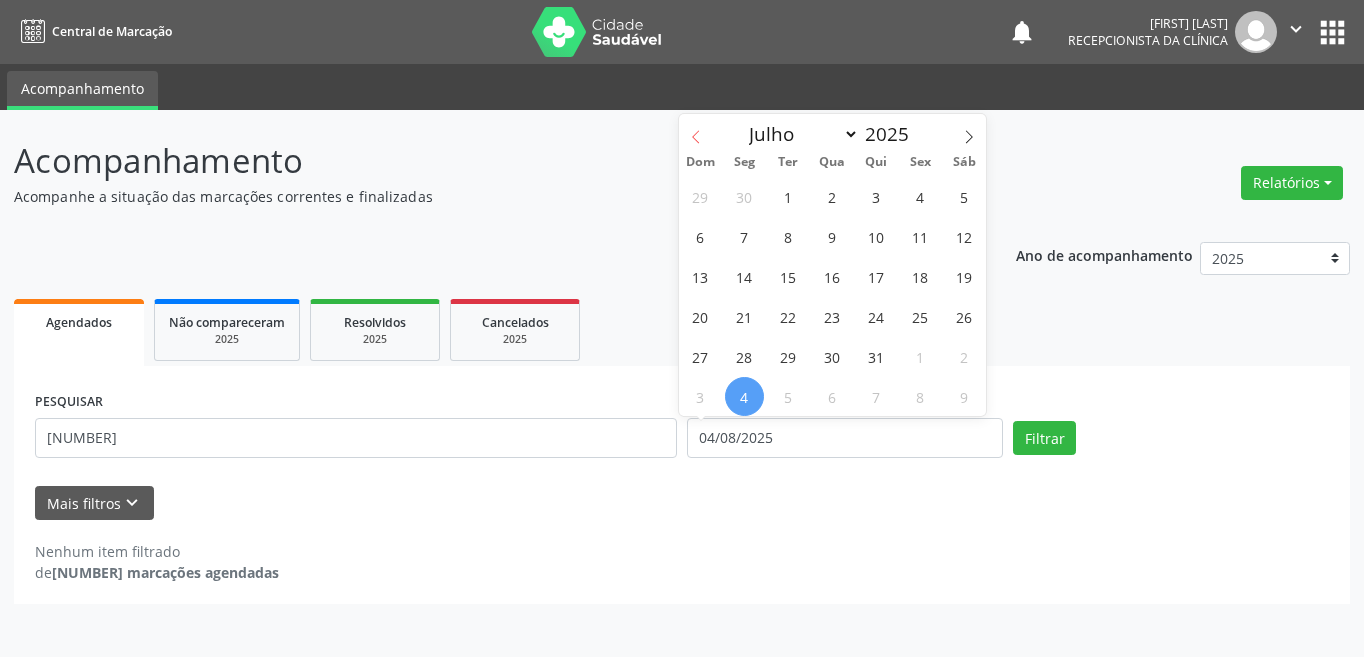 click 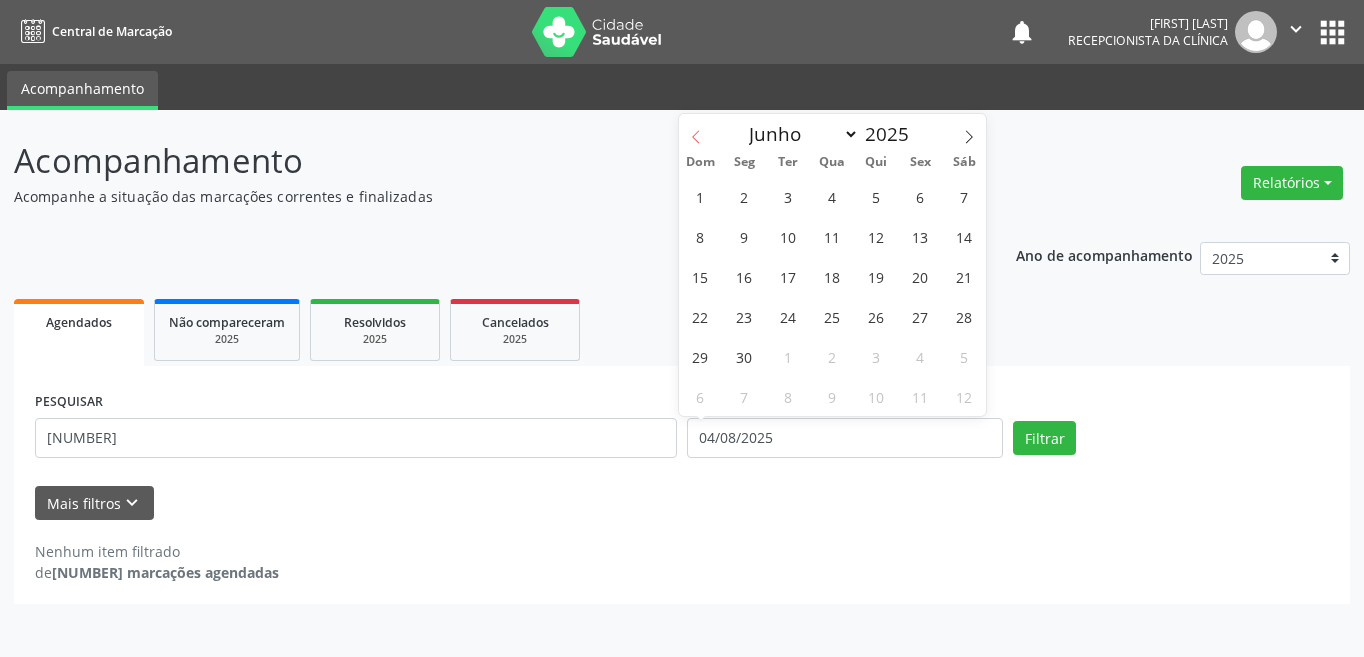 click 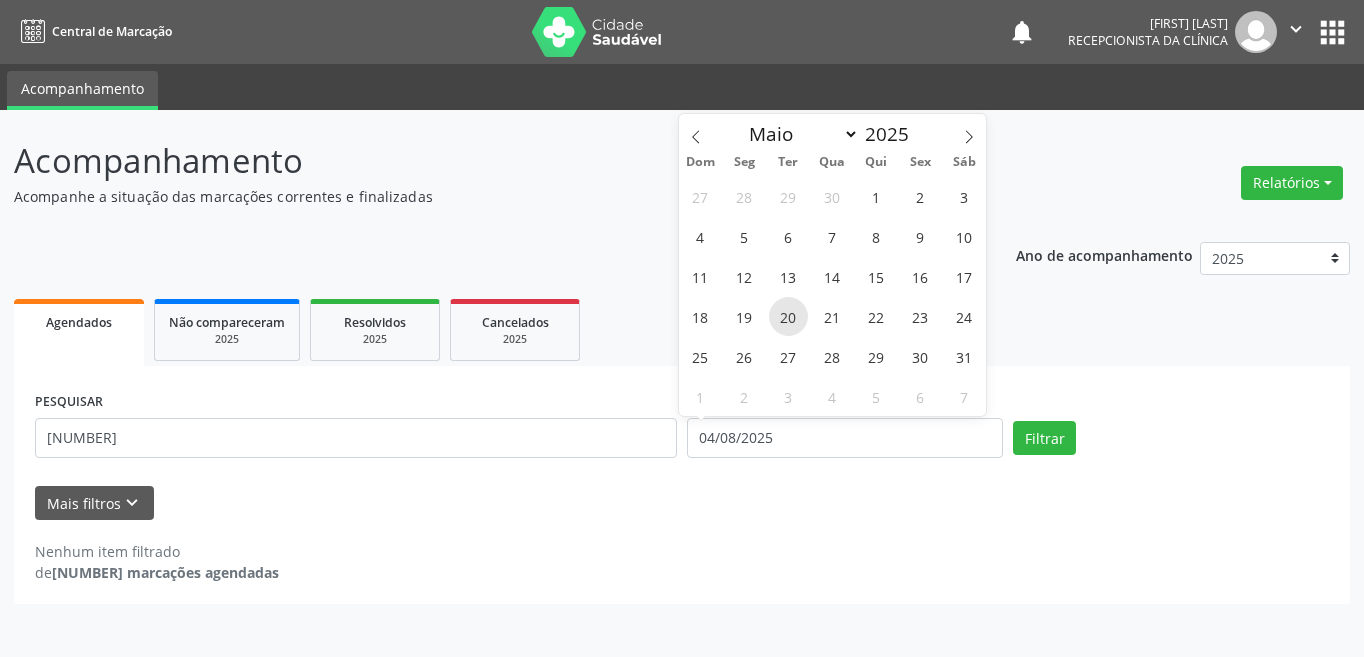 click on "20" at bounding box center [788, 316] 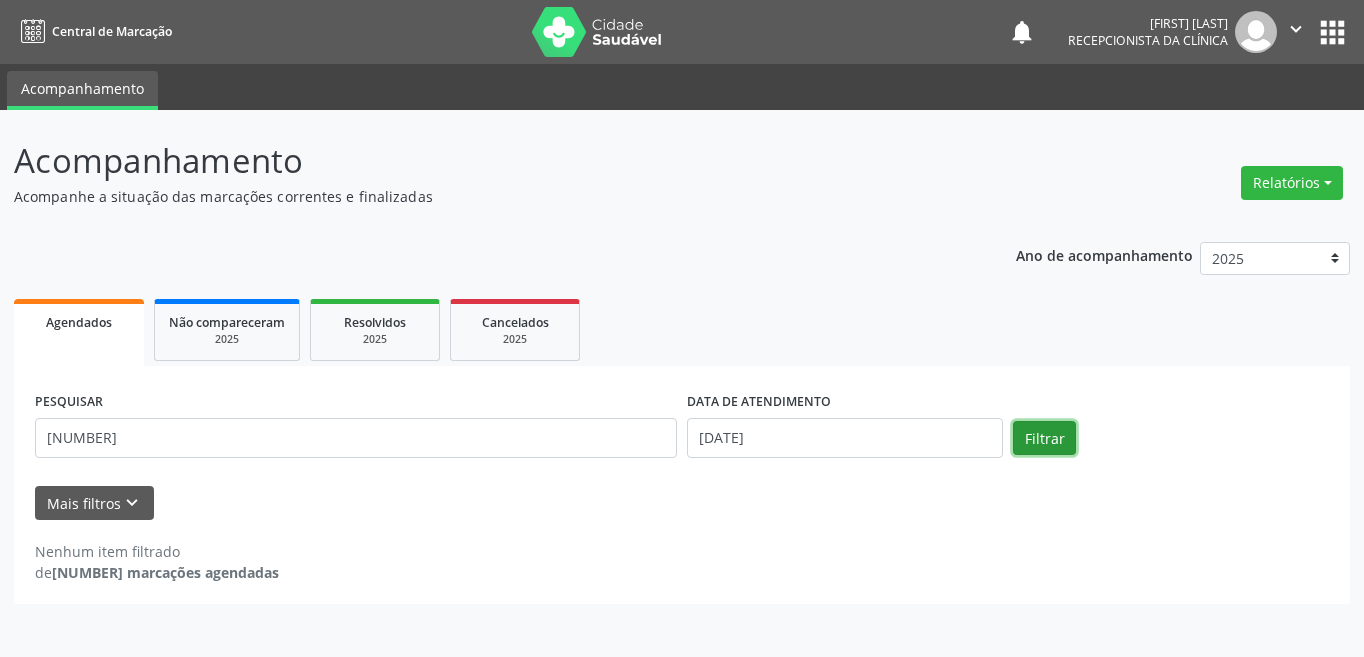 click on "Filtrar" at bounding box center (1044, 438) 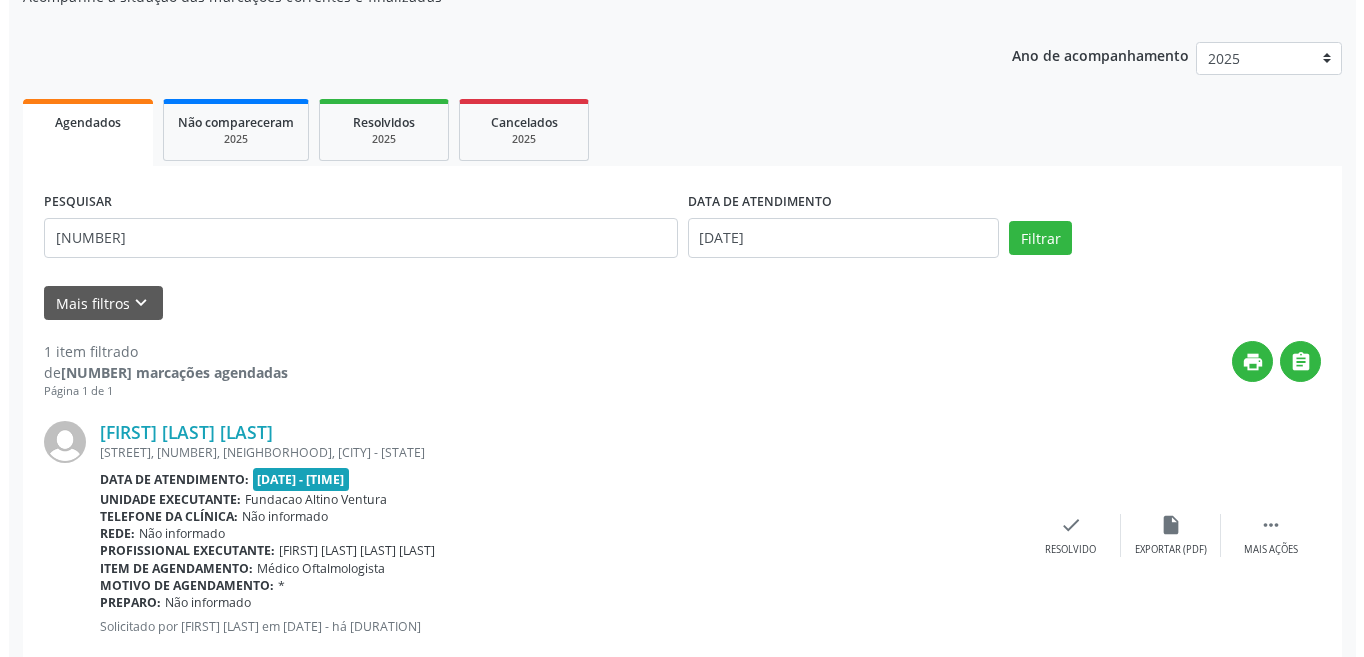 scroll, scrollTop: 248, scrollLeft: 0, axis: vertical 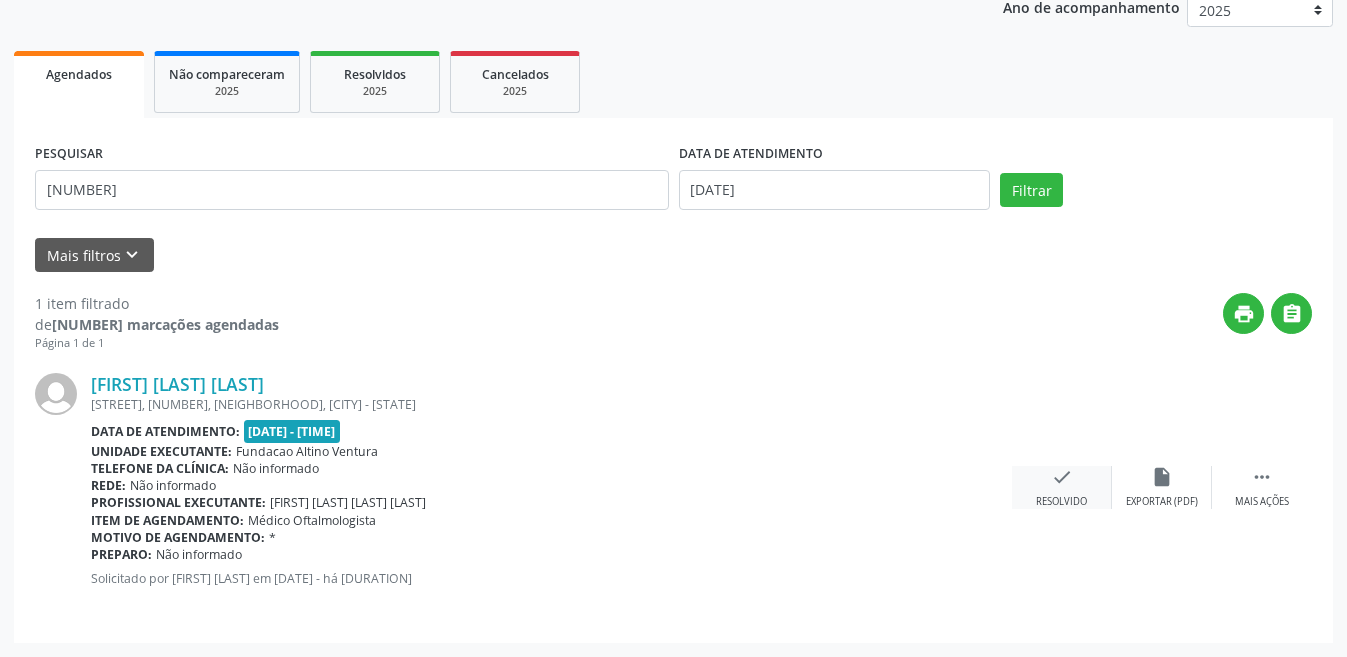 click on "check" at bounding box center (1062, 477) 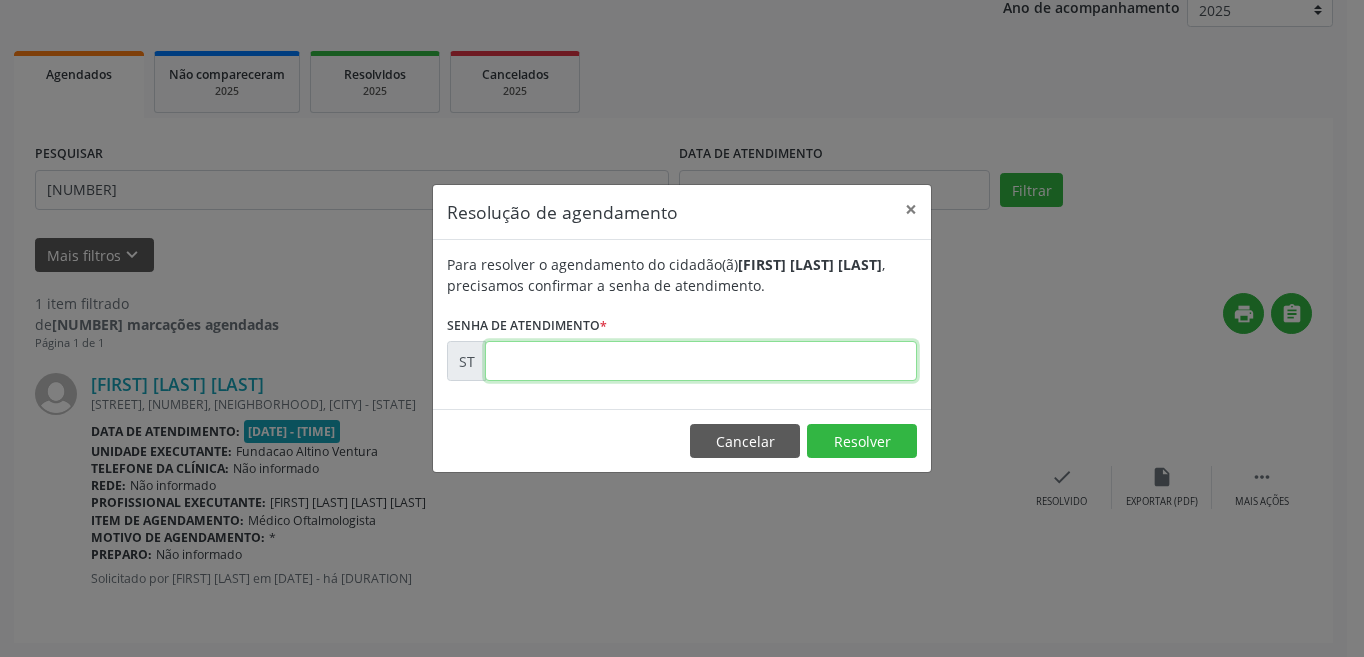 click at bounding box center (701, 361) 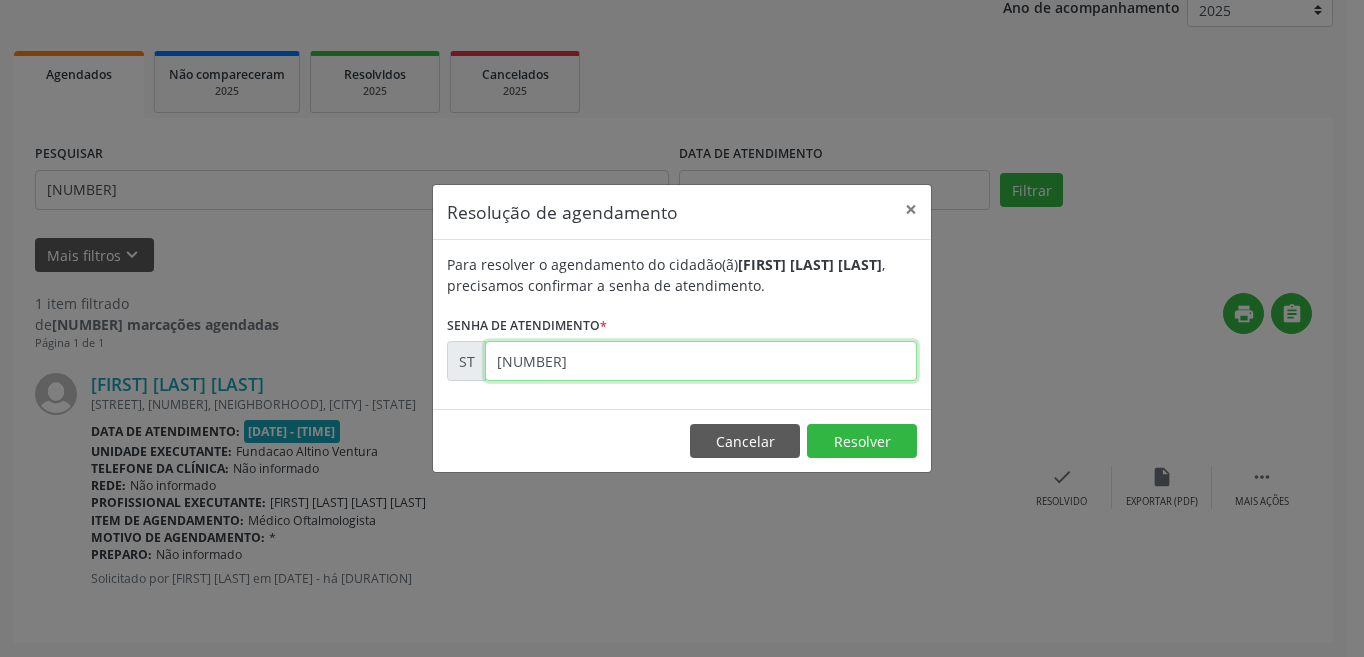 type on "[NUMBER]" 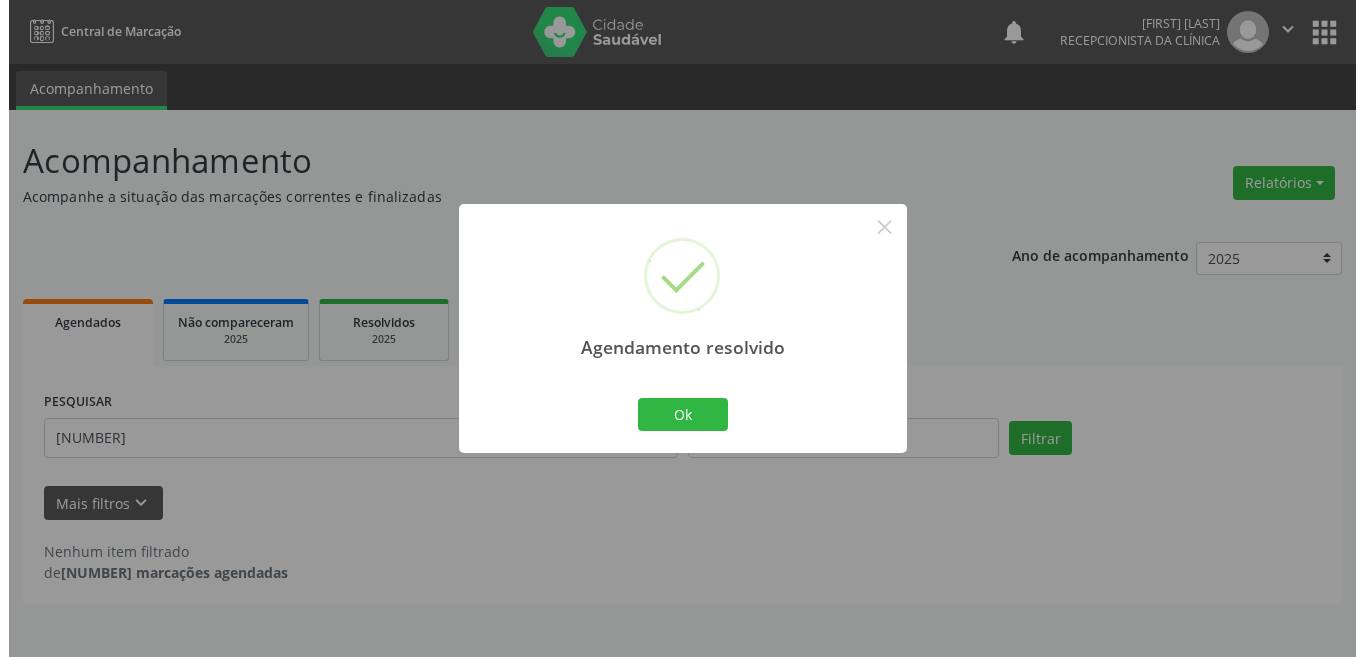 scroll, scrollTop: 0, scrollLeft: 0, axis: both 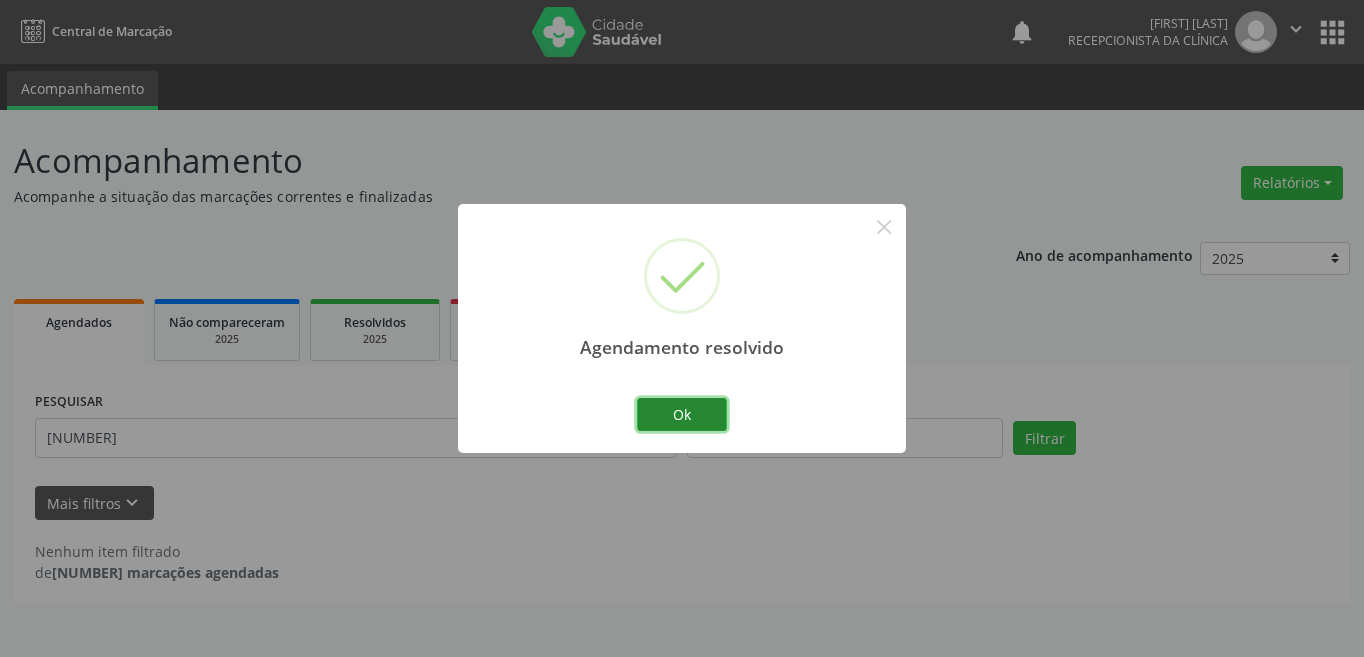 click on "Ok" at bounding box center (682, 415) 